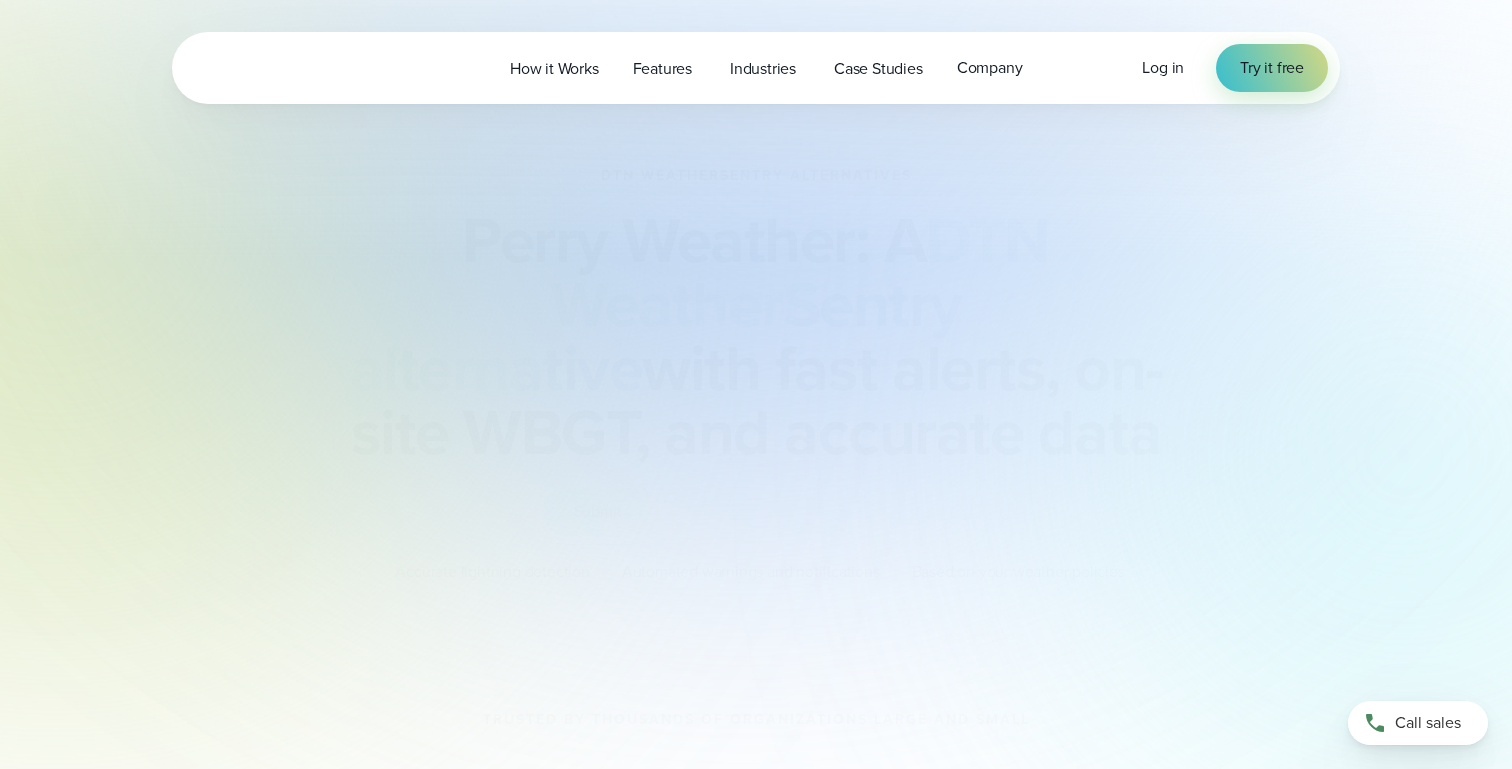 scroll, scrollTop: 0, scrollLeft: 0, axis: both 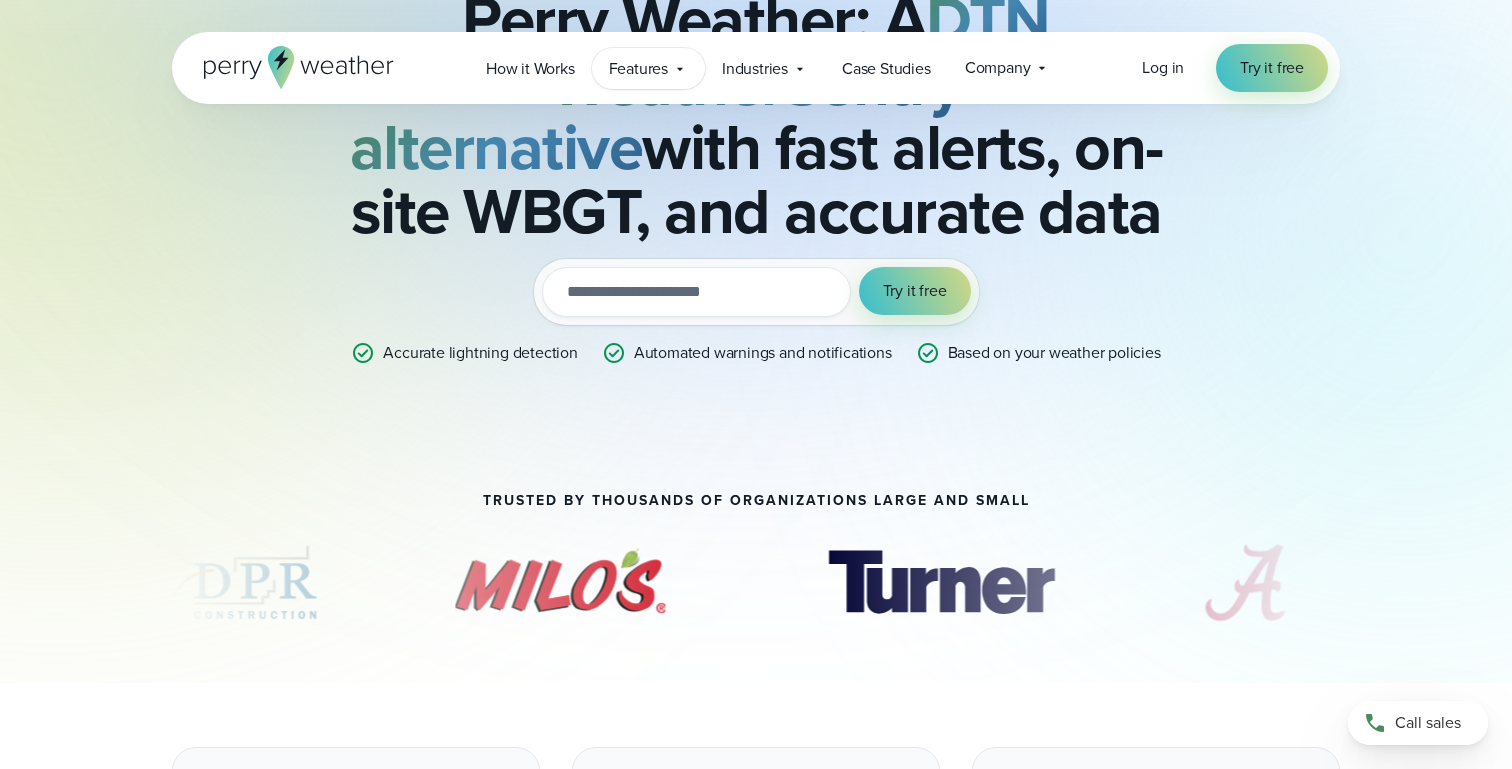 click on "Features" at bounding box center (638, 69) 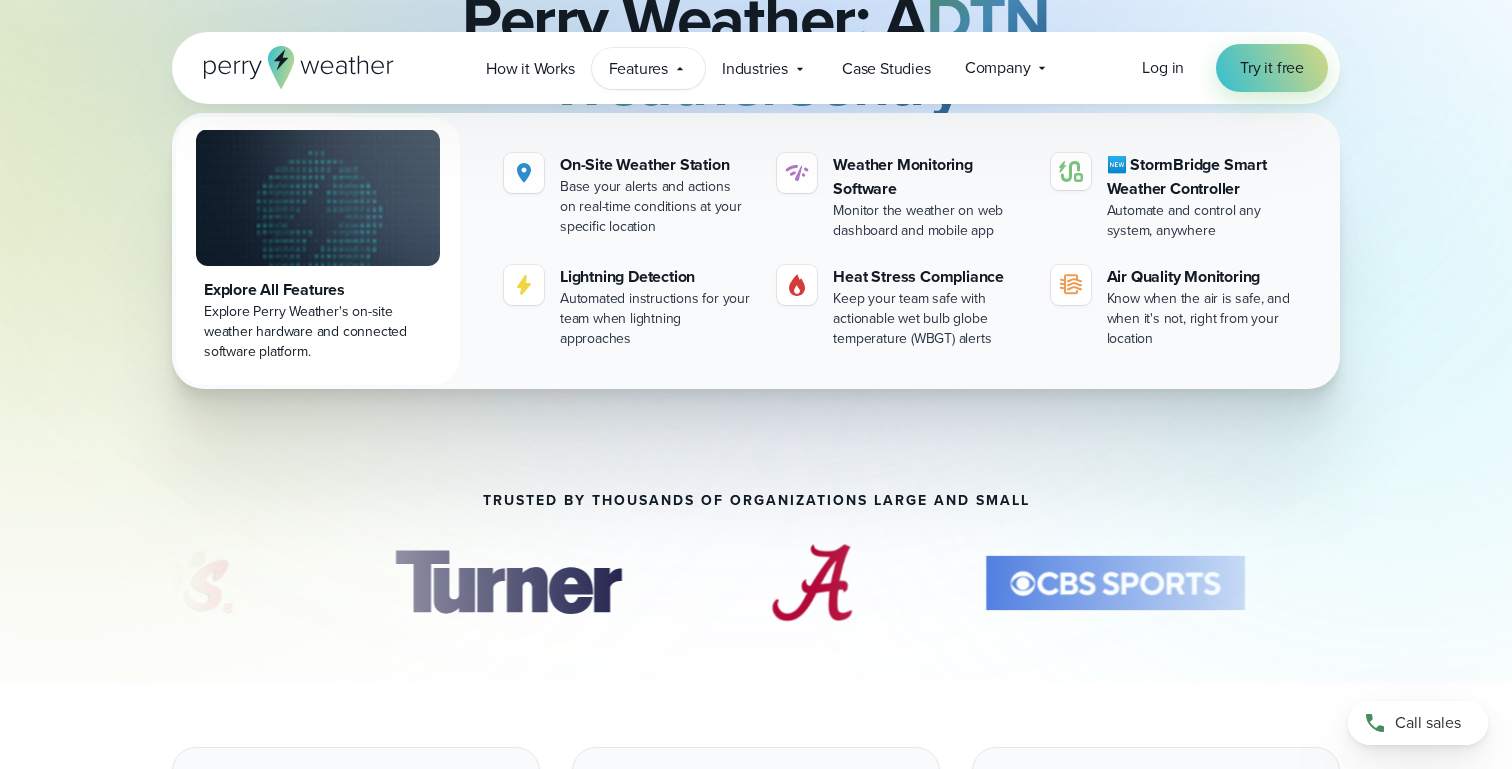 click on "Features" at bounding box center (638, 69) 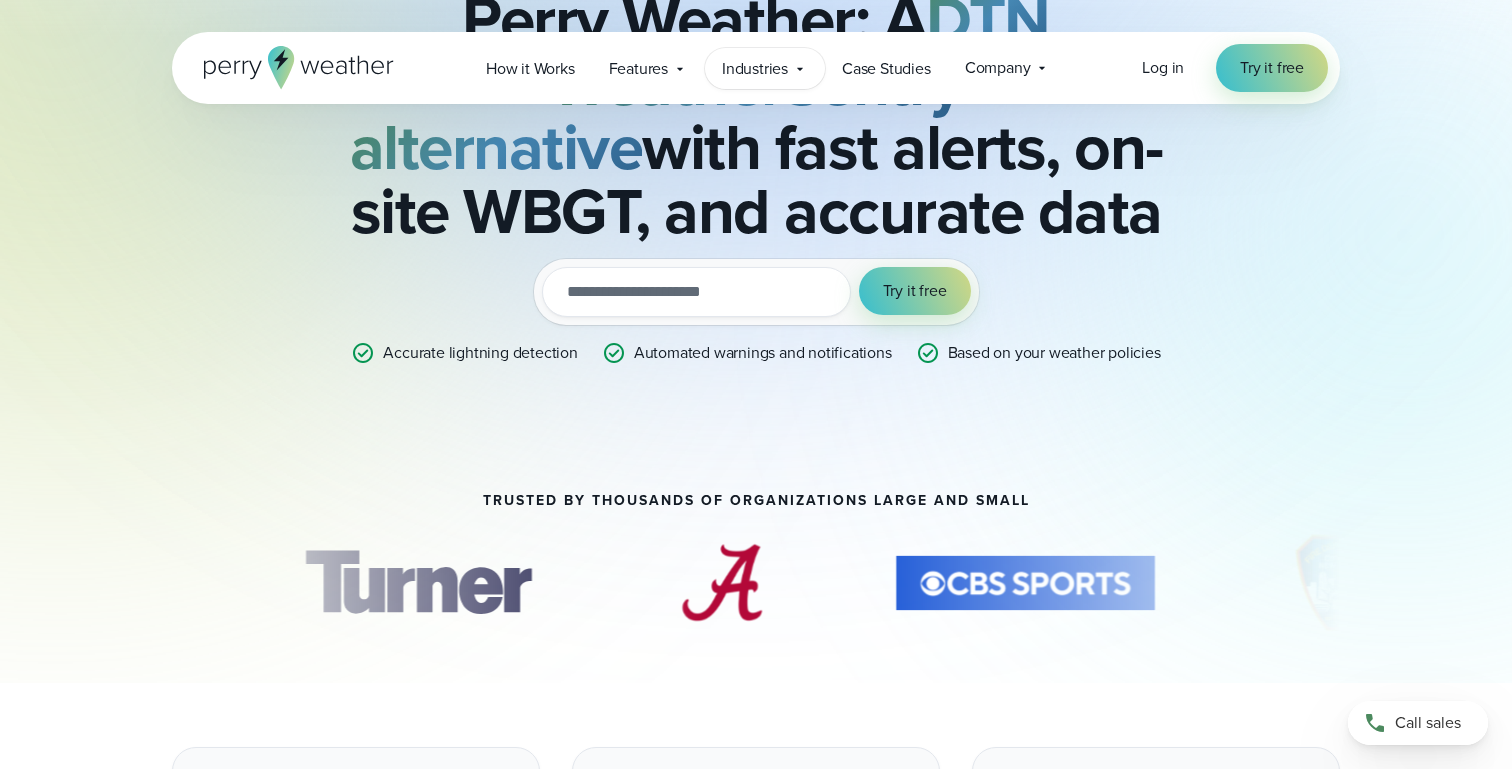 click on "Industries" at bounding box center (755, 69) 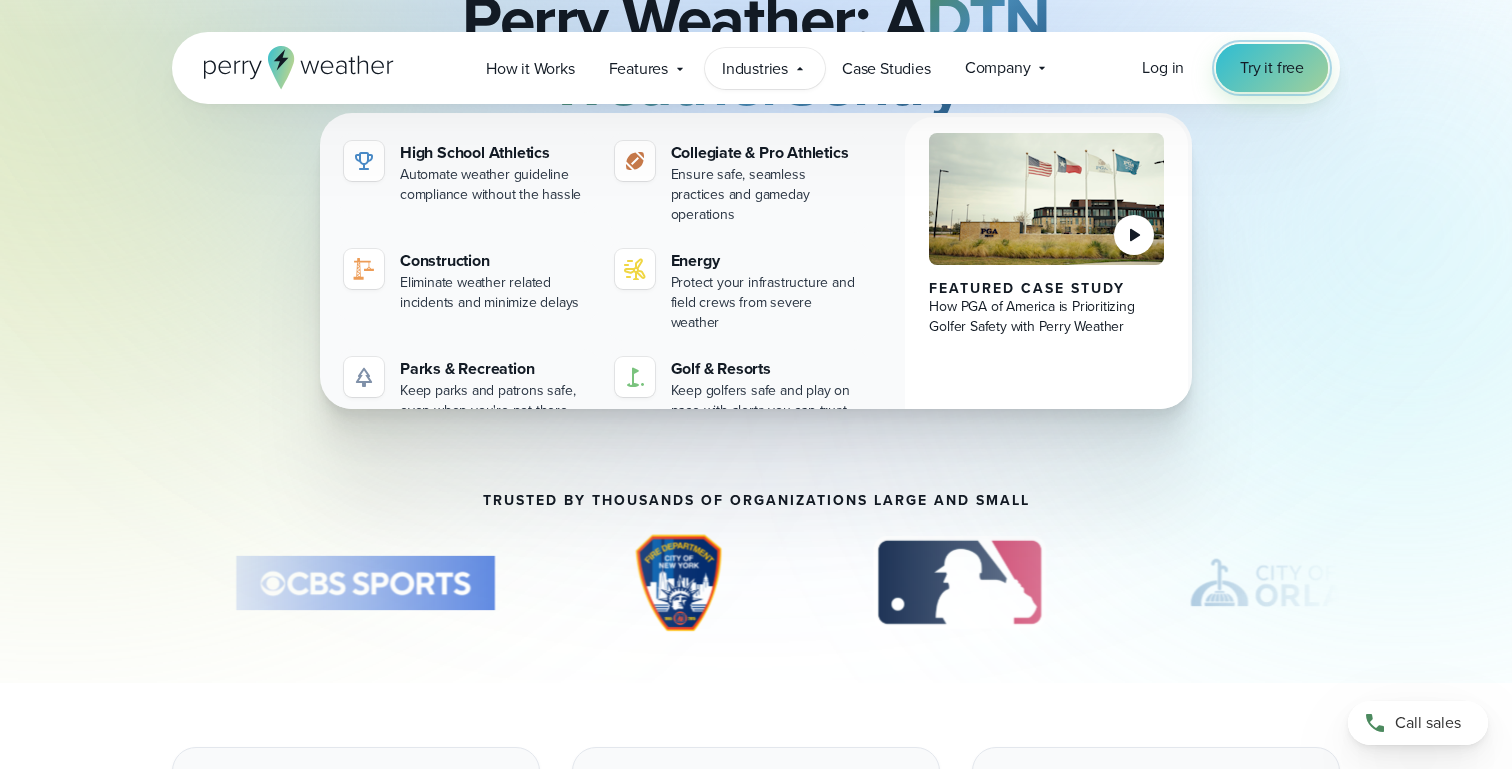 click on "Try it free" at bounding box center (1272, 68) 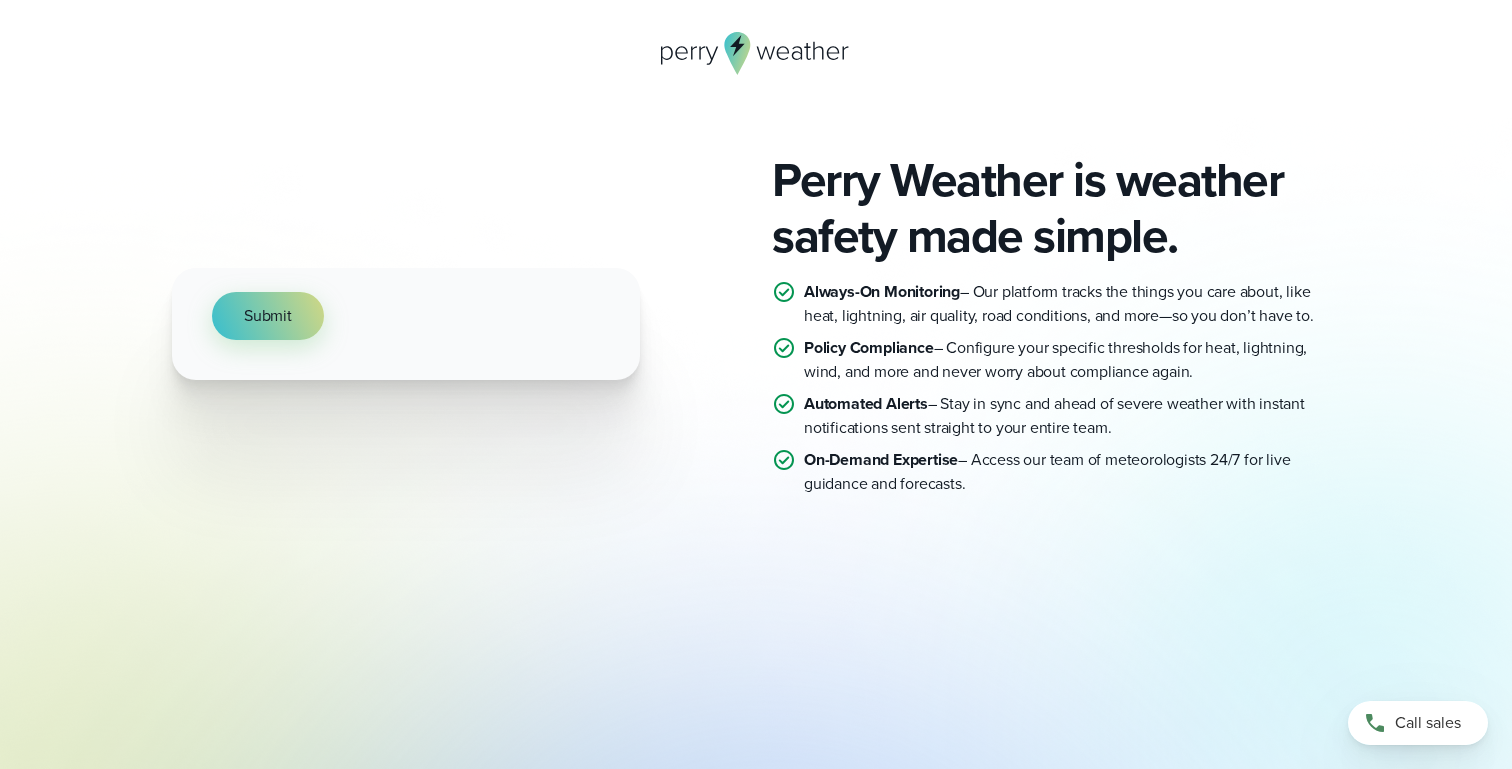scroll, scrollTop: 0, scrollLeft: 0, axis: both 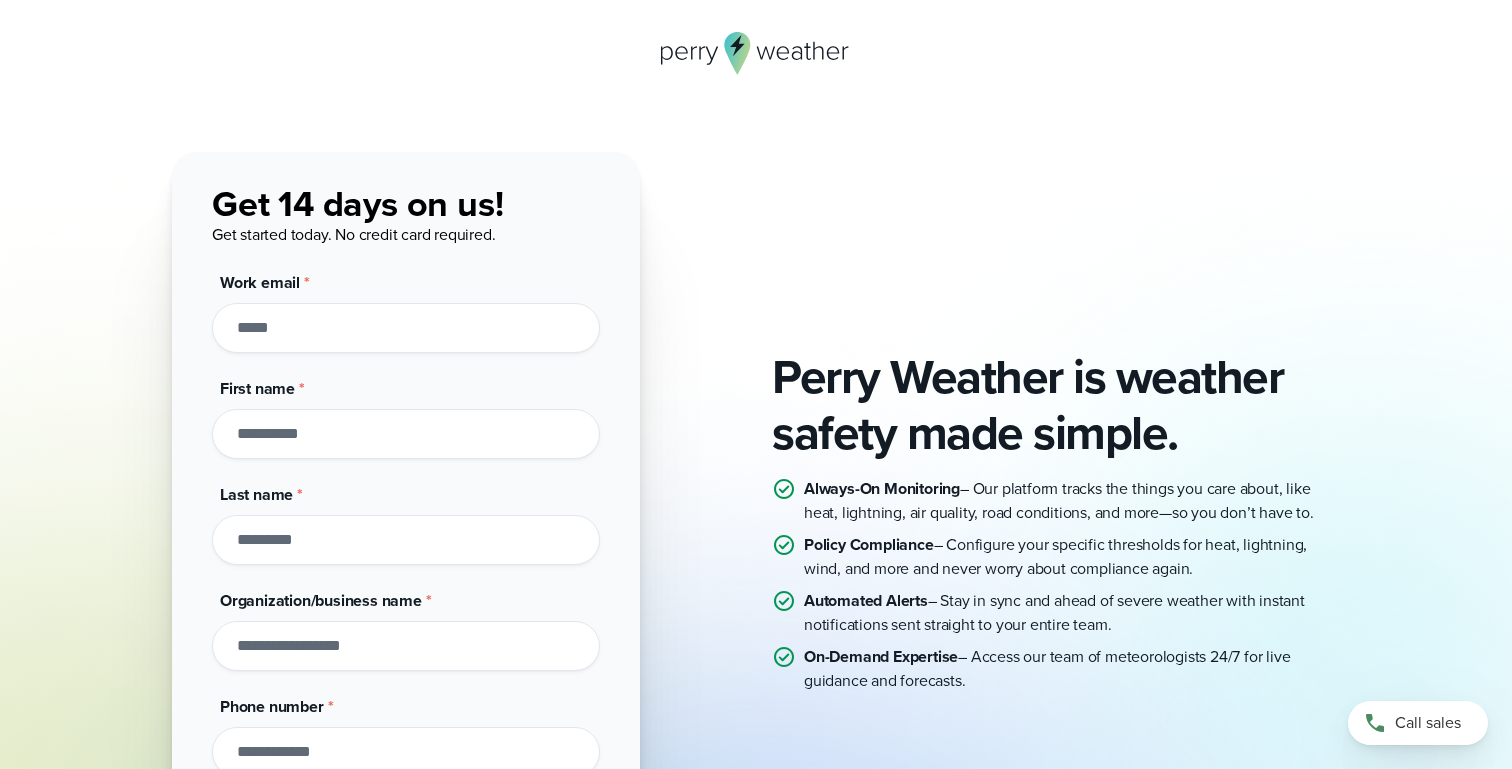 click on "Work email *" at bounding box center [406, 328] 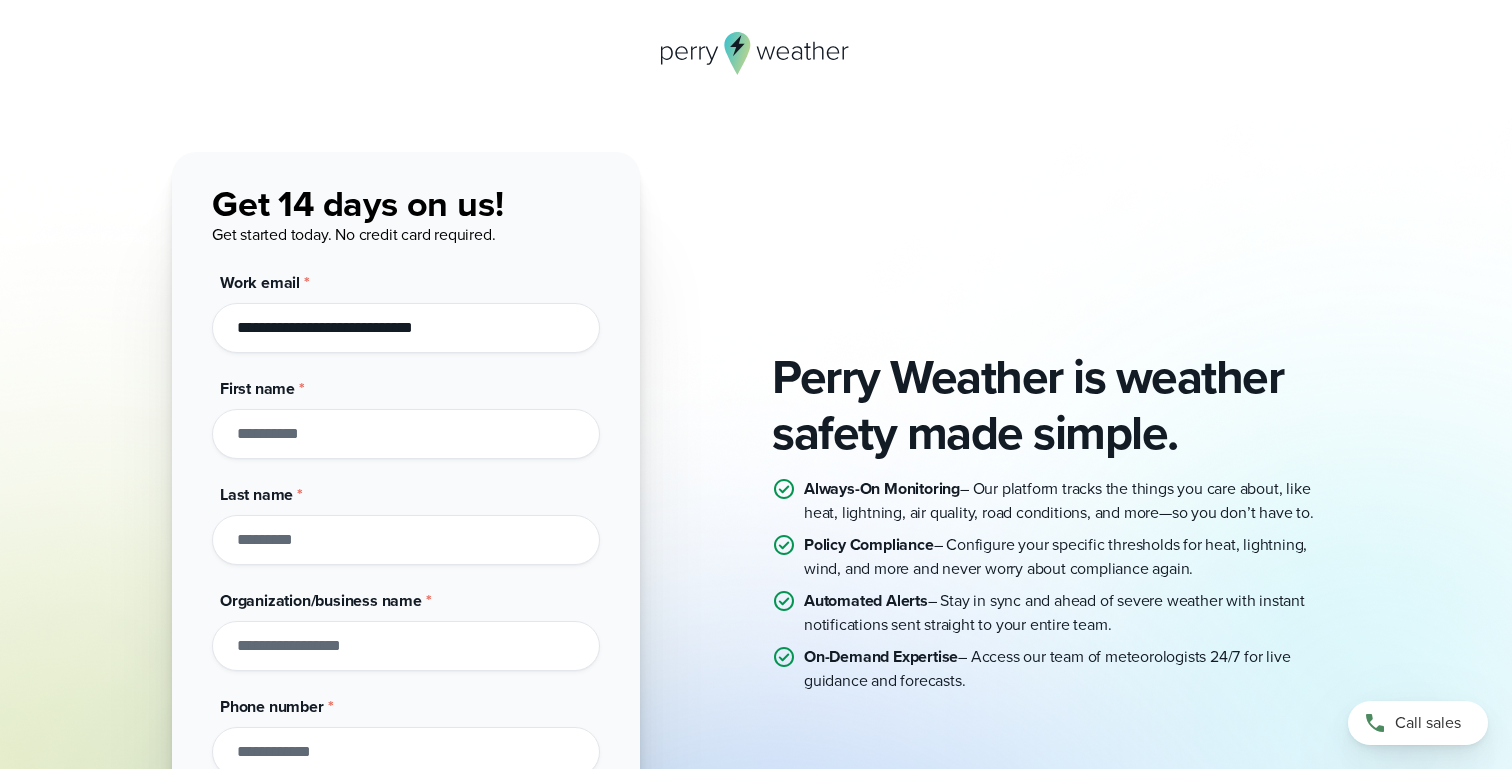 type on "****" 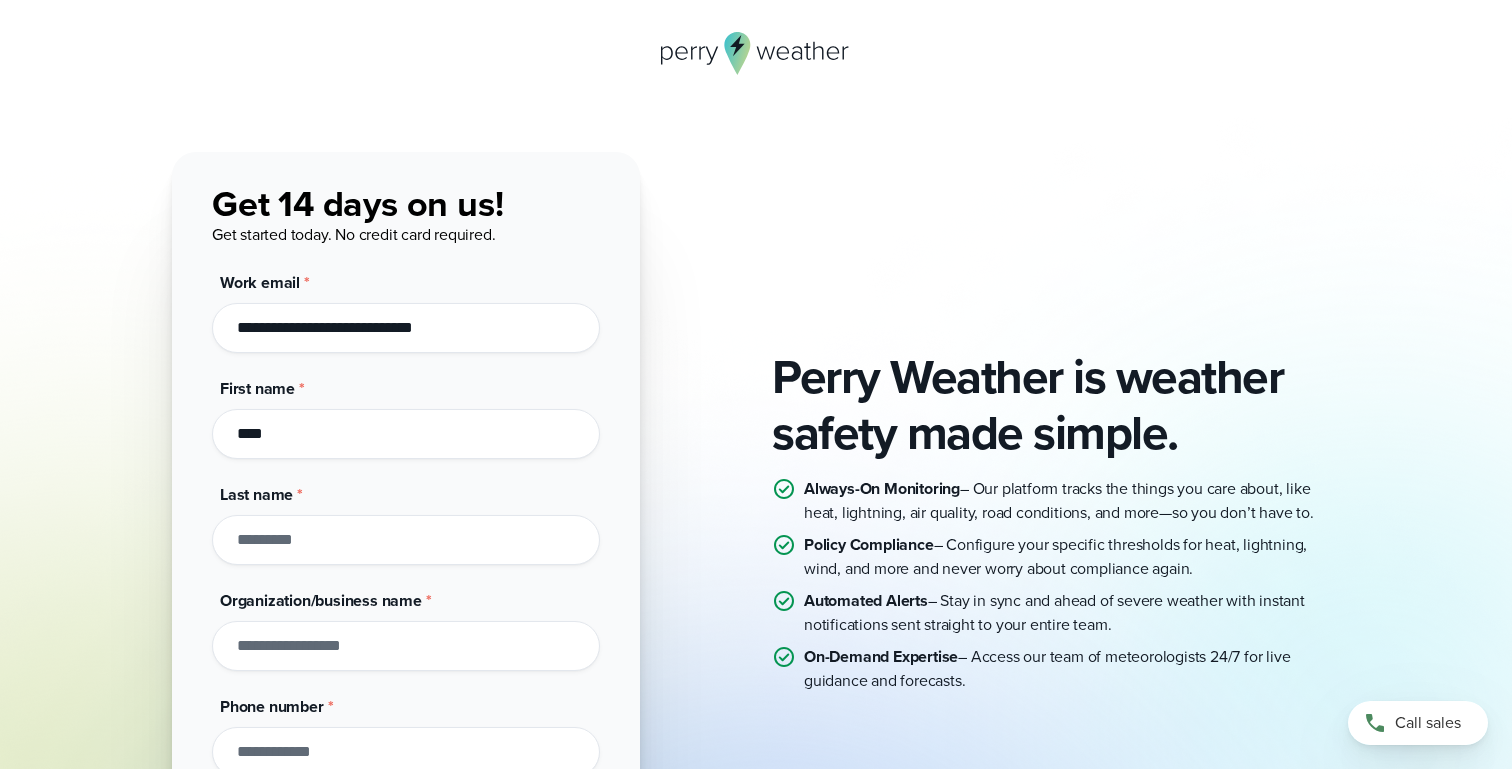 type on "*******" 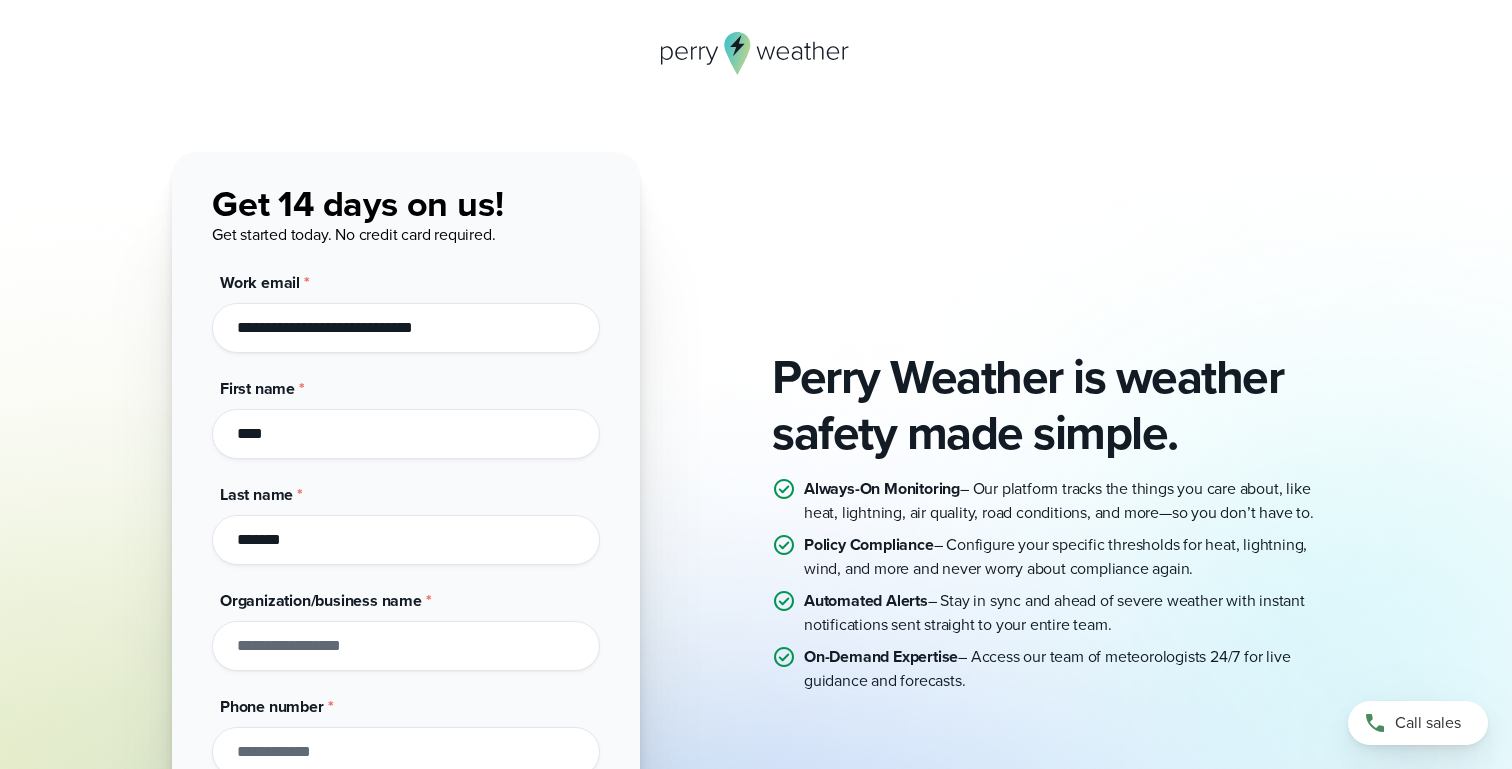 type on "**********" 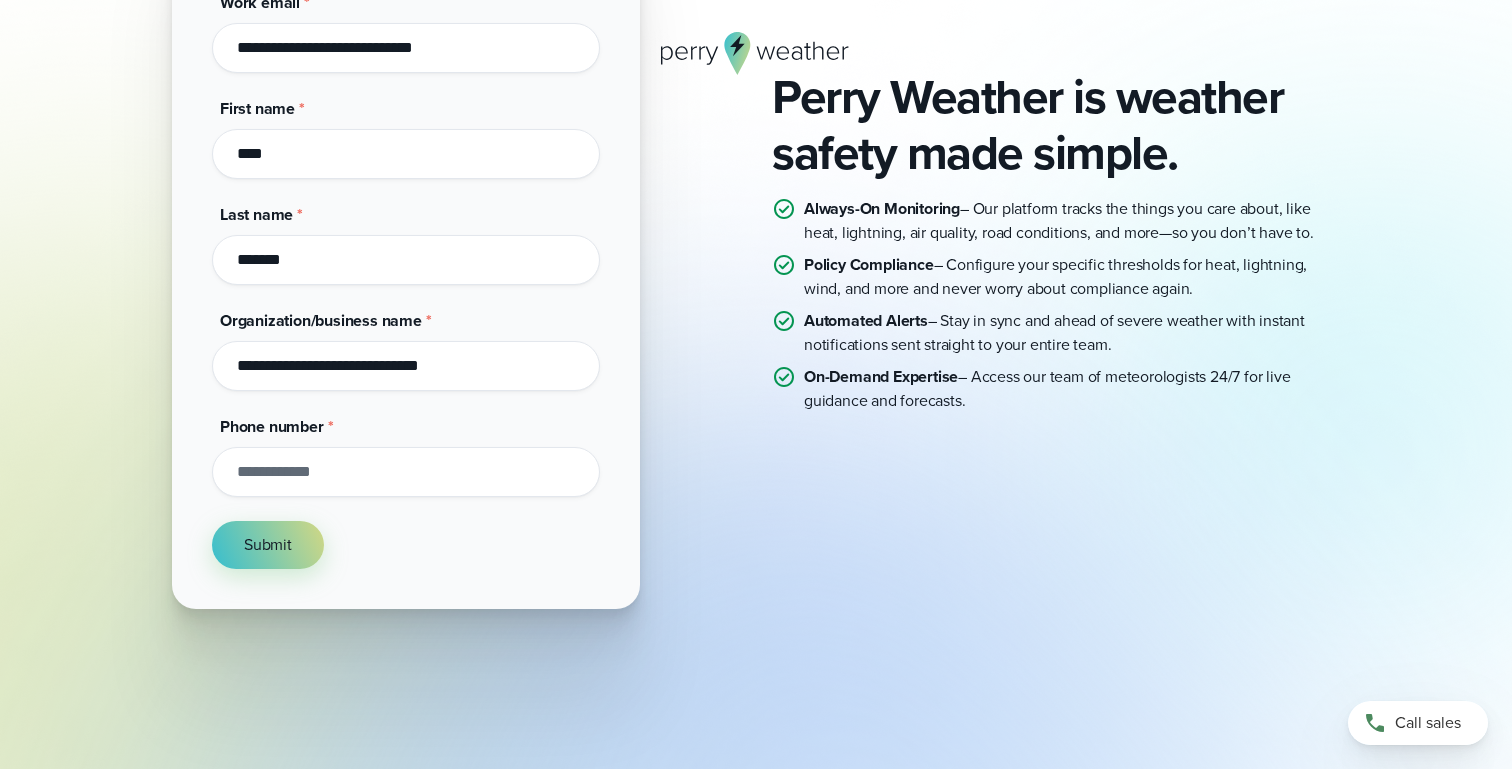 scroll, scrollTop: 339, scrollLeft: 0, axis: vertical 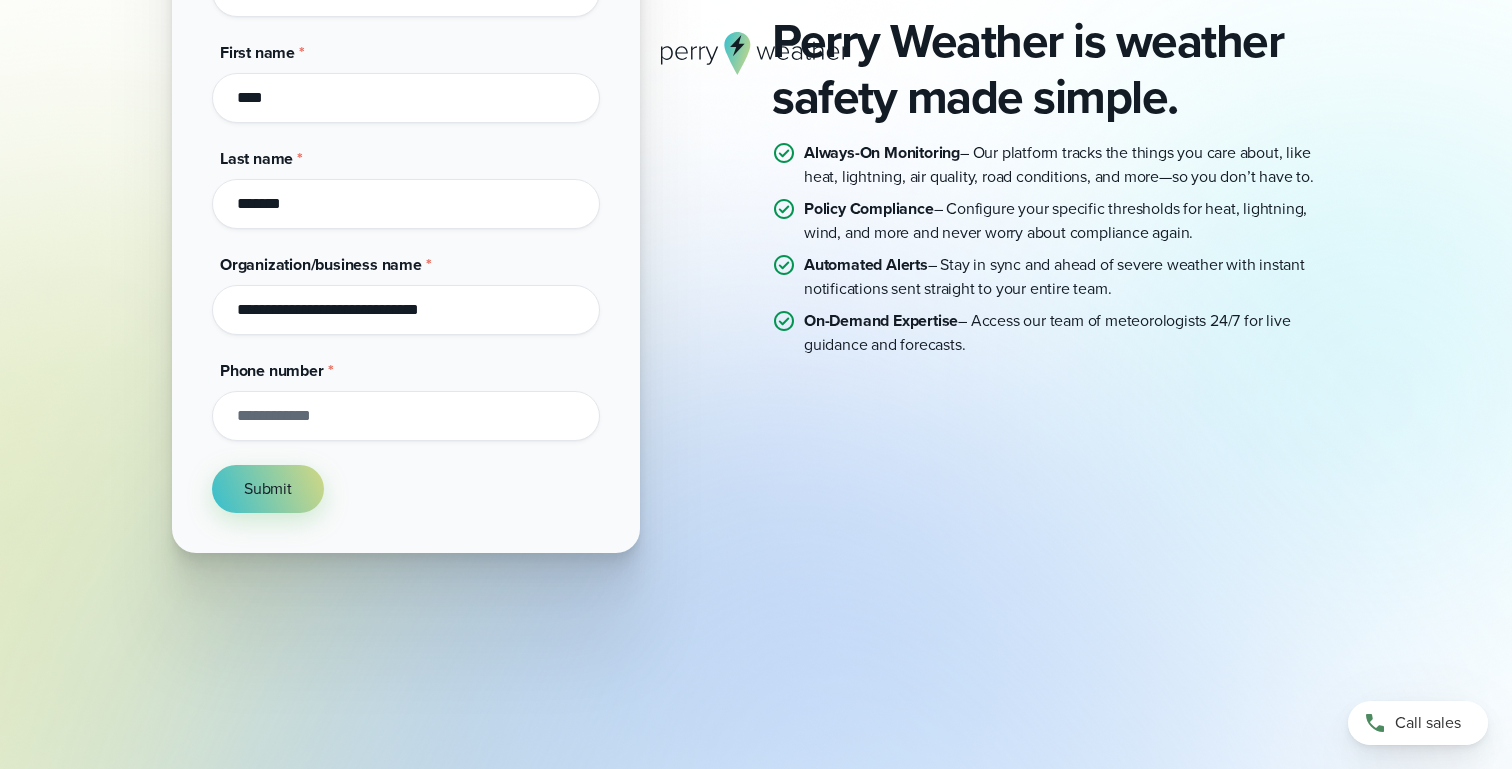 click on "Phone number *" at bounding box center (406, 416) 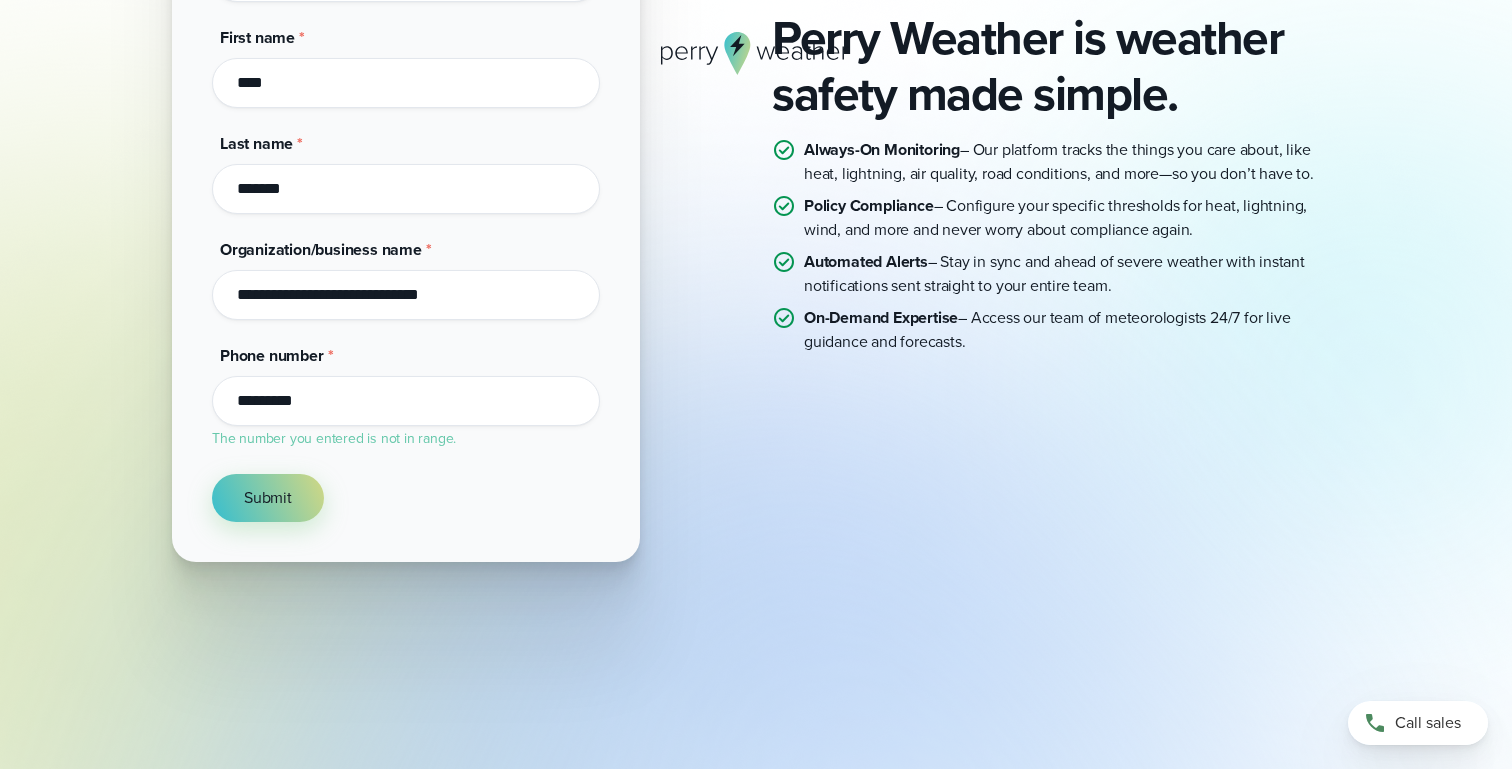 scroll, scrollTop: 339, scrollLeft: 0, axis: vertical 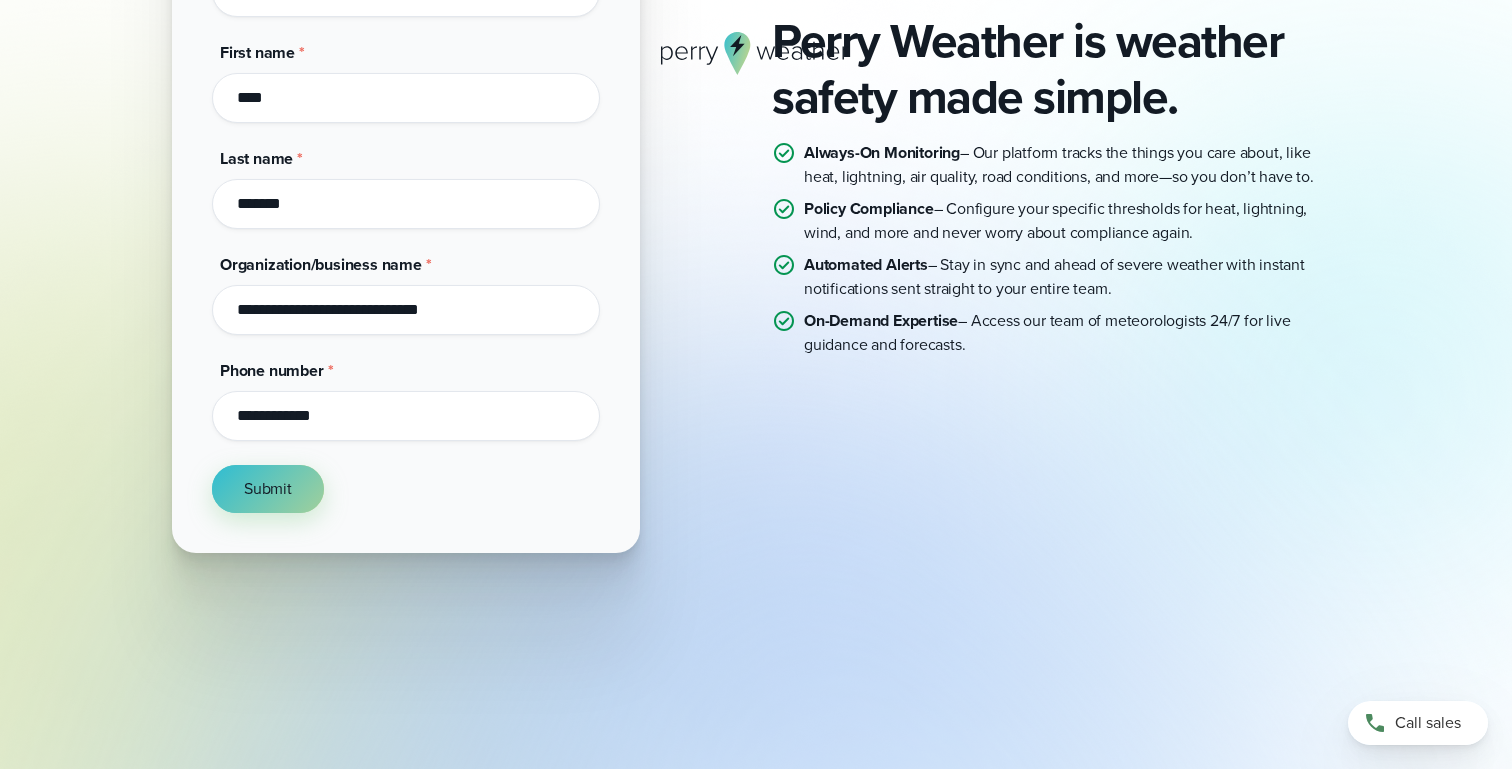 type on "**********" 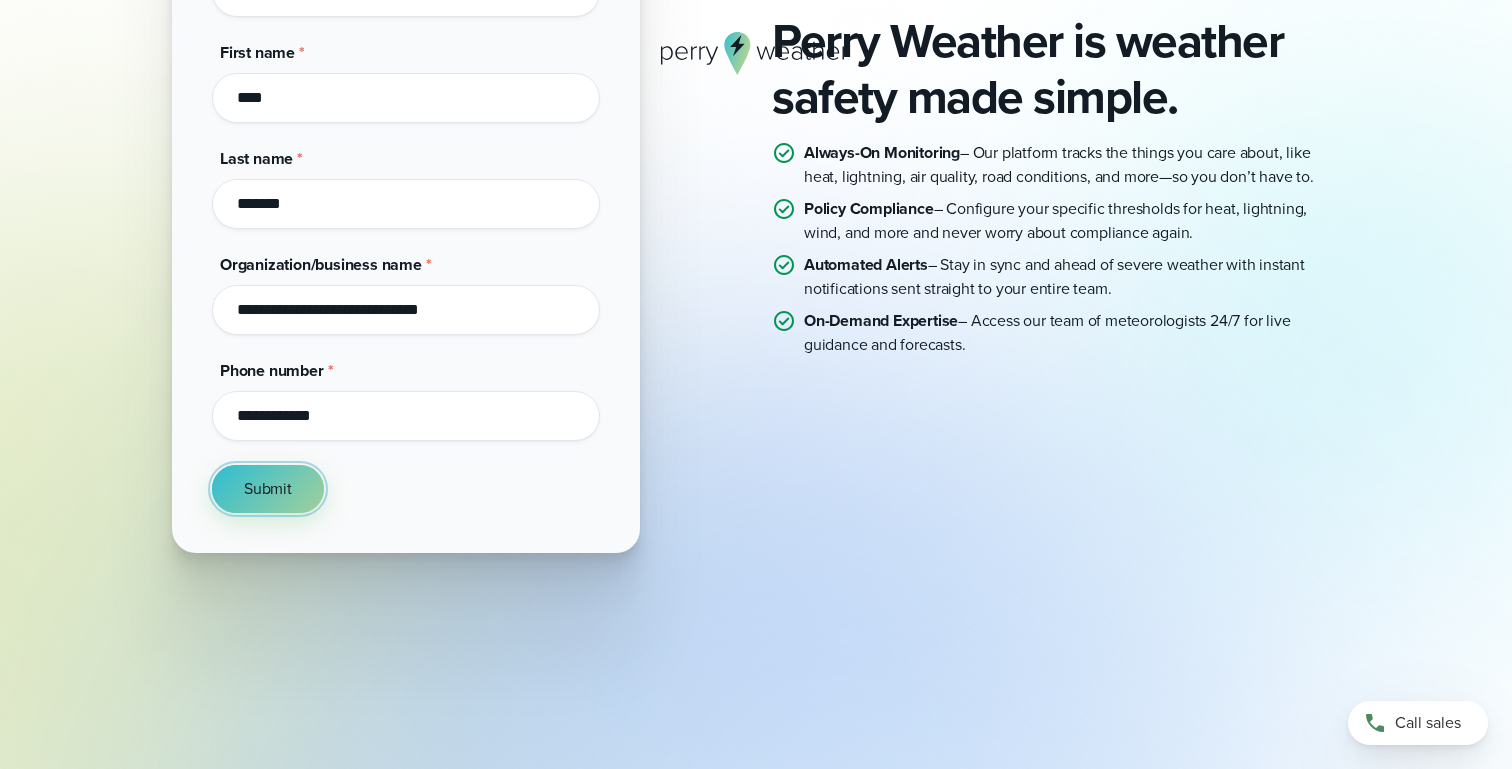click on "Submit" at bounding box center [268, 489] 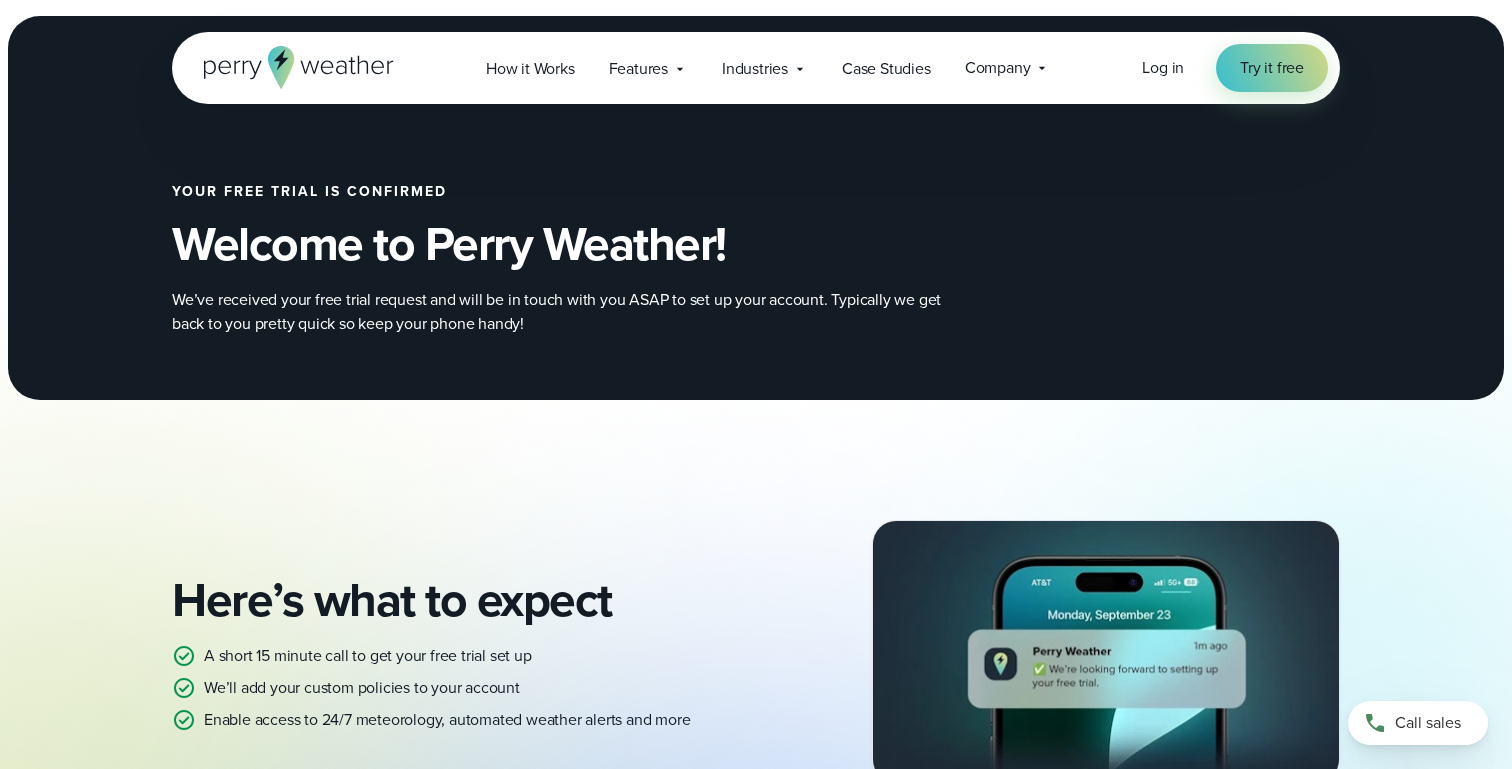 scroll, scrollTop: 0, scrollLeft: 0, axis: both 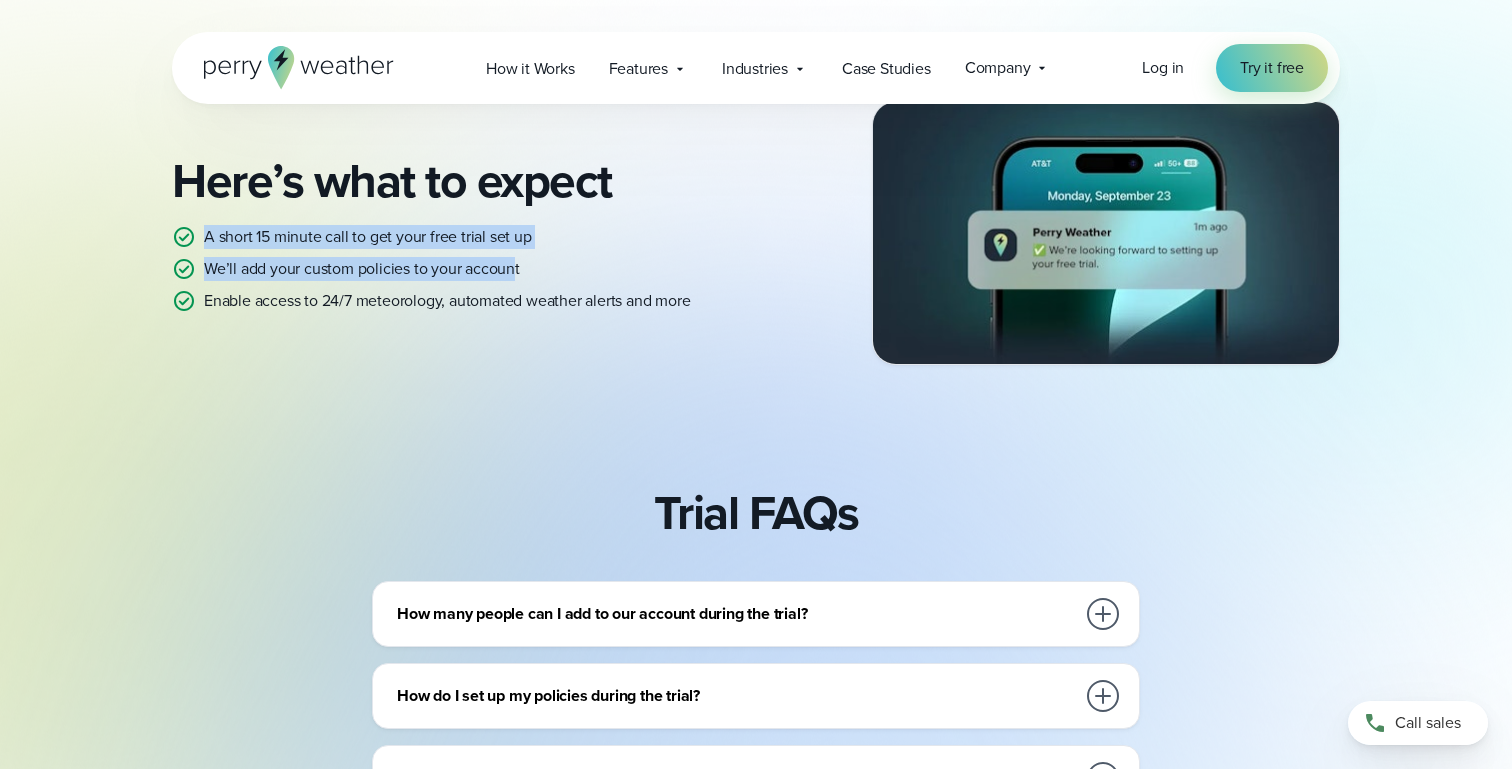 drag, startPoint x: 204, startPoint y: 233, endPoint x: 517, endPoint y: 269, distance: 315.06348 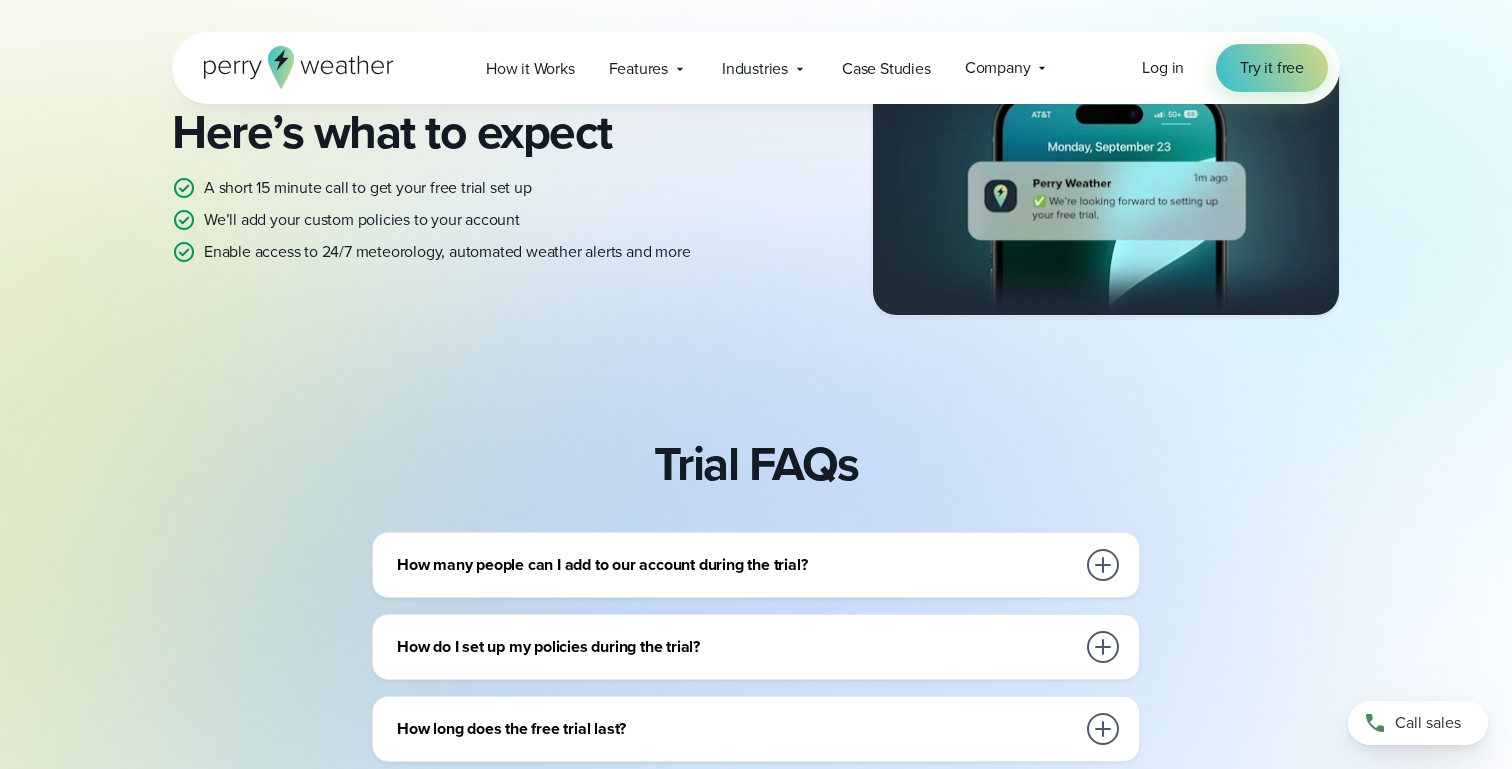 scroll, scrollTop: 452, scrollLeft: 0, axis: vertical 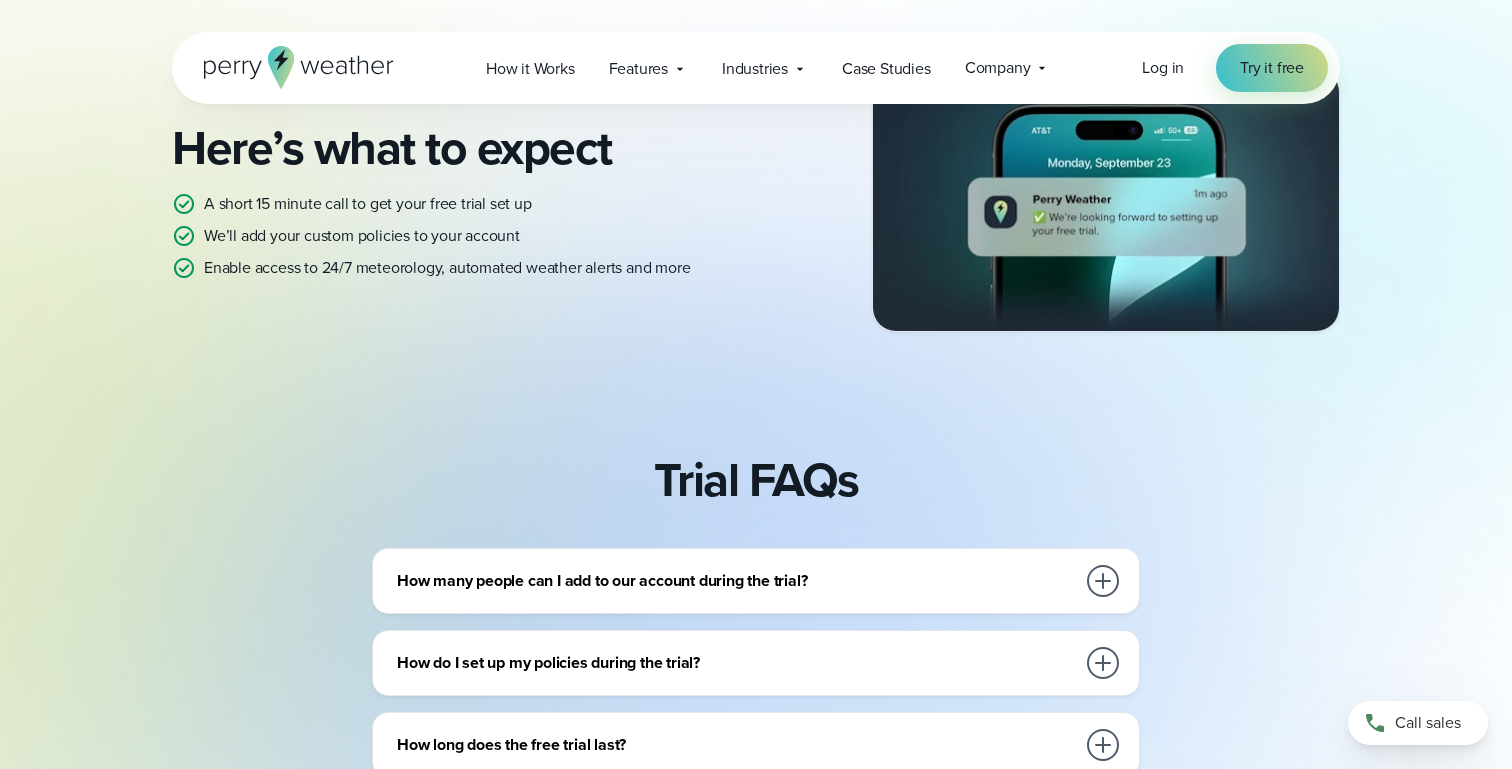 click on "A short 15 minute call to get your free trial set up" at bounding box center [368, 204] 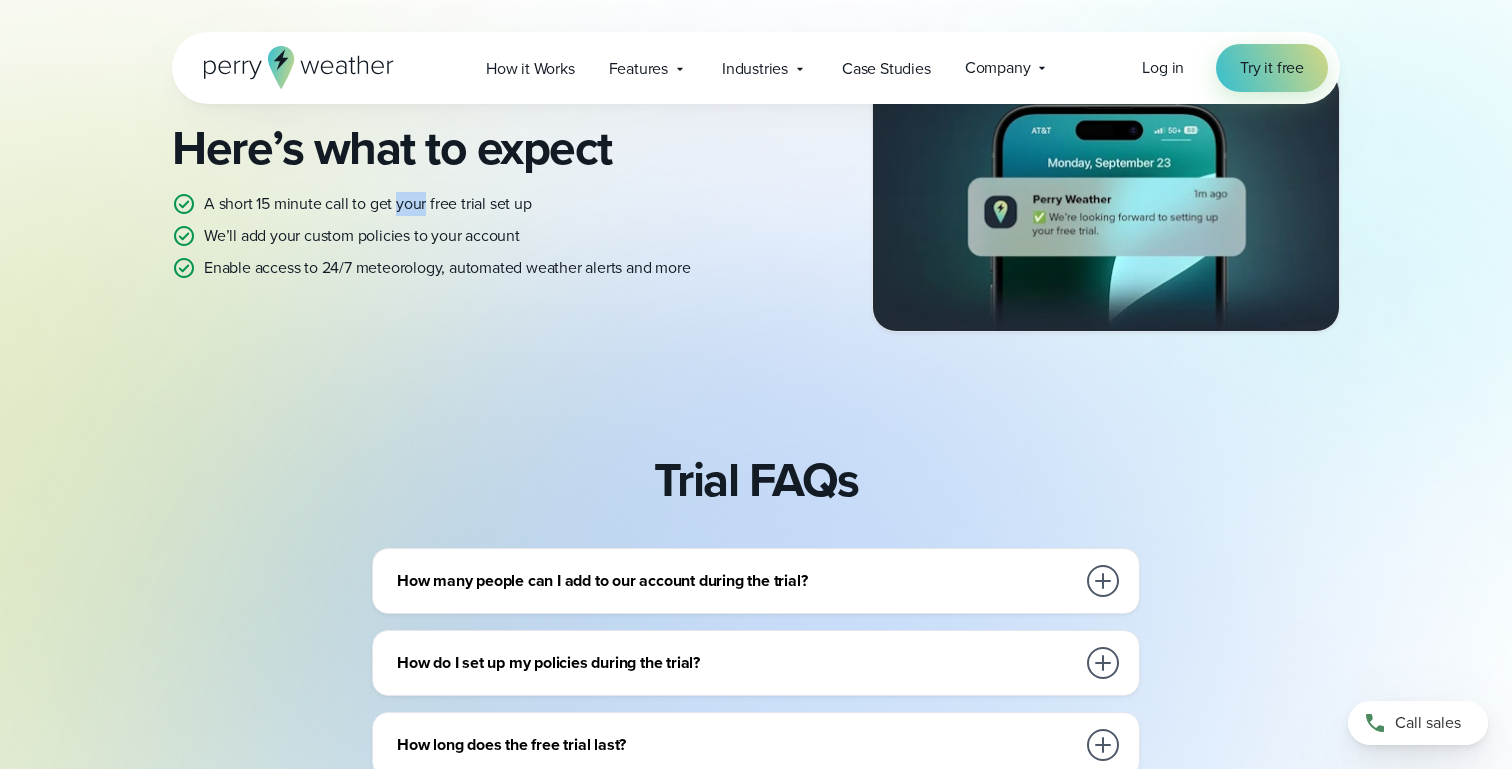 click on "A short 15 minute call to get your free trial set up" at bounding box center (368, 204) 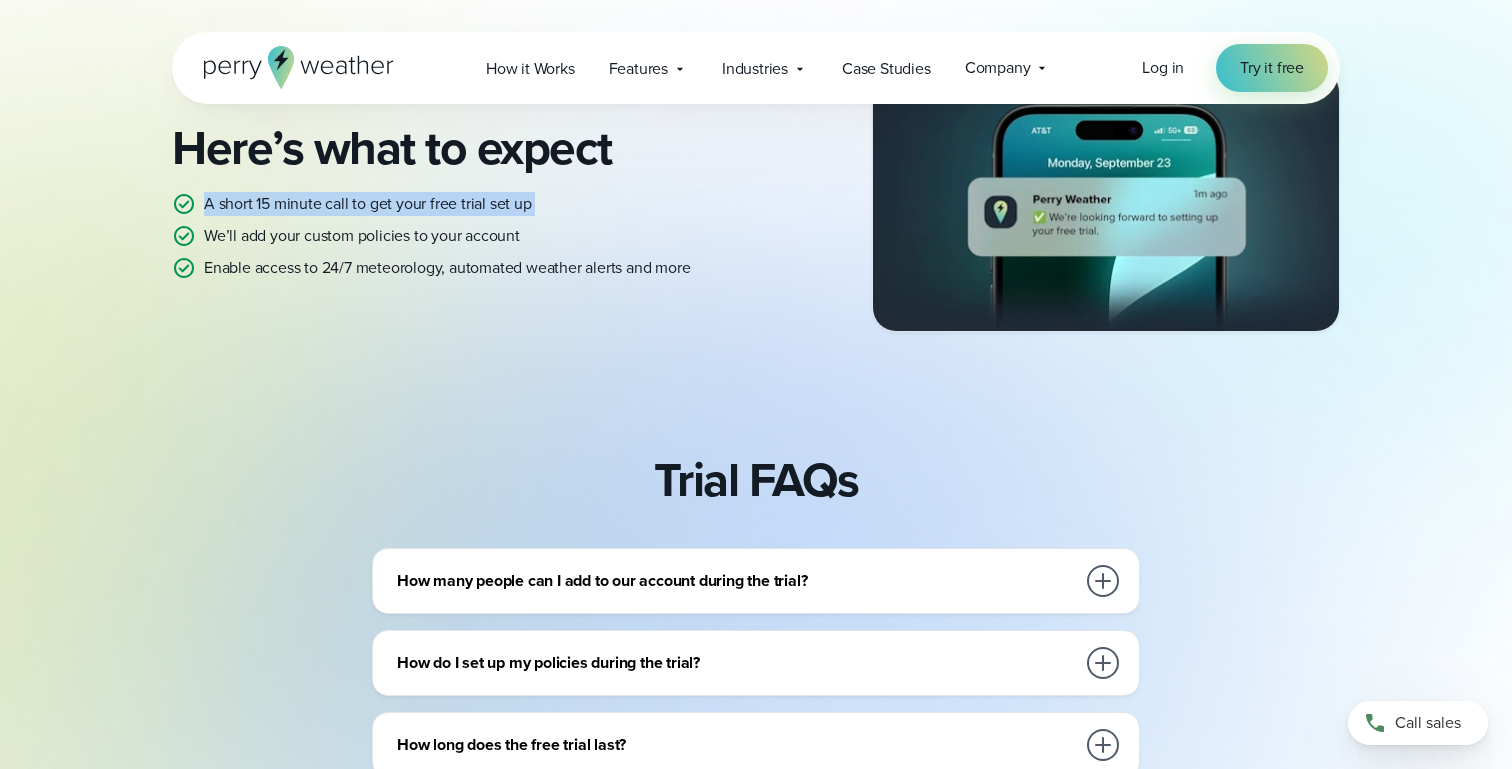 click on "A short 15 minute call to get your free trial set up" at bounding box center (368, 204) 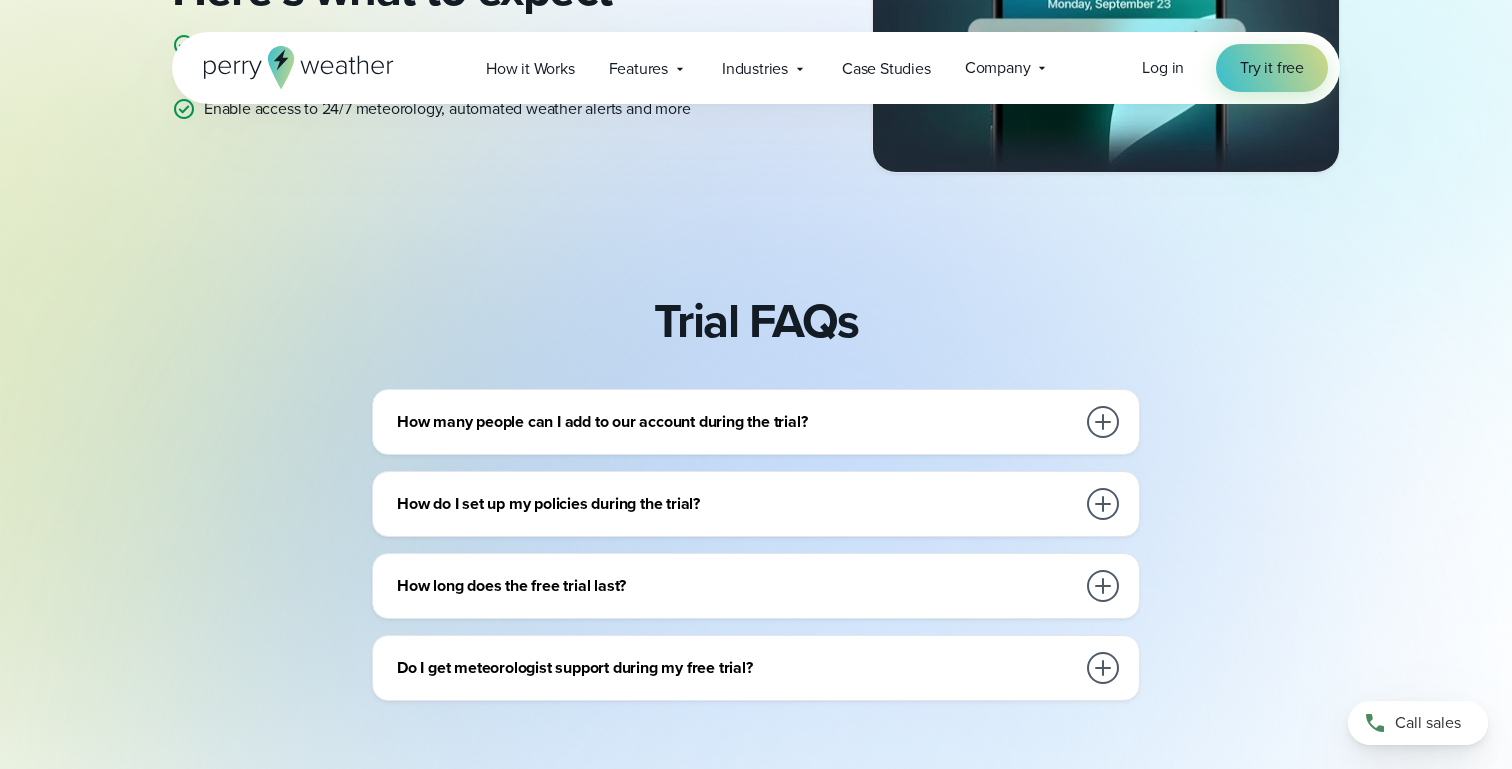 scroll, scrollTop: 627, scrollLeft: 0, axis: vertical 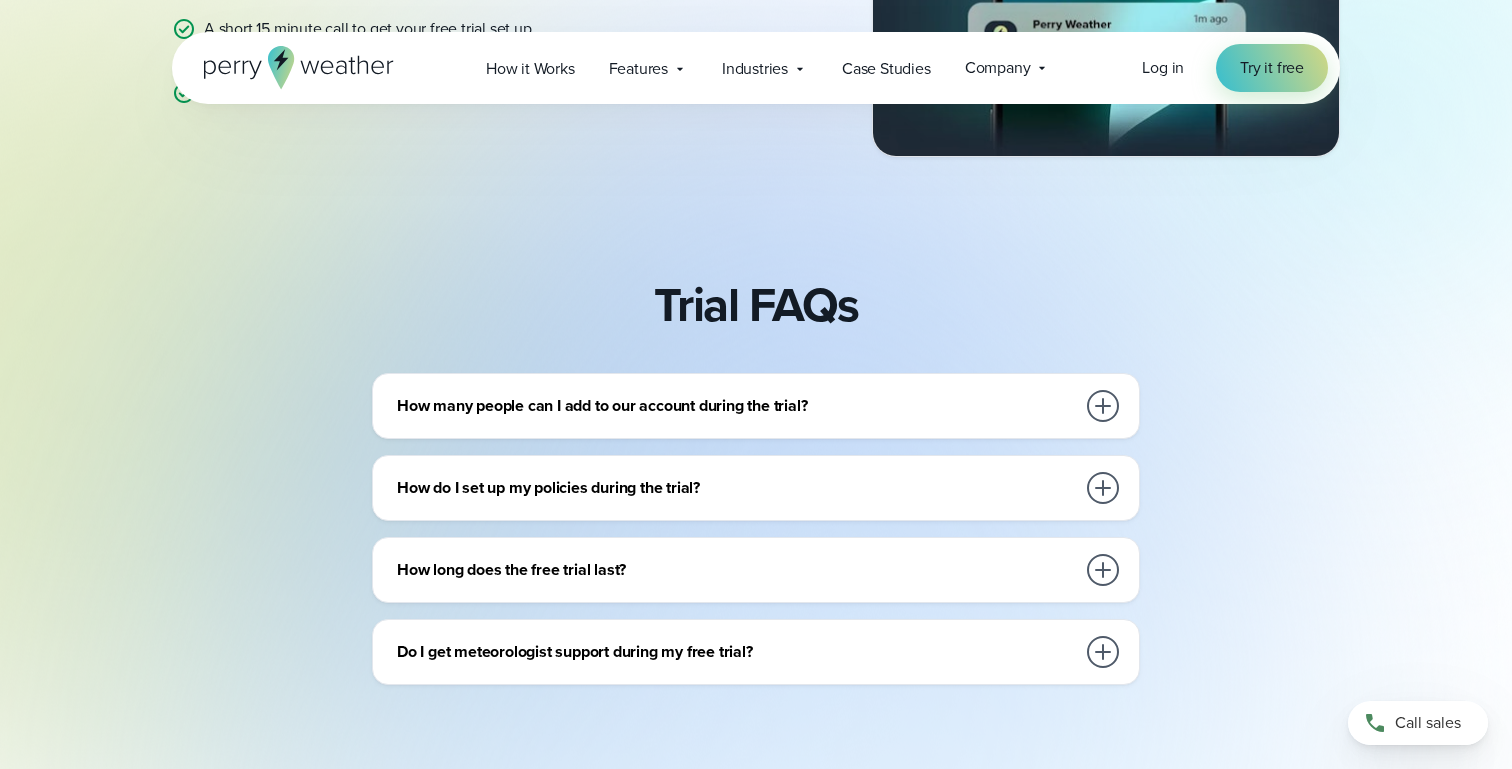 click on "How many people can I add to our account during the trial?" at bounding box center (760, 406) 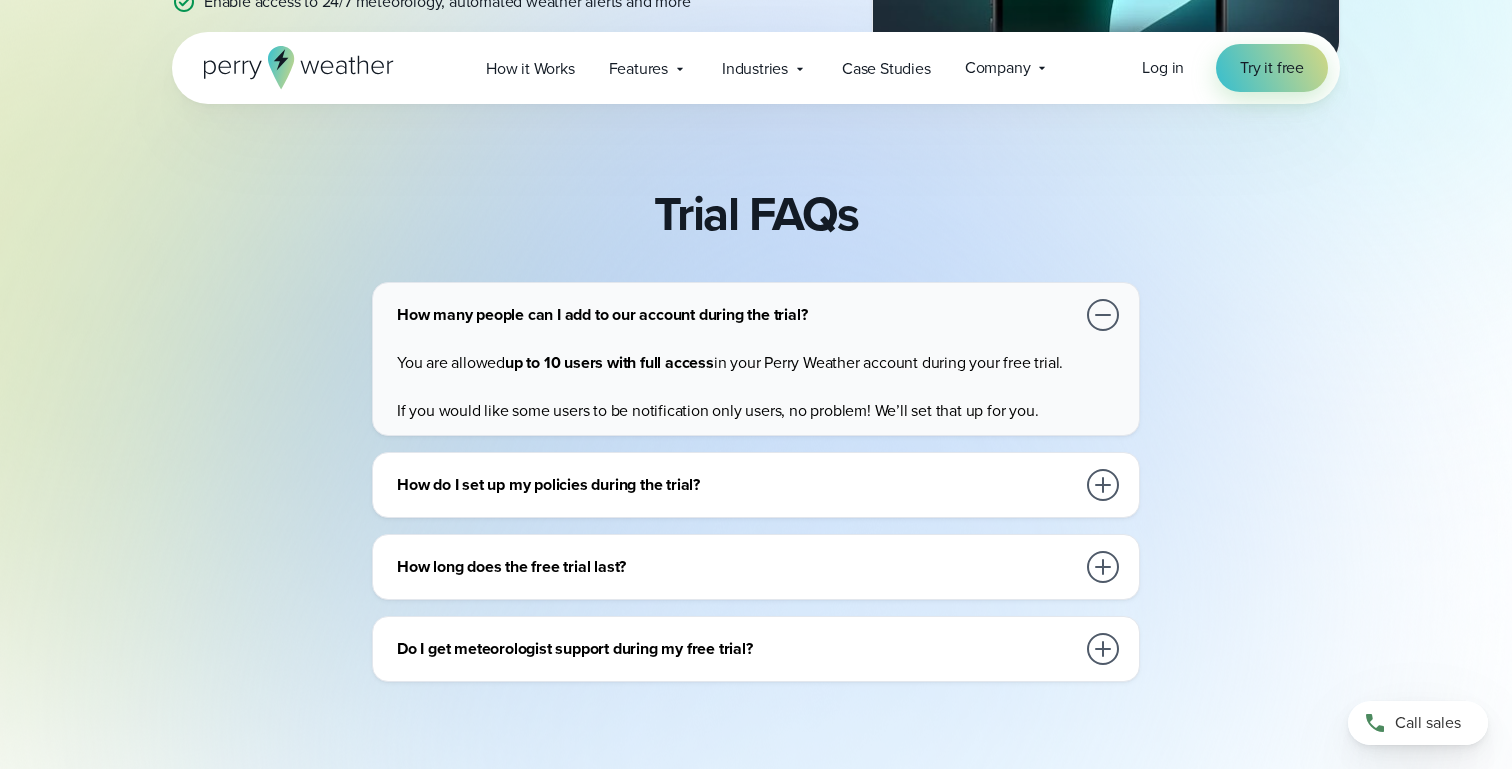 scroll, scrollTop: 733, scrollLeft: 0, axis: vertical 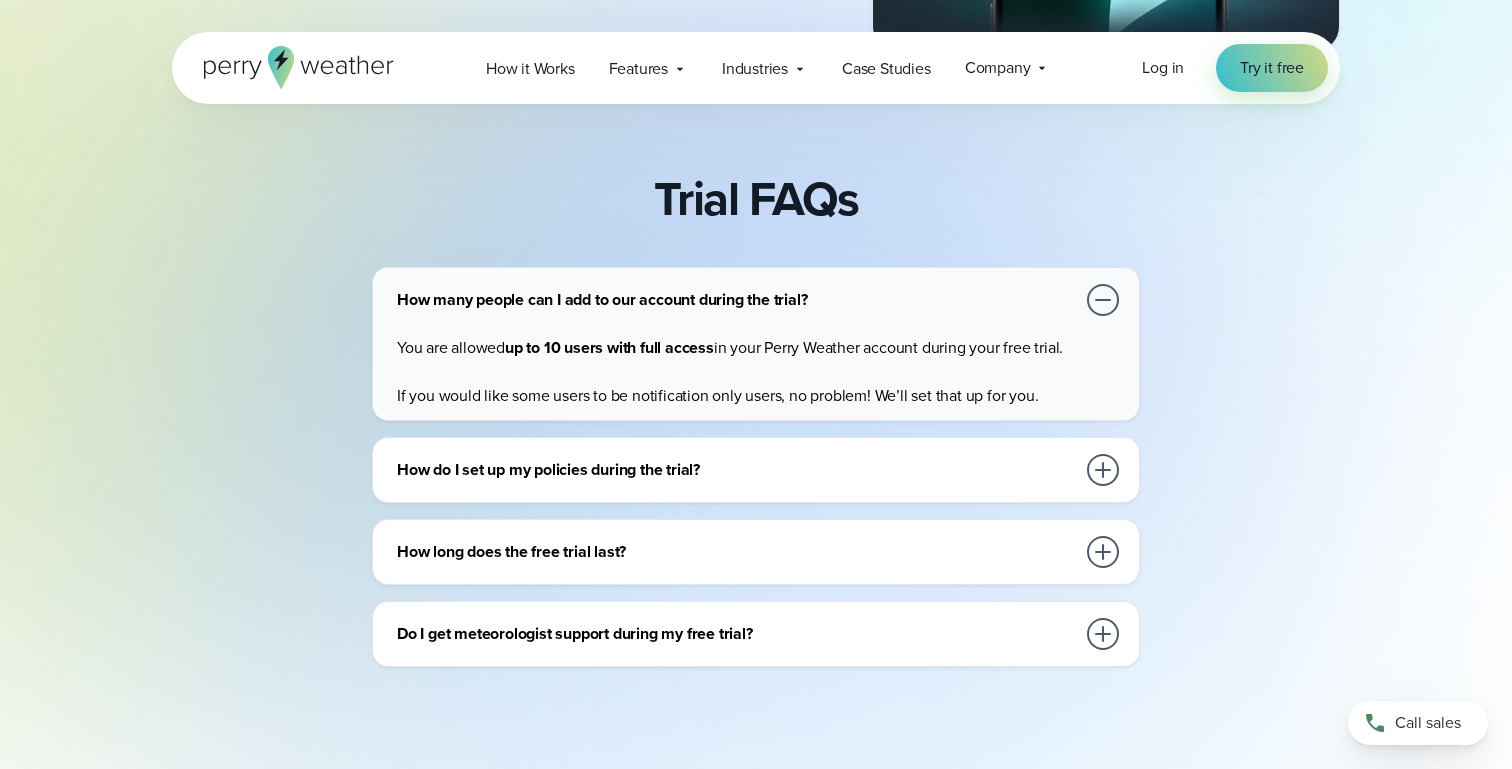 click on "How do I set up my policies during the trial?" at bounding box center (736, 470) 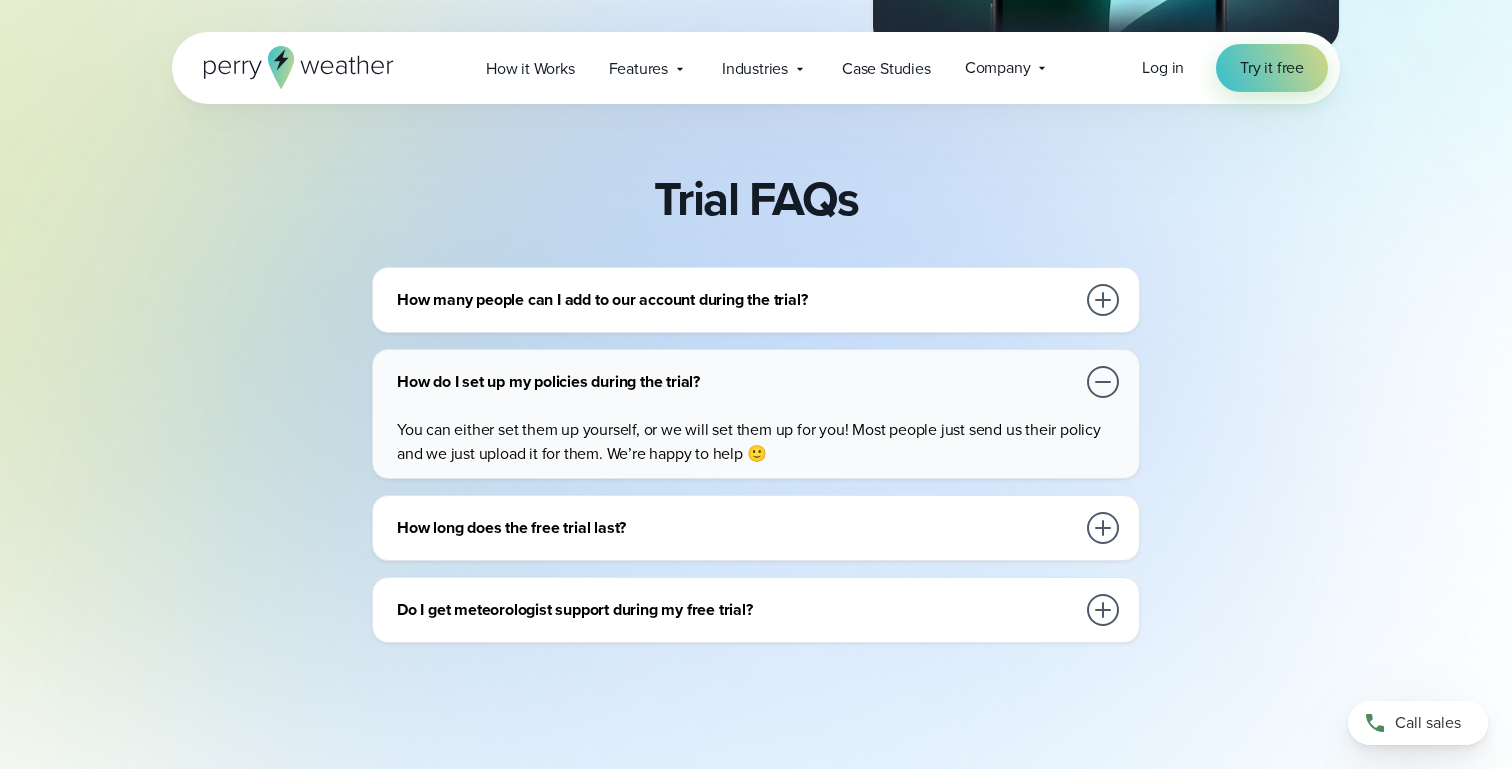 click on "How do I set up my policies during the trial?" at bounding box center [760, 382] 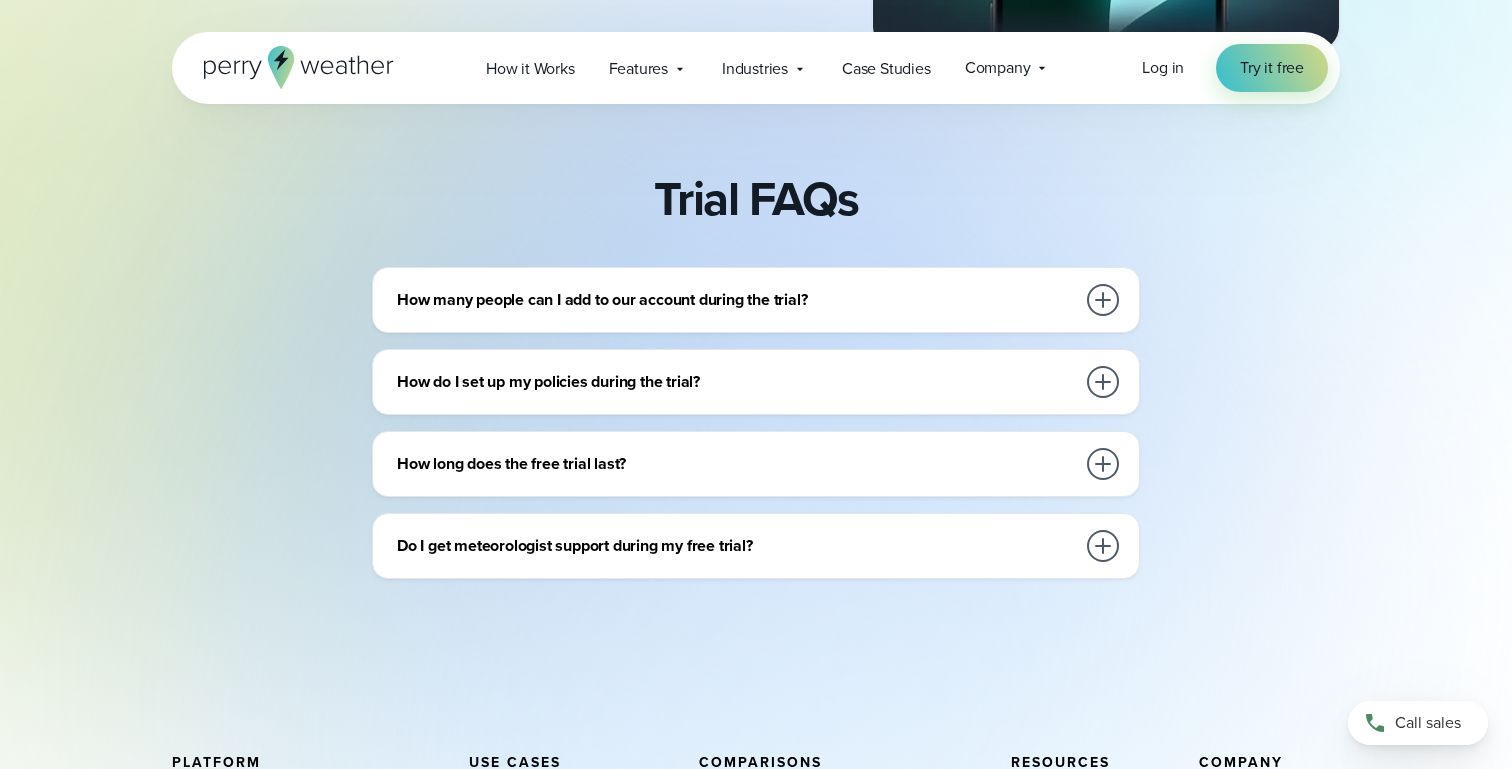 click on "How long does the free trial last?" at bounding box center [736, 464] 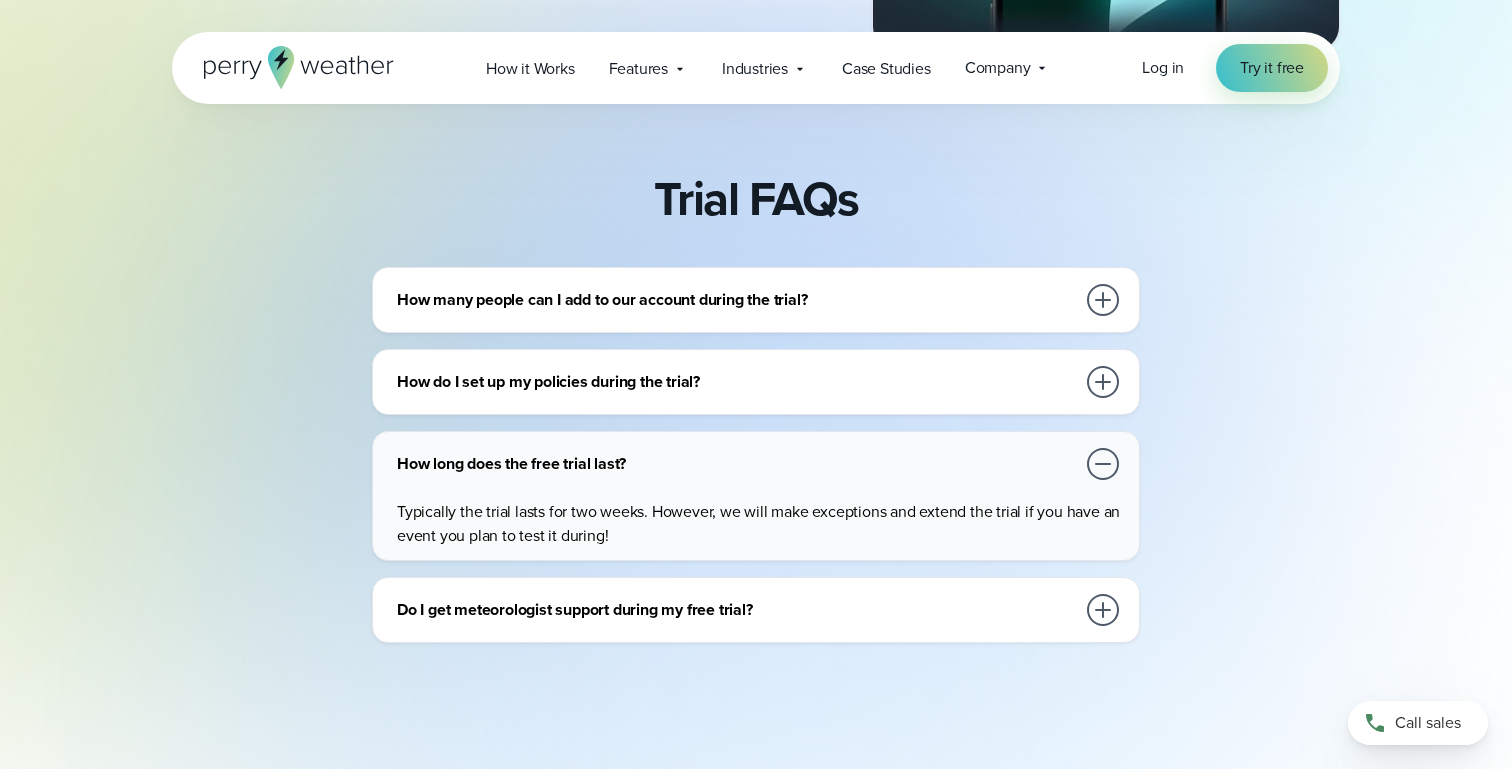click on "How long does the free trial last?" at bounding box center (736, 464) 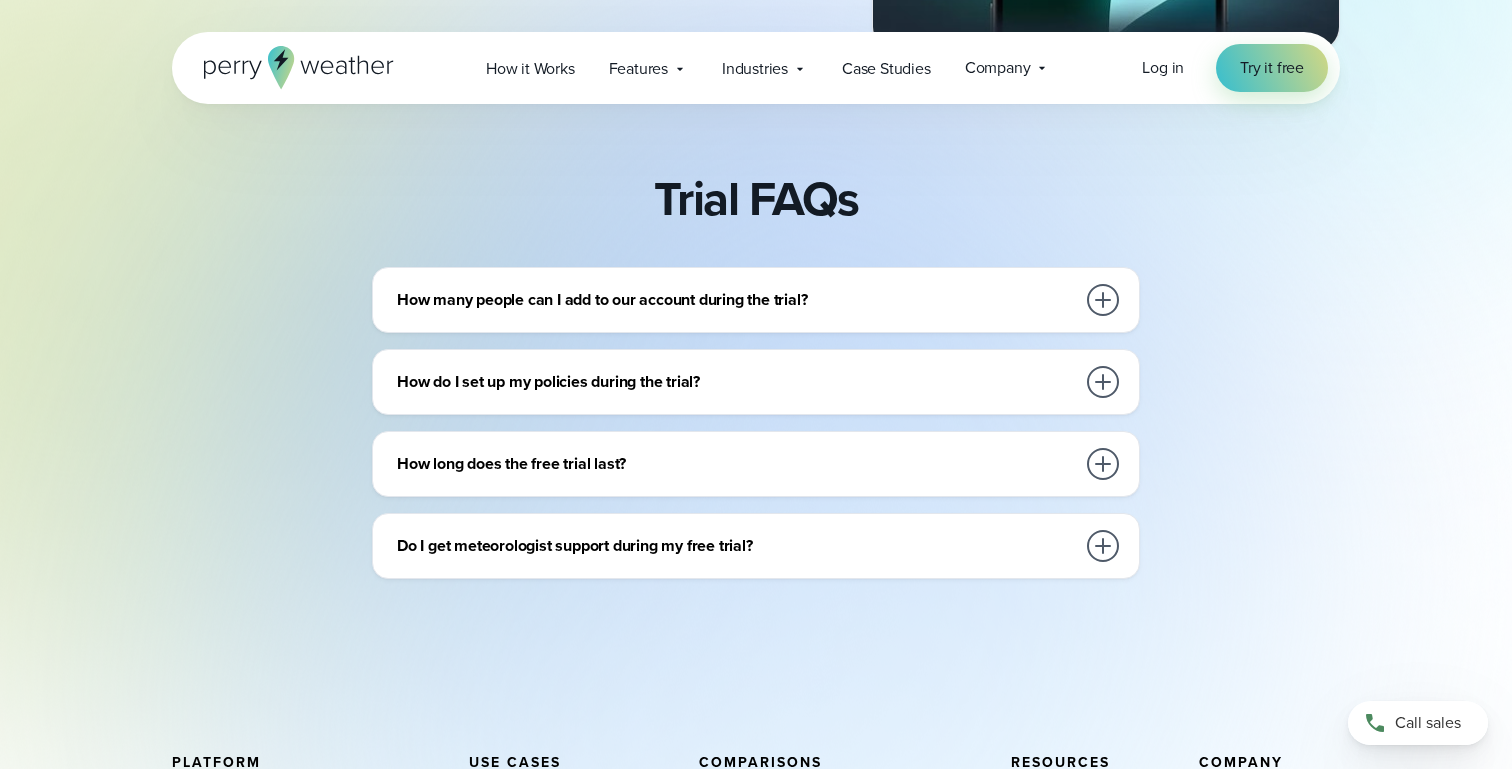 click on "Do I get meteorologist support during my free trial?" at bounding box center [736, 546] 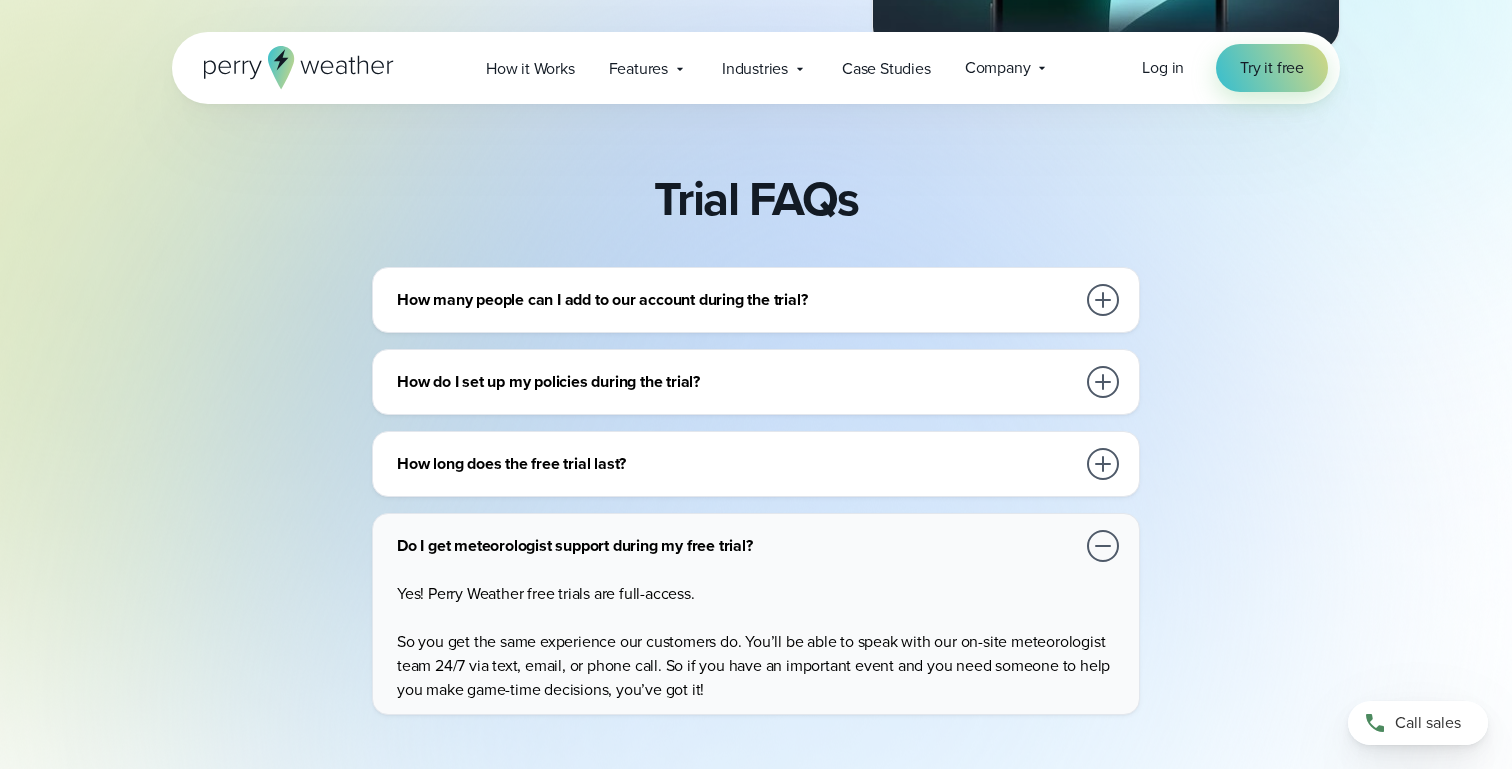 click on "Do I get meteorologist support during my free trial?" at bounding box center [736, 546] 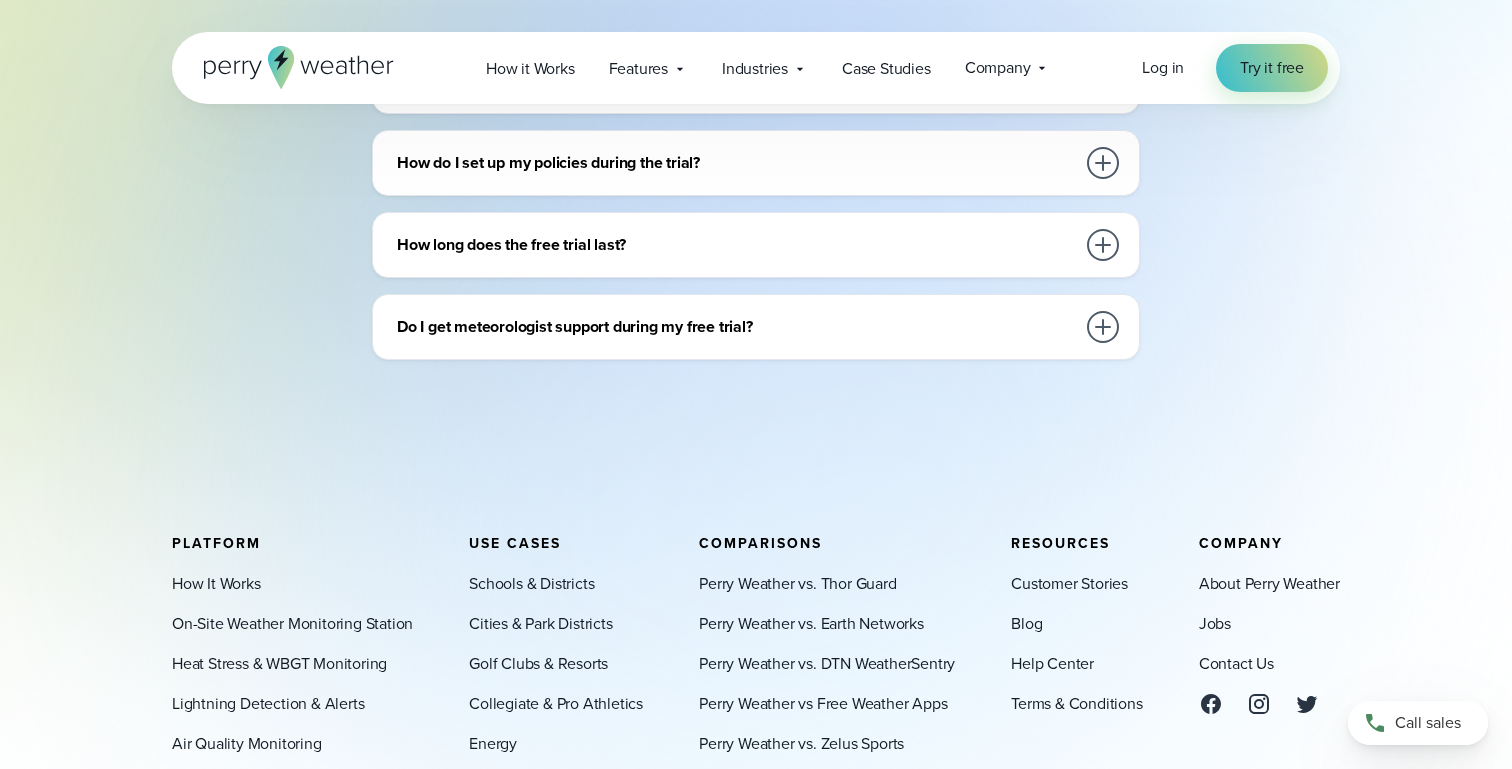 scroll, scrollTop: 0, scrollLeft: 0, axis: both 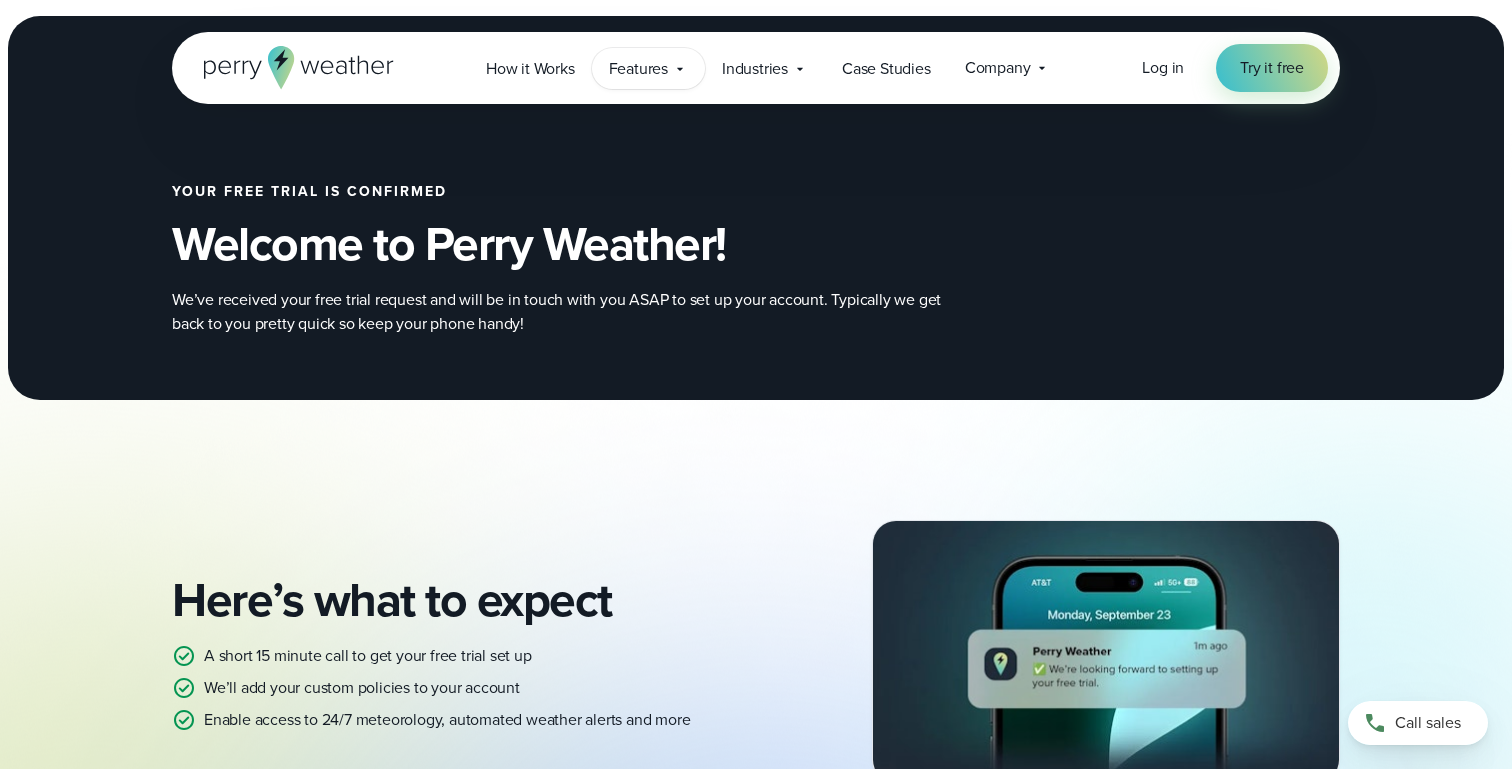 click on "Features" at bounding box center [638, 69] 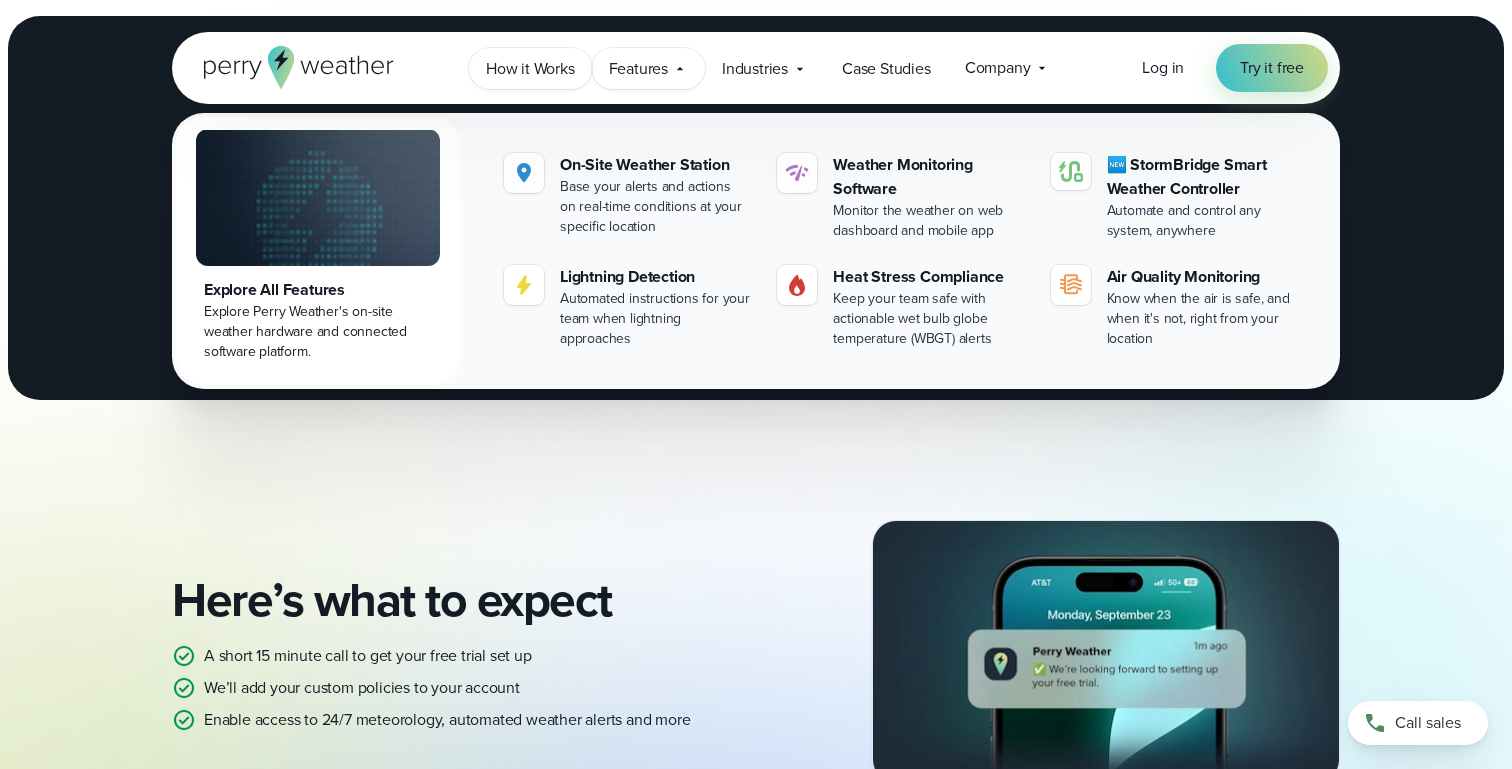 click on "How it Works" at bounding box center [530, 69] 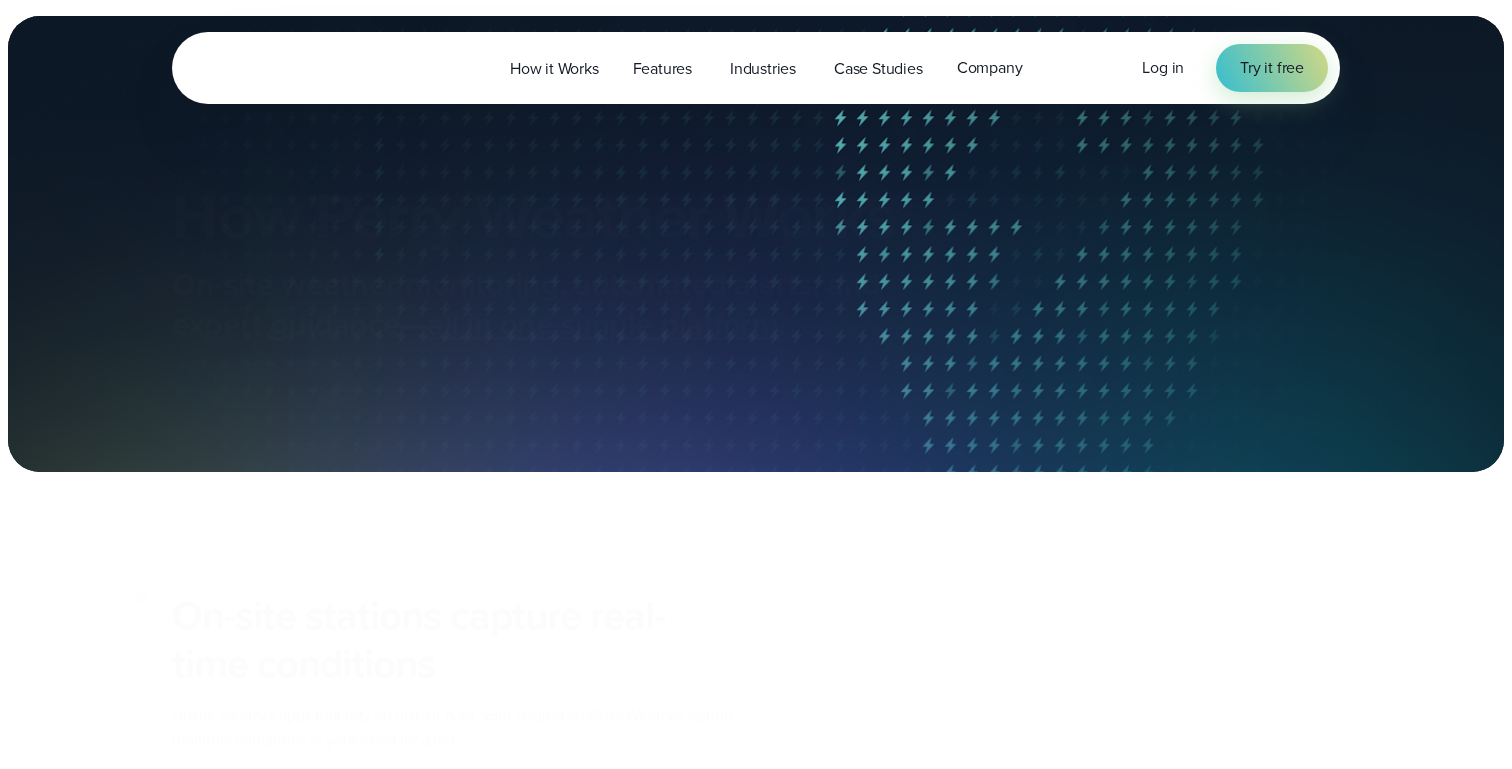 scroll, scrollTop: 0, scrollLeft: 0, axis: both 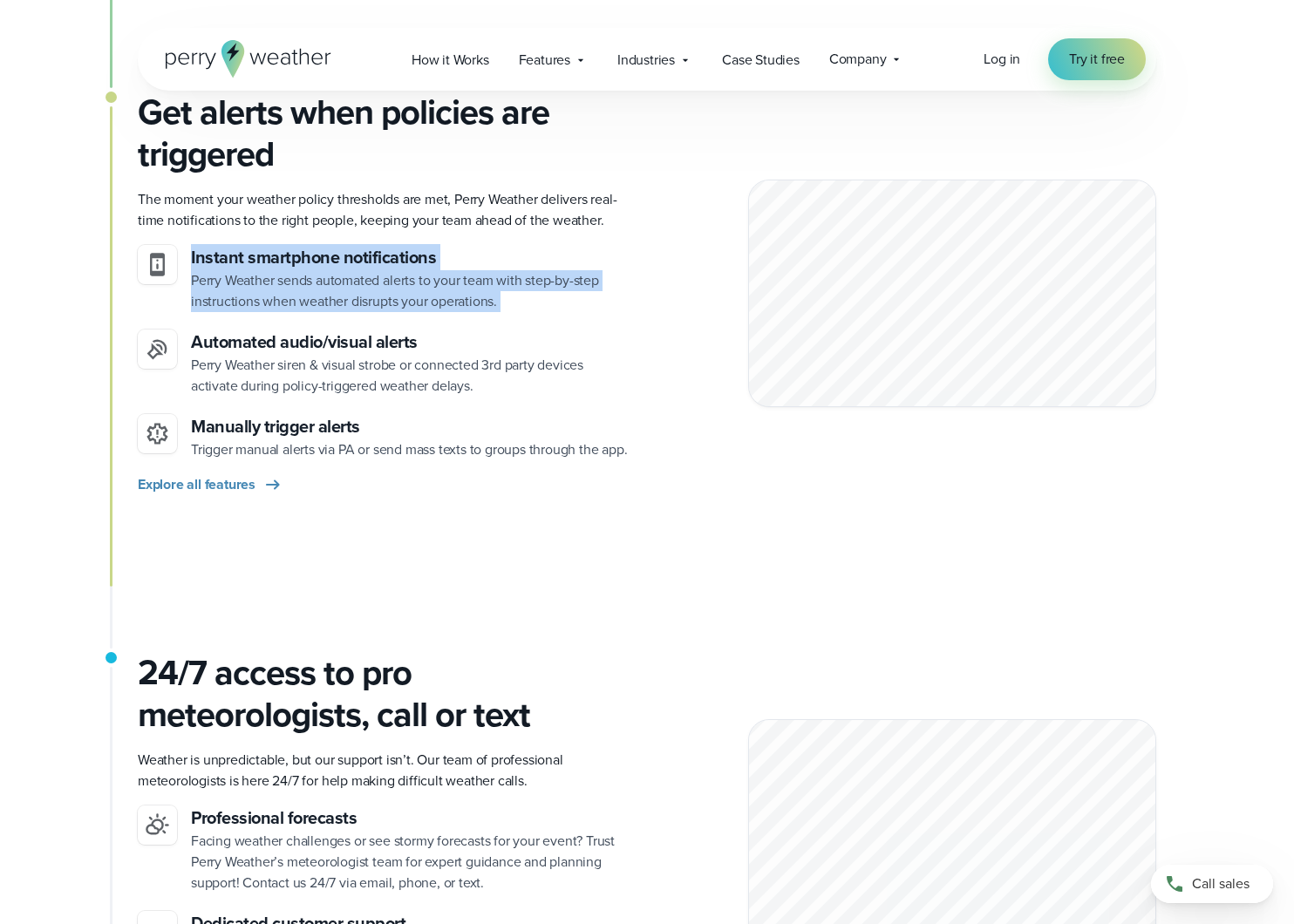 drag, startPoint x: 263, startPoint y: 257, endPoint x: 565, endPoint y: 325, distance: 309.56098 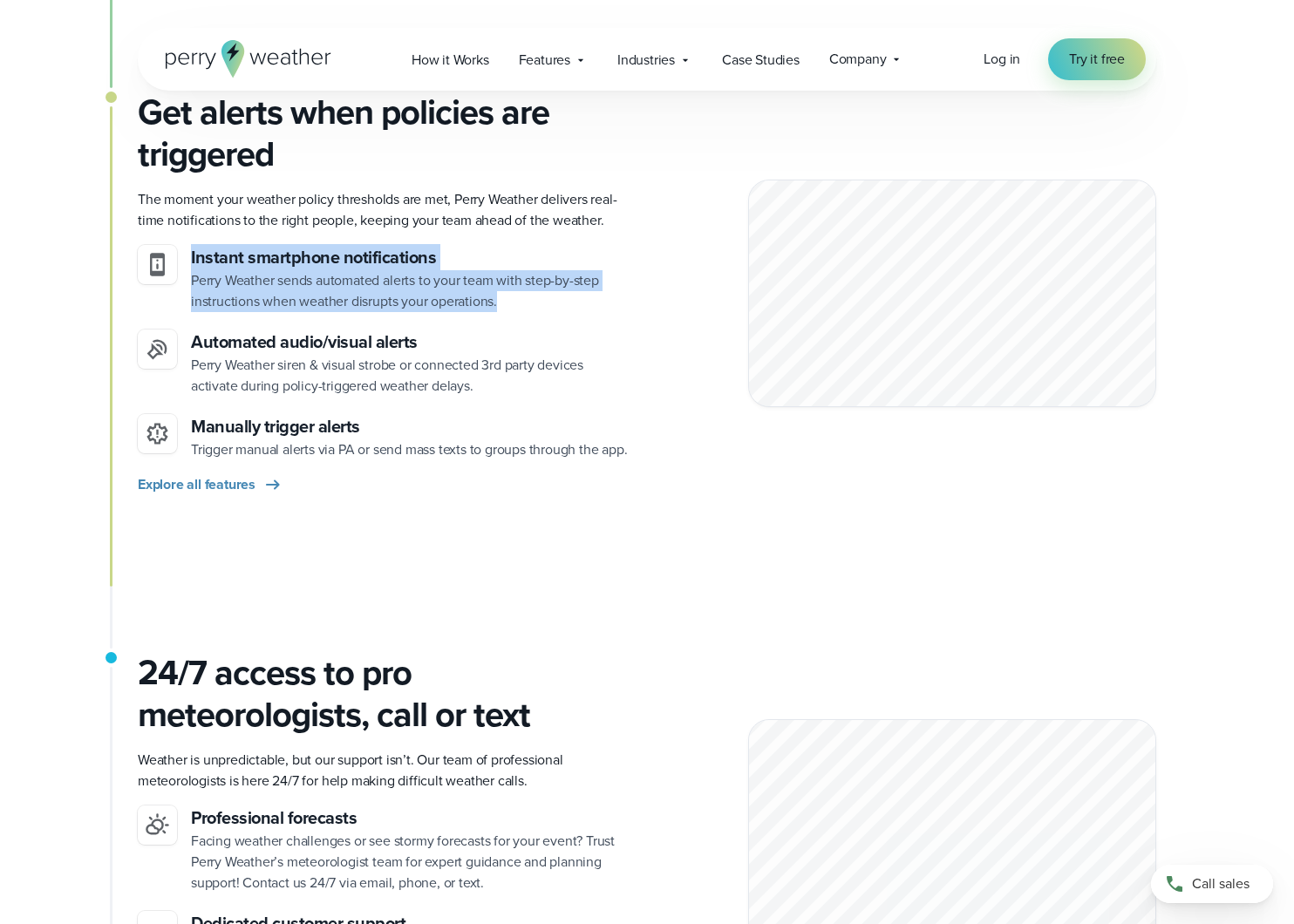 drag, startPoint x: 467, startPoint y: 296, endPoint x: 191, endPoint y: 266, distance: 277.62565 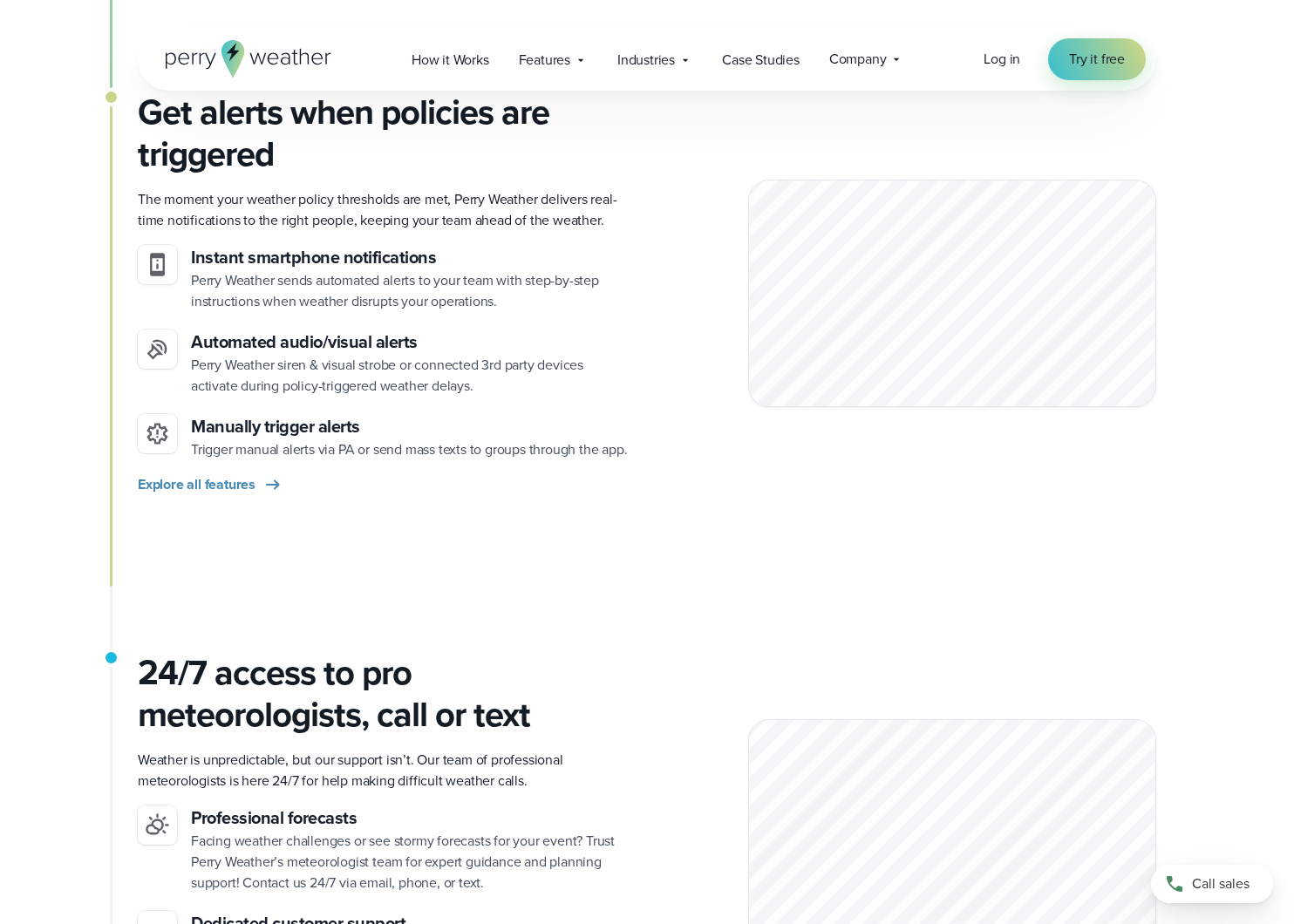 click on "Instant smartphone notifications
Perry Weather sends automated alerts to your team with step-by-step instructions when weather disrupts your operations.
Automated audio/visual alerts
Perry Weather siren & visual strobe or connected 3rd party devices activate during policy-triggered weather delays.
Manually trigger alerts
Trigger manual alerts via PA or send mass texts to groups through the app." at bounding box center (385, 352) 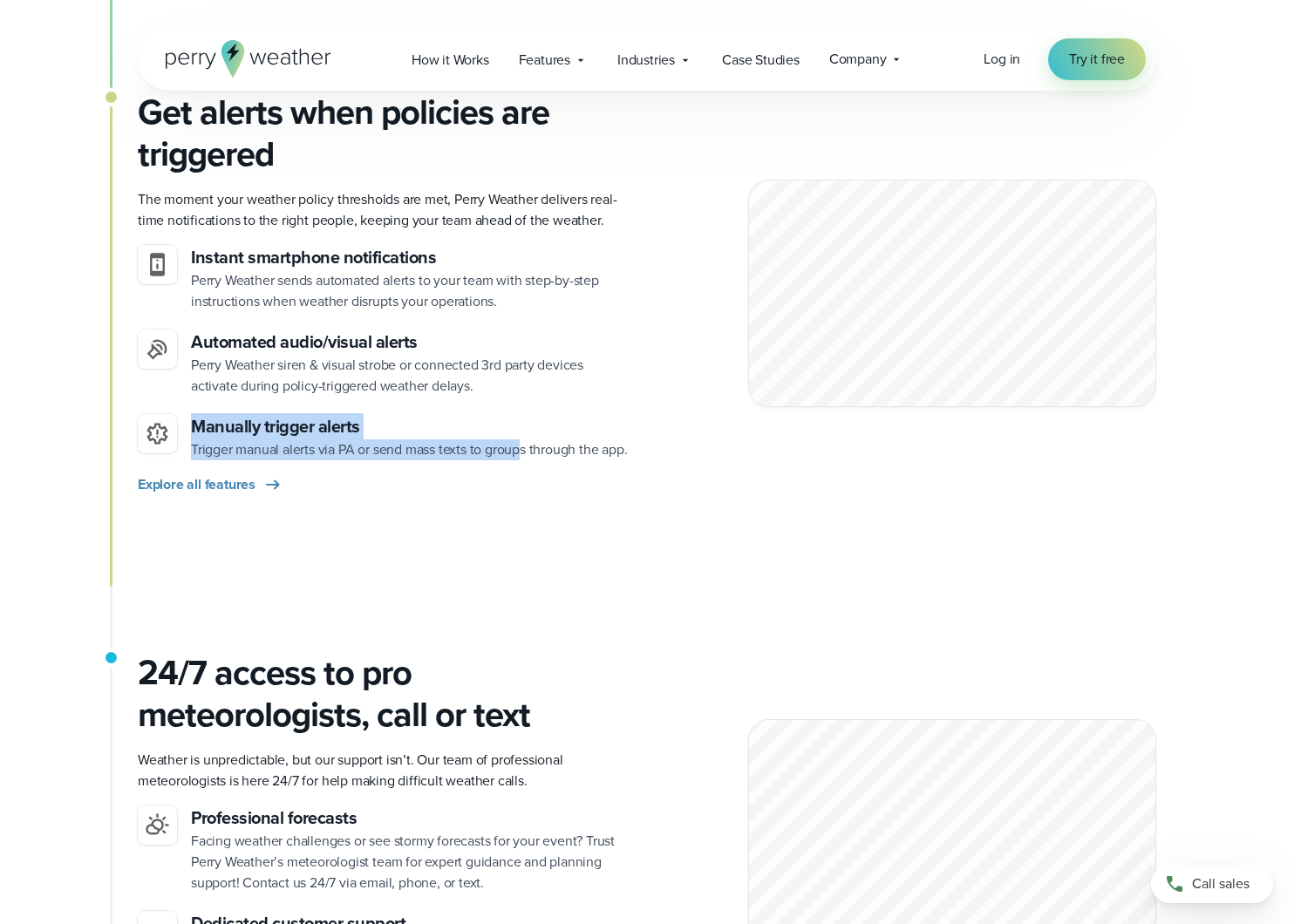 drag, startPoint x: 518, startPoint y: 385, endPoint x: 525, endPoint y: 459, distance: 74.33034 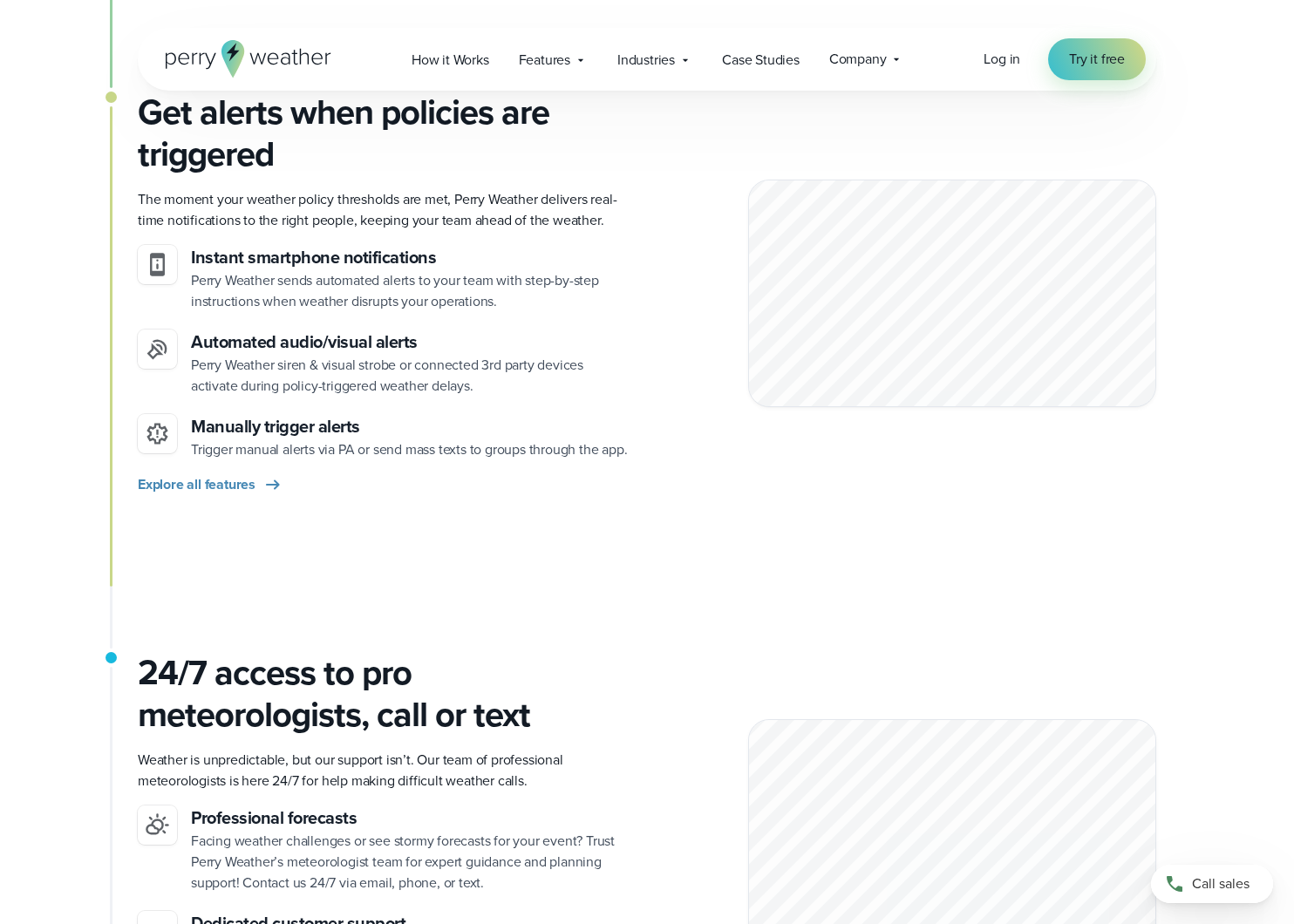 click on "Trigger manual alerts via PA or send mass texts to groups through the app." at bounding box center (409, 450) 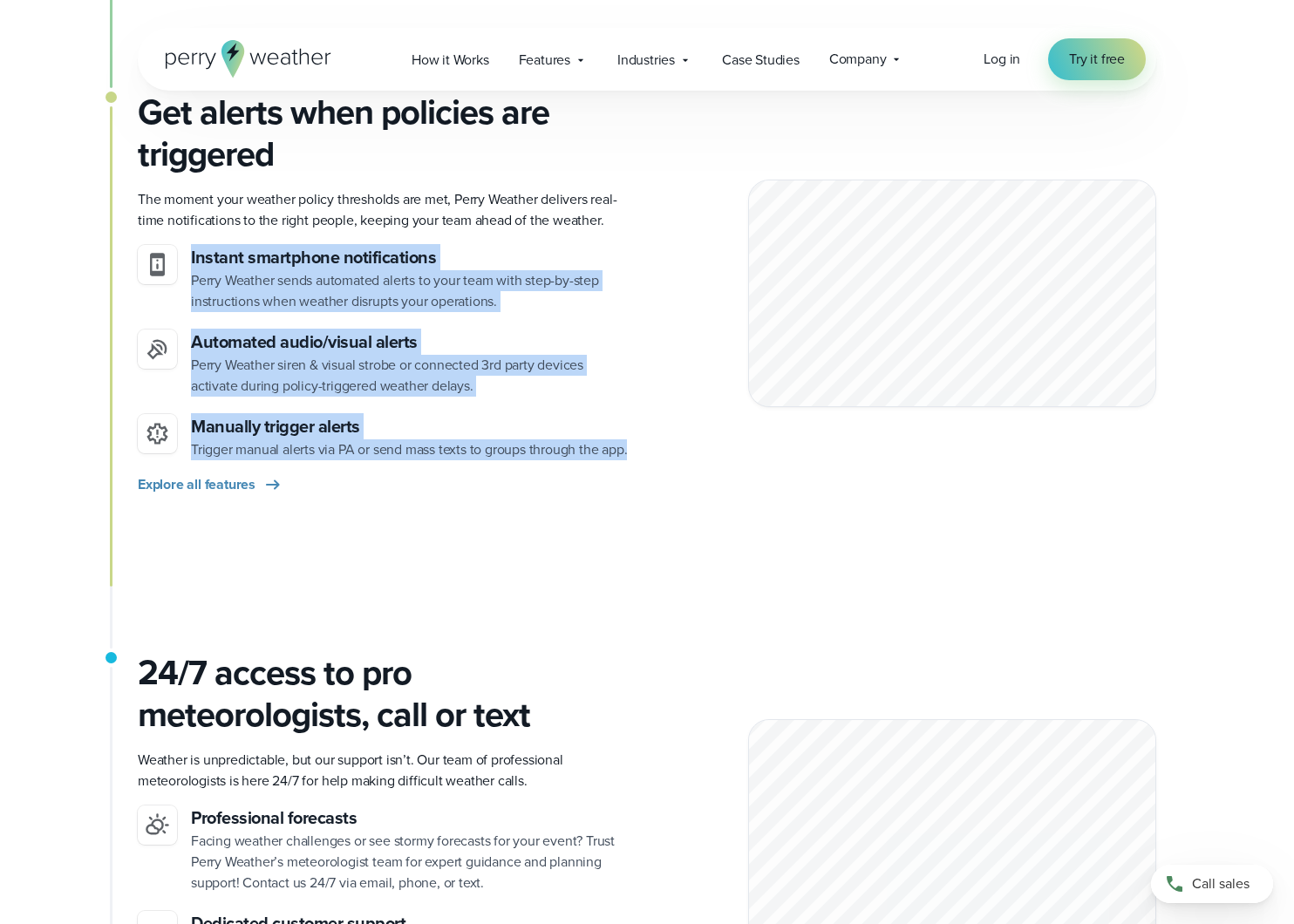 drag, startPoint x: 494, startPoint y: 431, endPoint x: 193, endPoint y: 259, distance: 346.6771 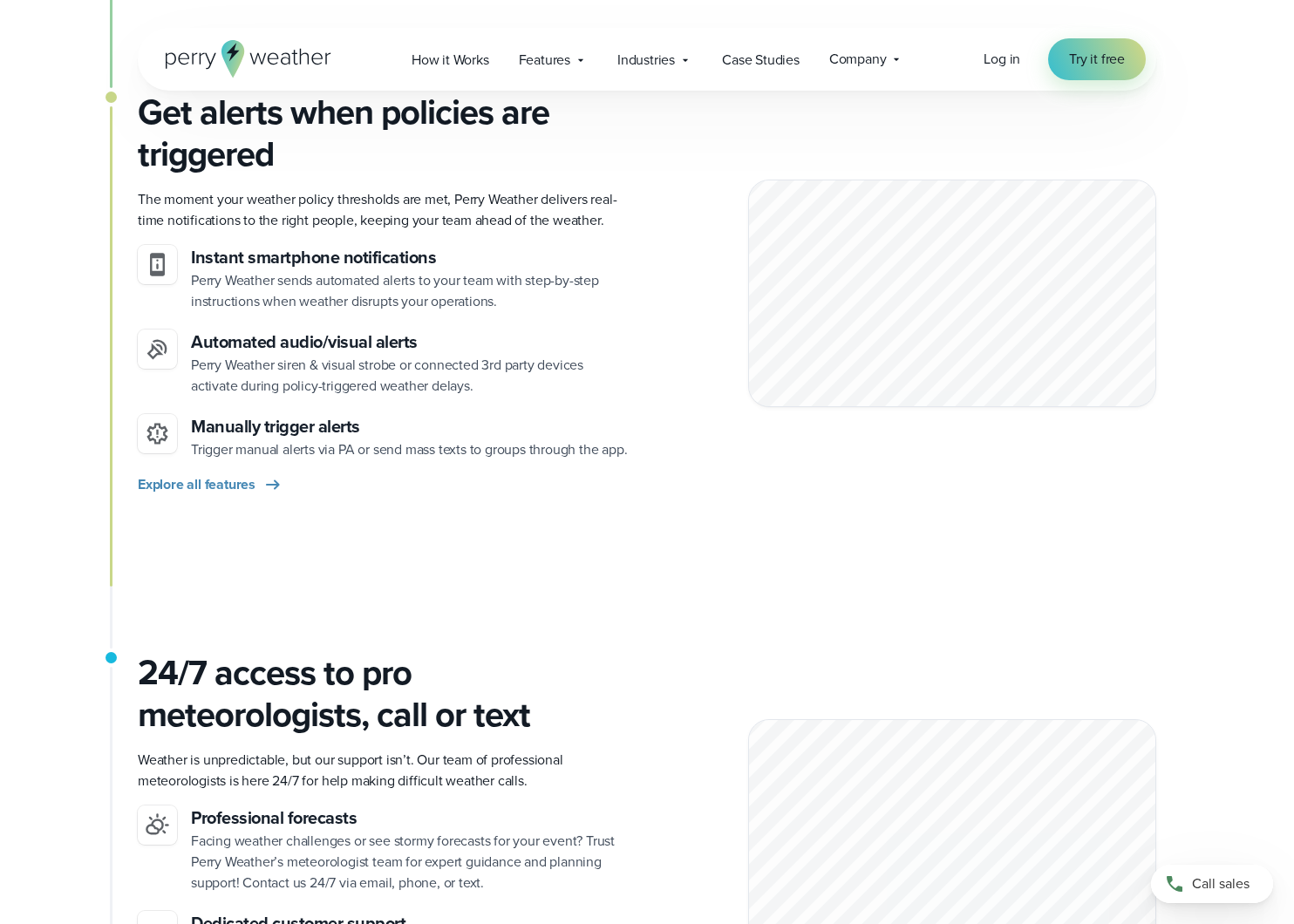 click on "Get alerts when policies are triggered
The moment your weather policy thresholds are met, Perry Weather delivers real-time notifications to the right people, keeping your team ahead of the weather.
Instant smartphone notifications
Perry Weather sends automated alerts to your team with step-by-step instructions when weather disrupts your operations.
Automated audio/visual alerts" at bounding box center [647, 371] 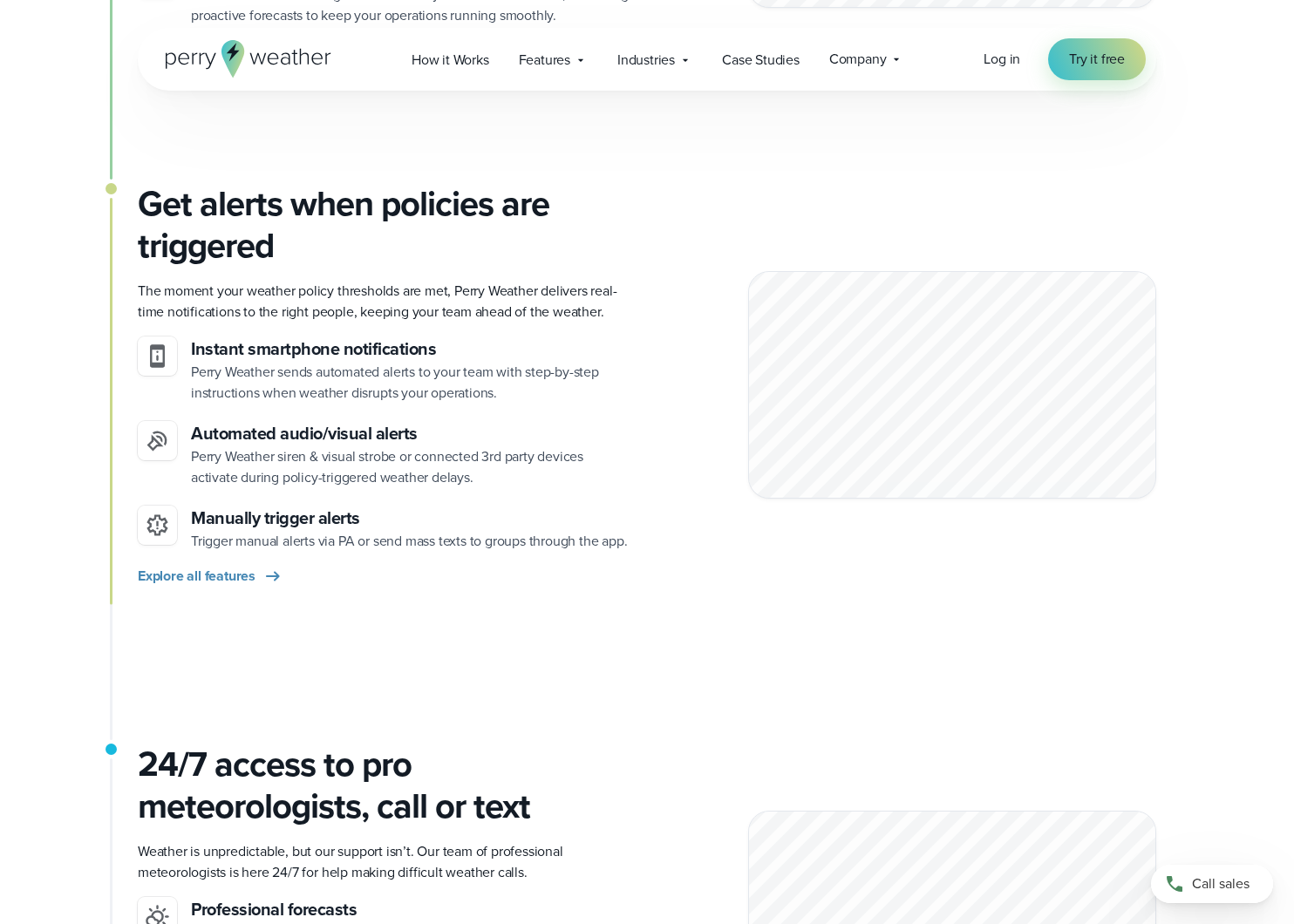 scroll, scrollTop: 1748, scrollLeft: 0, axis: vertical 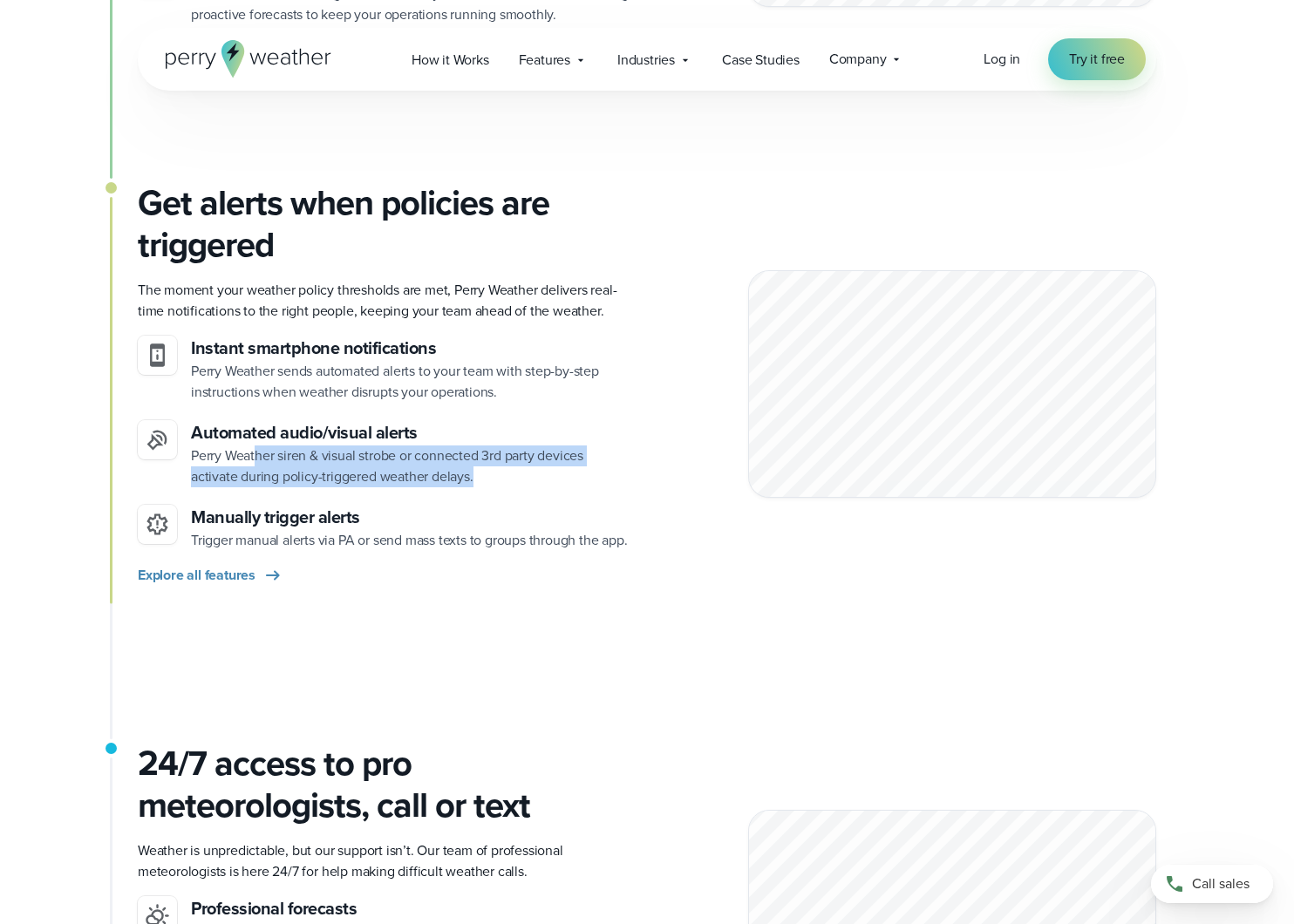 drag, startPoint x: 271, startPoint y: 455, endPoint x: 548, endPoint y: 482, distance: 278.31277 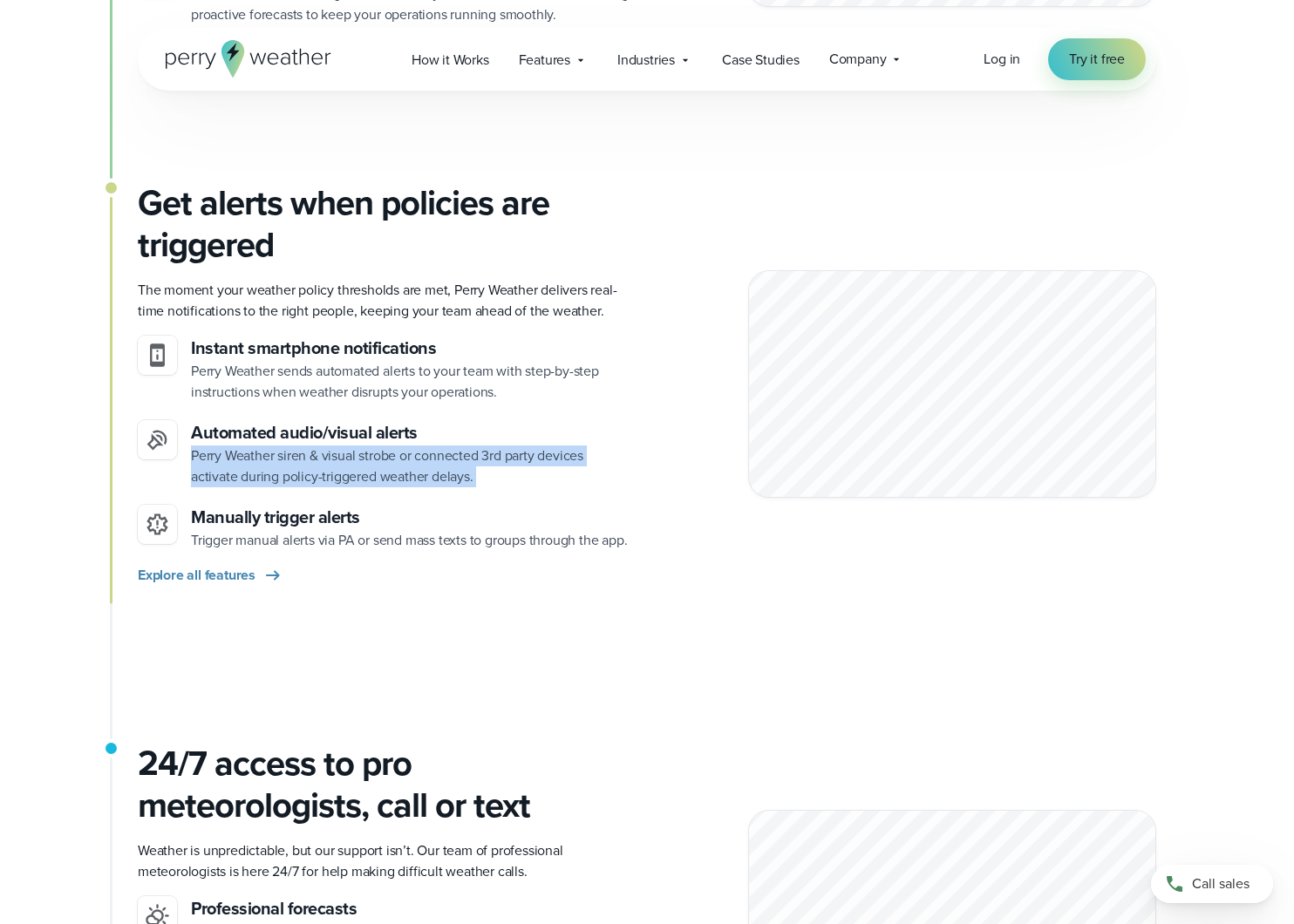 drag, startPoint x: 372, startPoint y: 482, endPoint x: 209, endPoint y: 456, distance: 165.06059 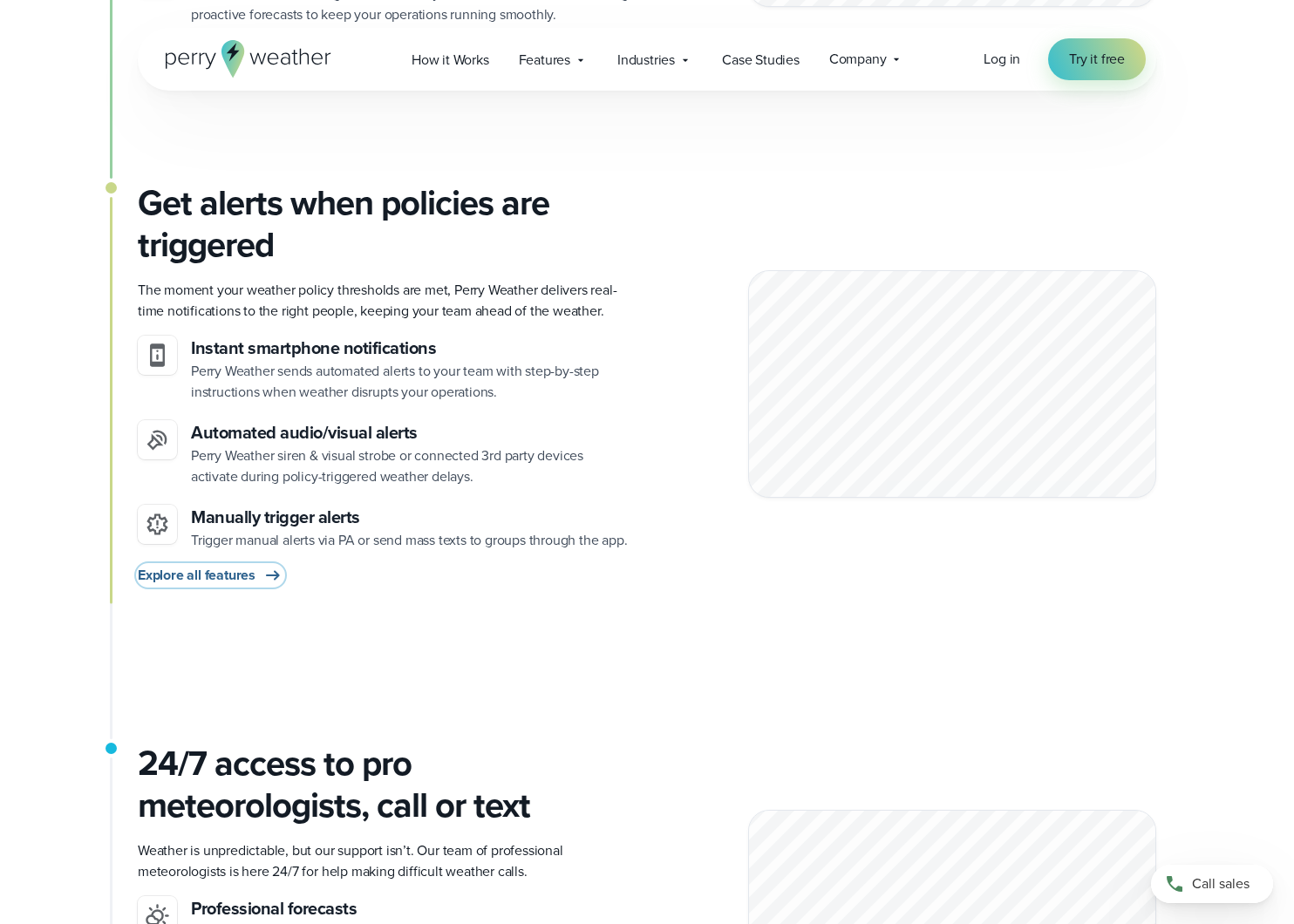 click on "Explore all features" at bounding box center [196, 575] 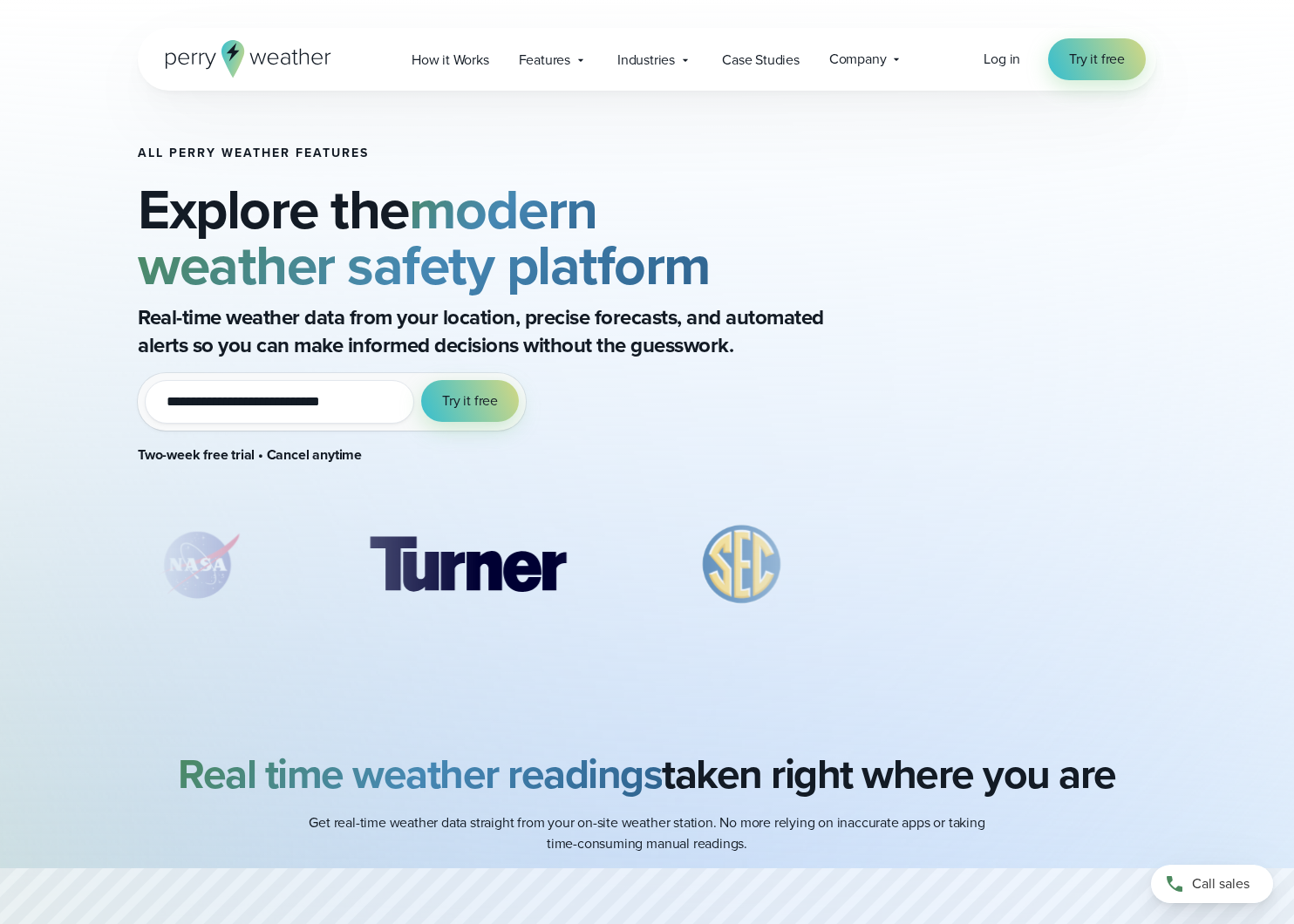 scroll, scrollTop: 0, scrollLeft: 0, axis: both 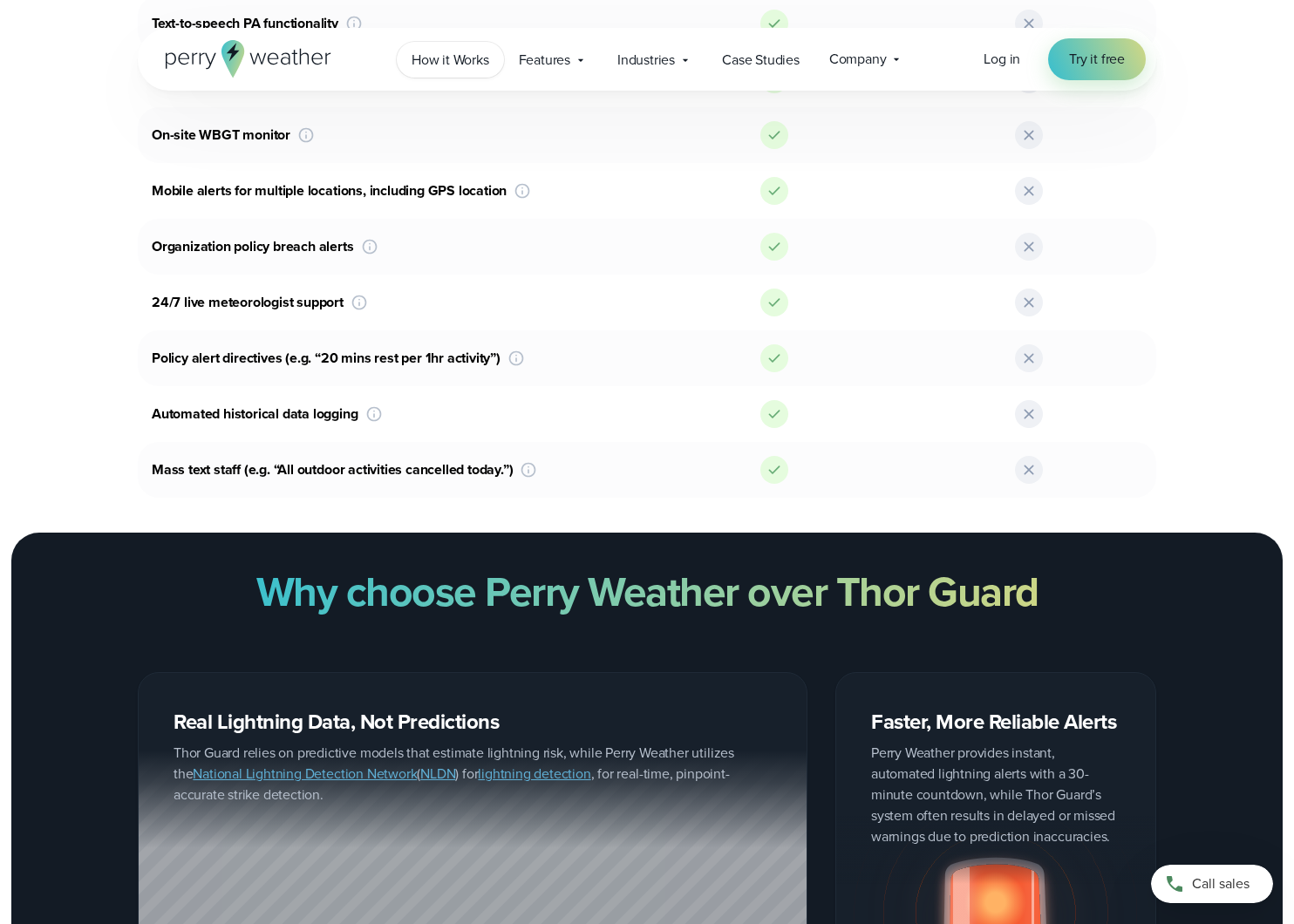 click on "How it Works" at bounding box center (450, 60) 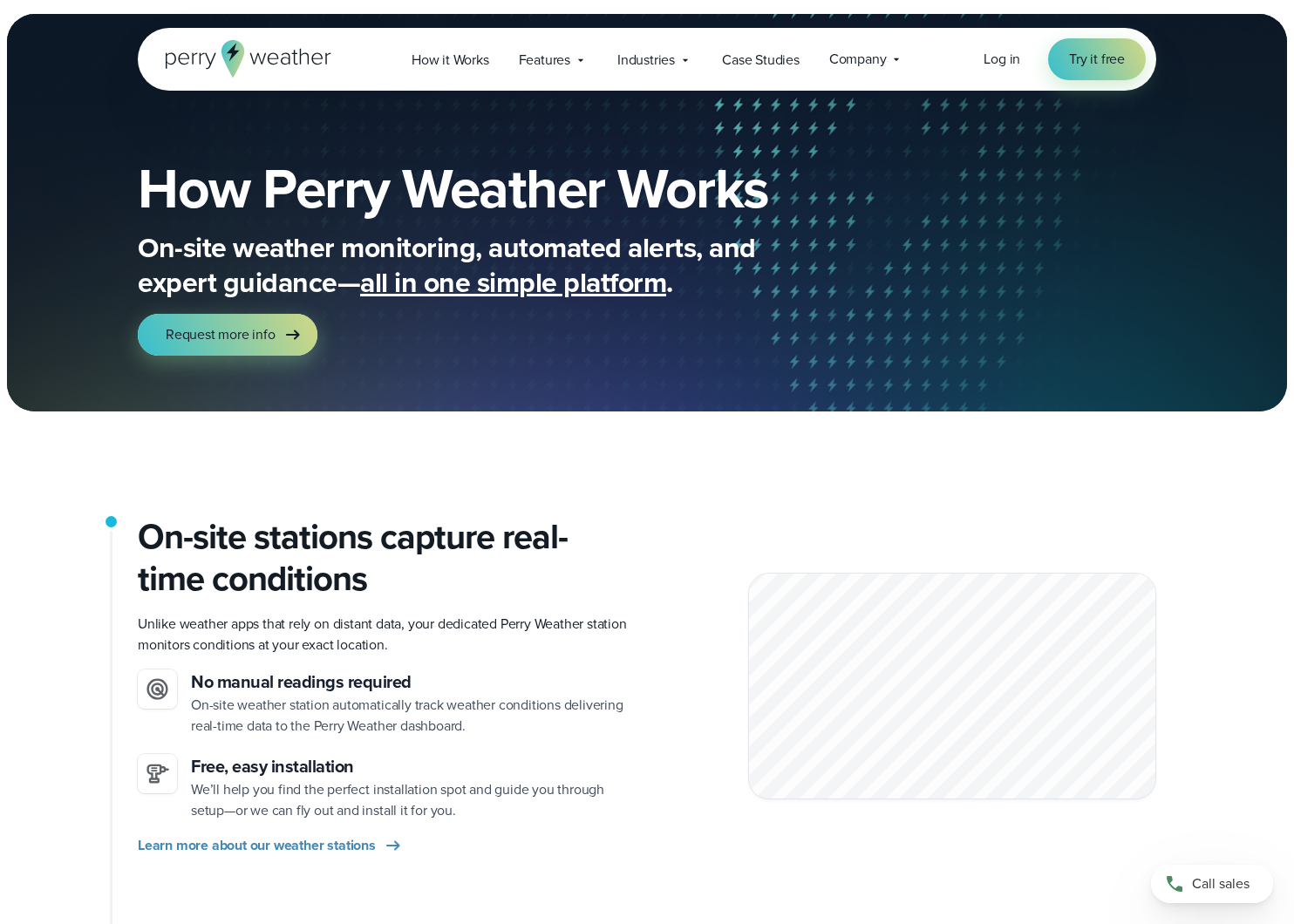 scroll, scrollTop: 0, scrollLeft: 0, axis: both 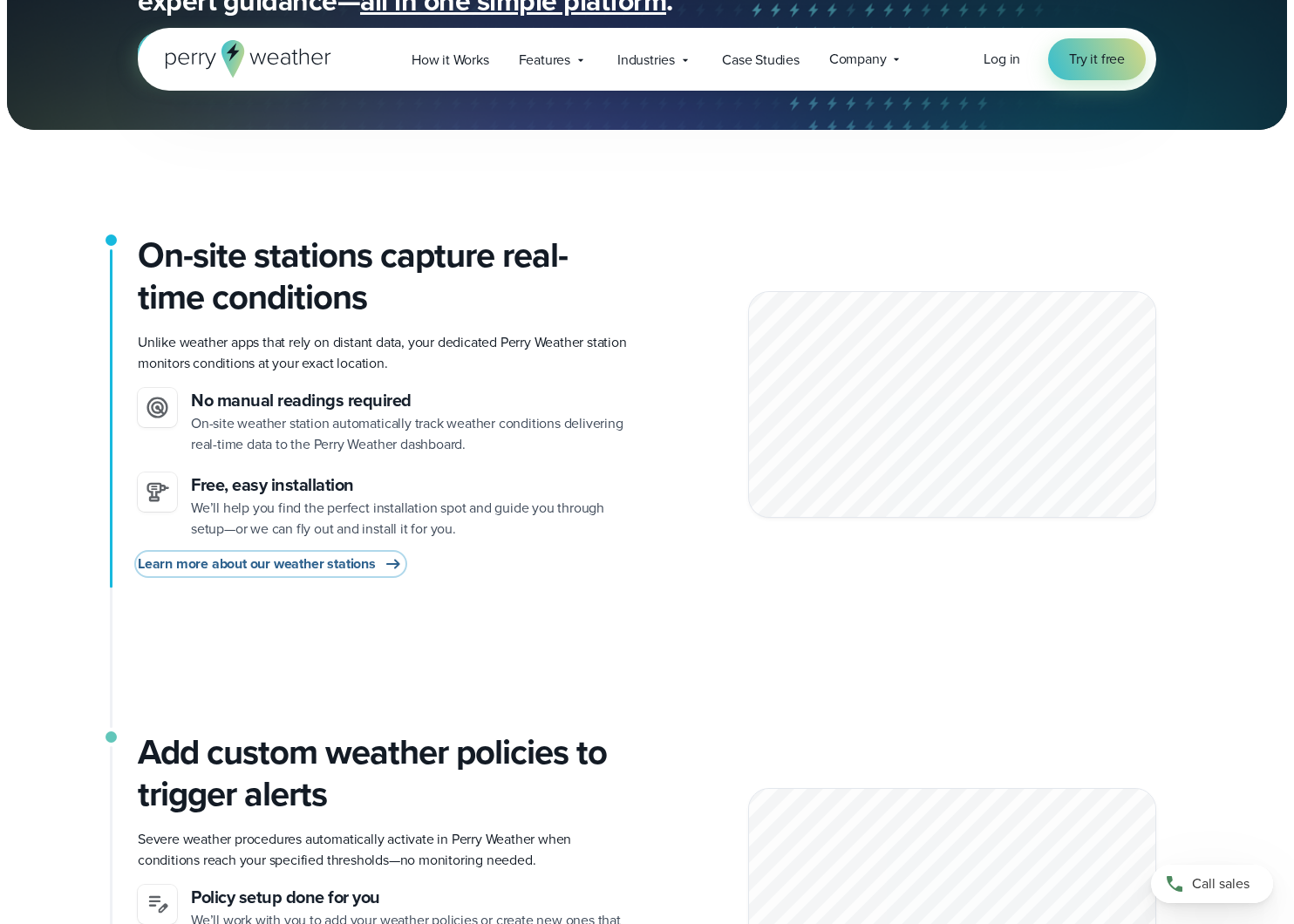 click on "Learn more about our weather stations" at bounding box center [270, 564] 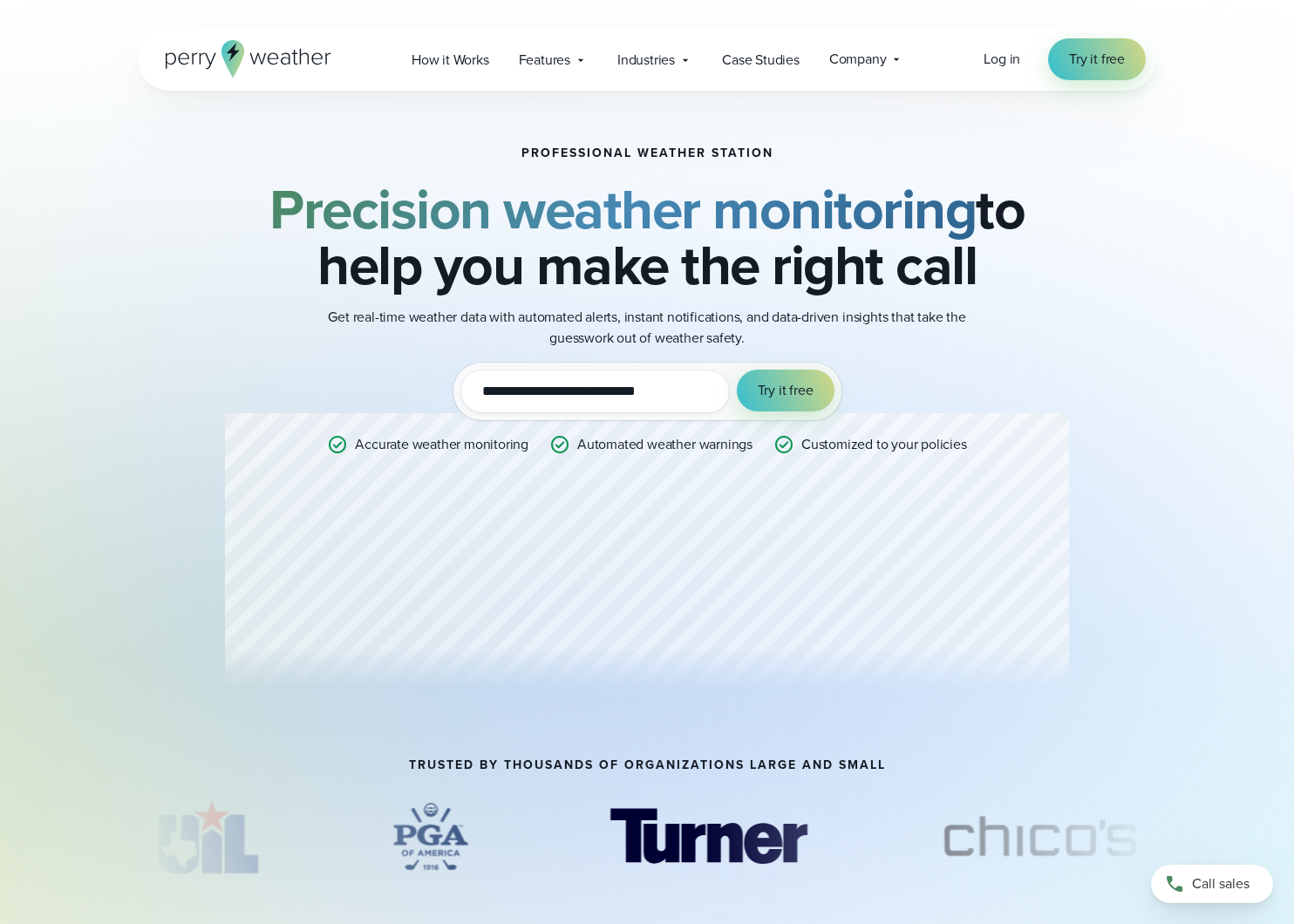 scroll, scrollTop: 0, scrollLeft: 0, axis: both 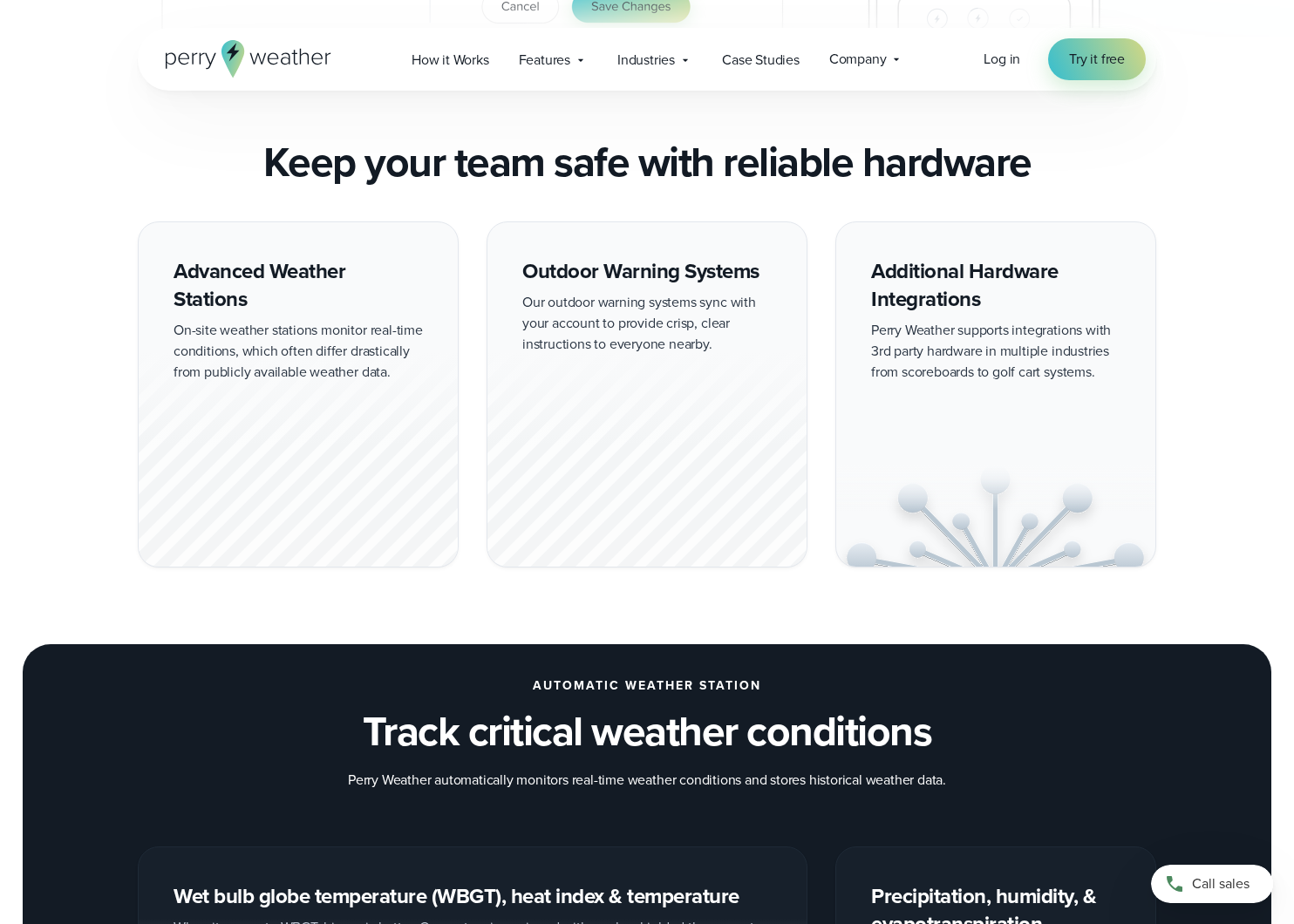 click on "Outdoor Warning Systems
Our outdoor warning systems sync with your account to provide crisp, clear instructions to everyone nearby." at bounding box center [647, 395] 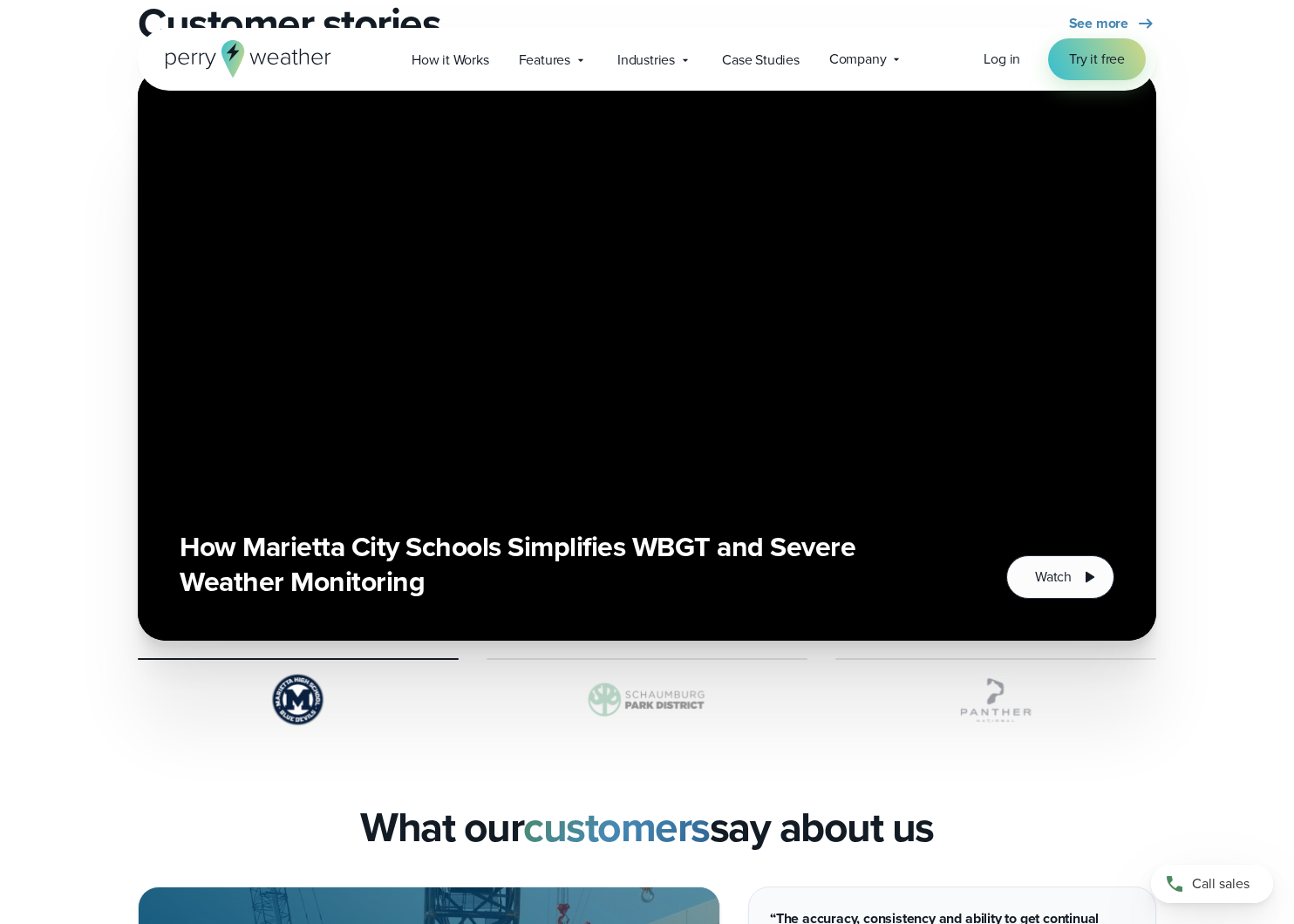 scroll, scrollTop: 3468, scrollLeft: 0, axis: vertical 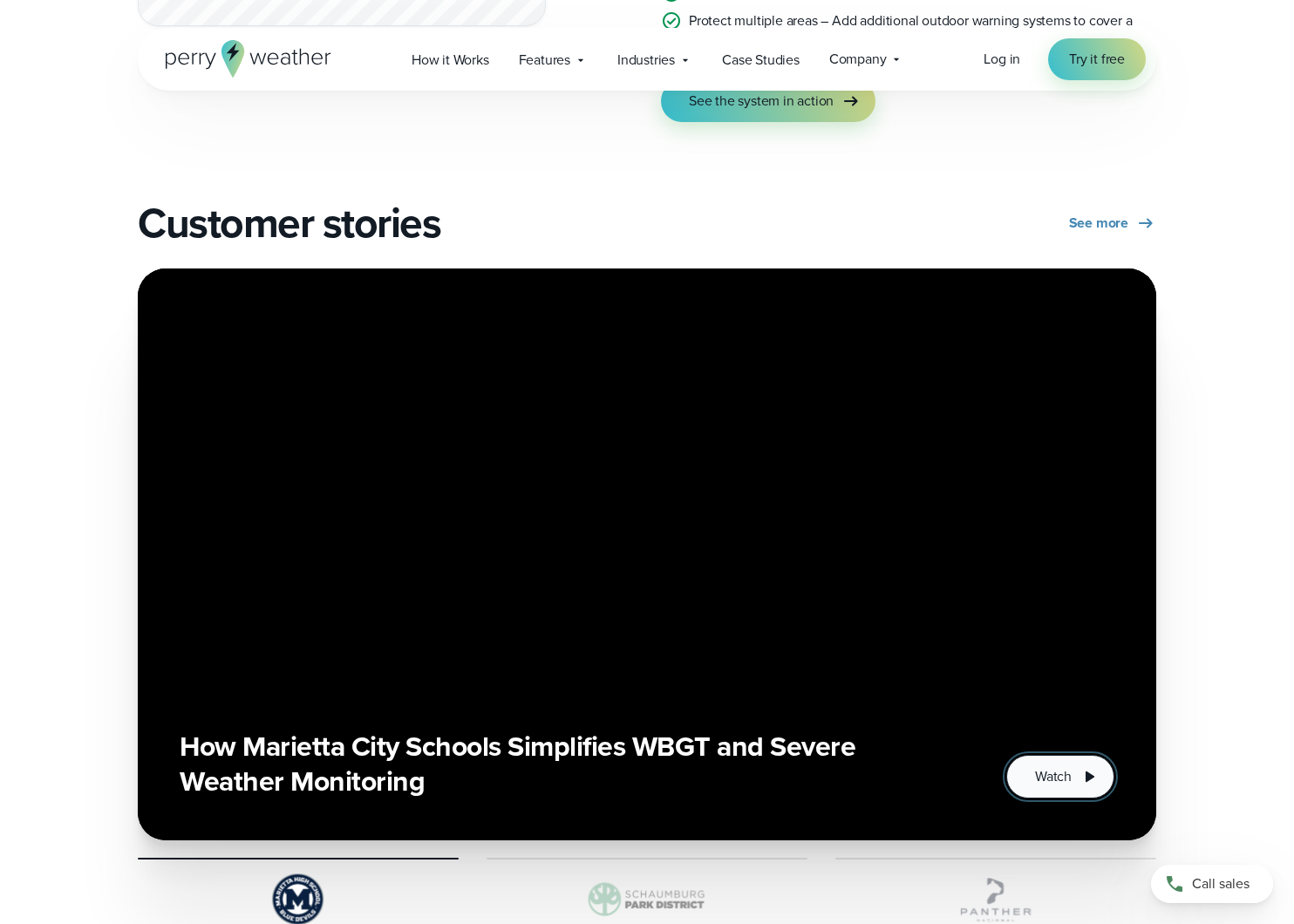 click on "Watch" at bounding box center (1053, 777) 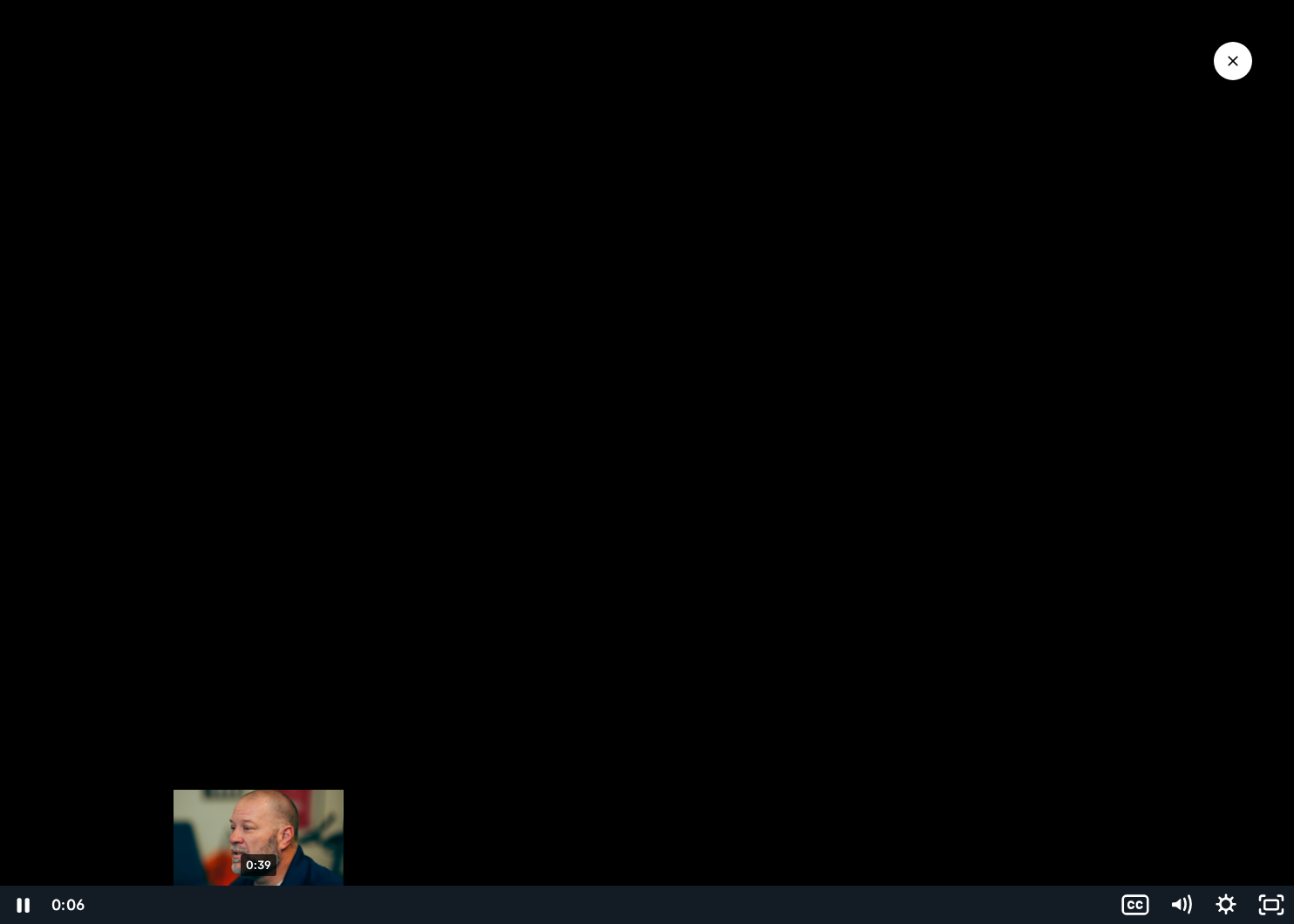 click on "0:39" at bounding box center [600, 905] 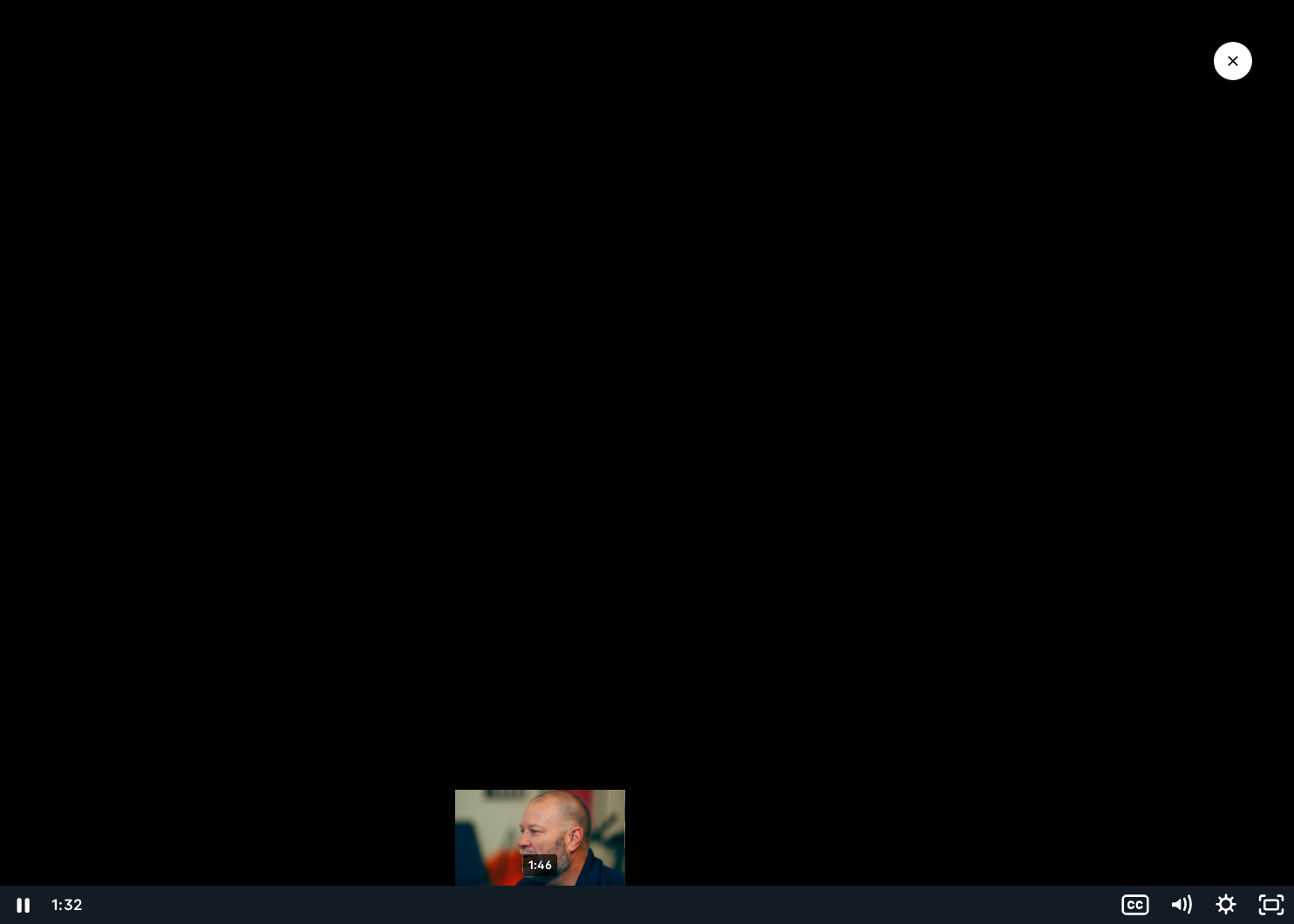 click on "1:46" at bounding box center (600, 905) 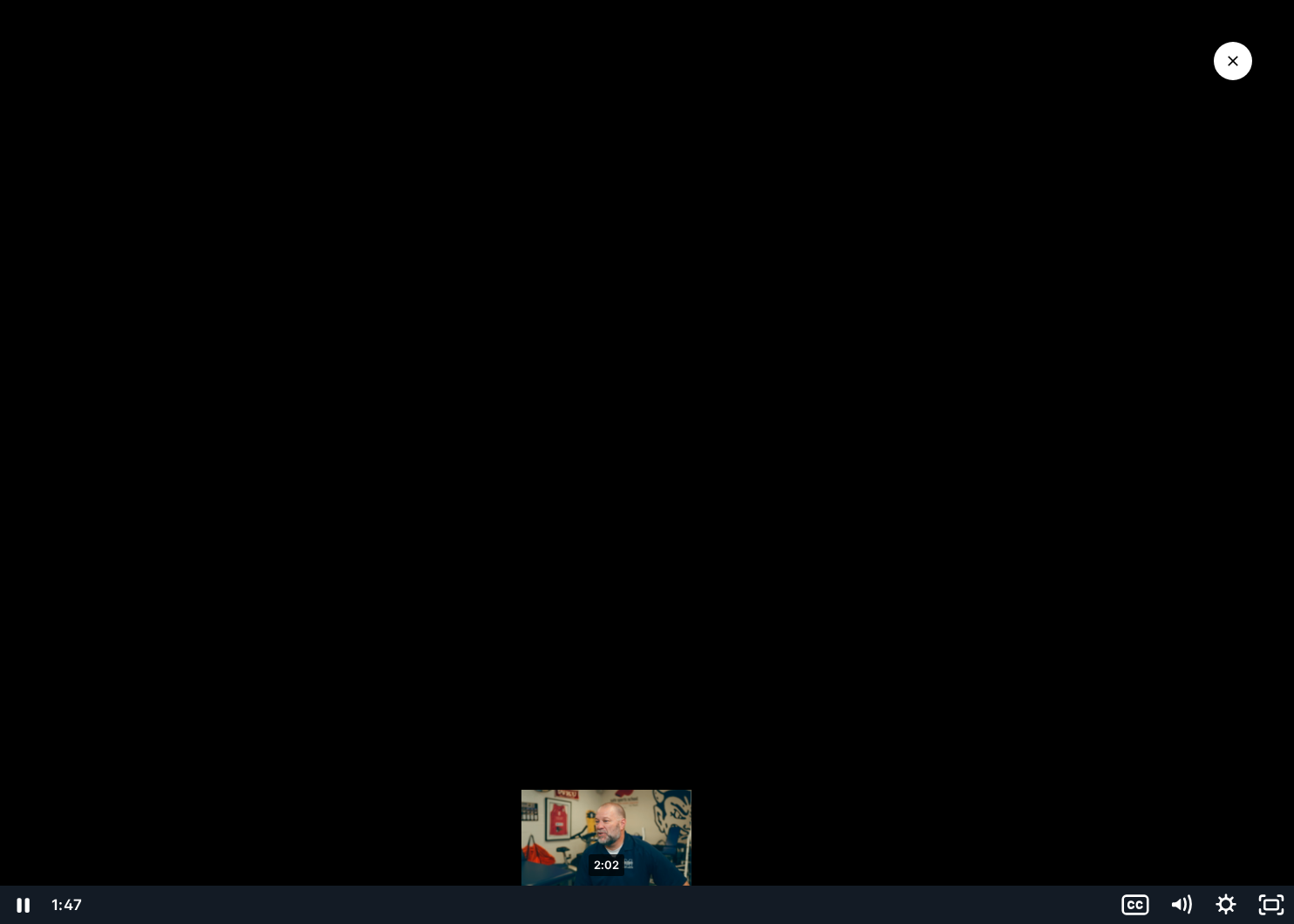click on "2:02" at bounding box center [600, 905] 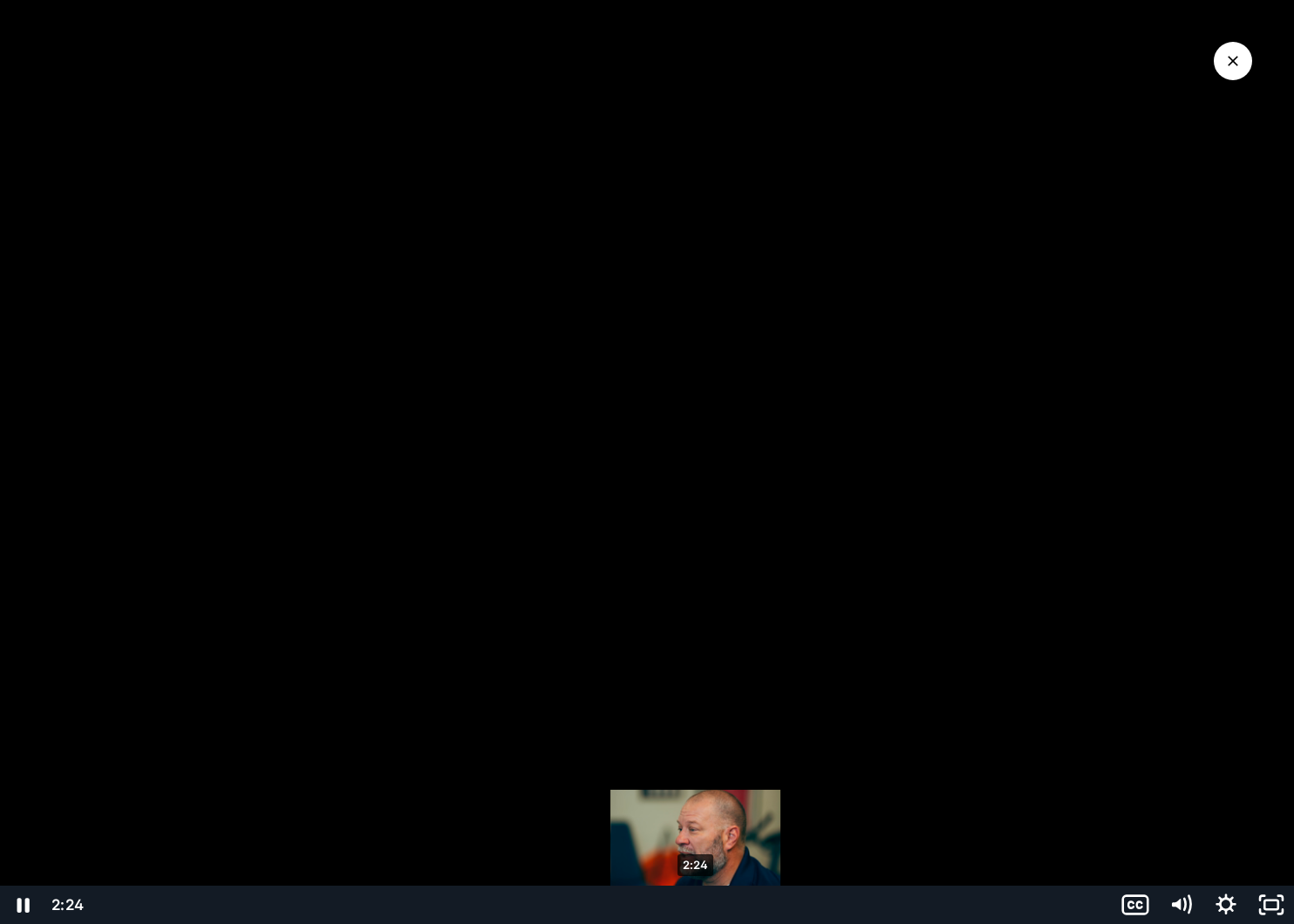 click on "2:24" at bounding box center [600, 905] 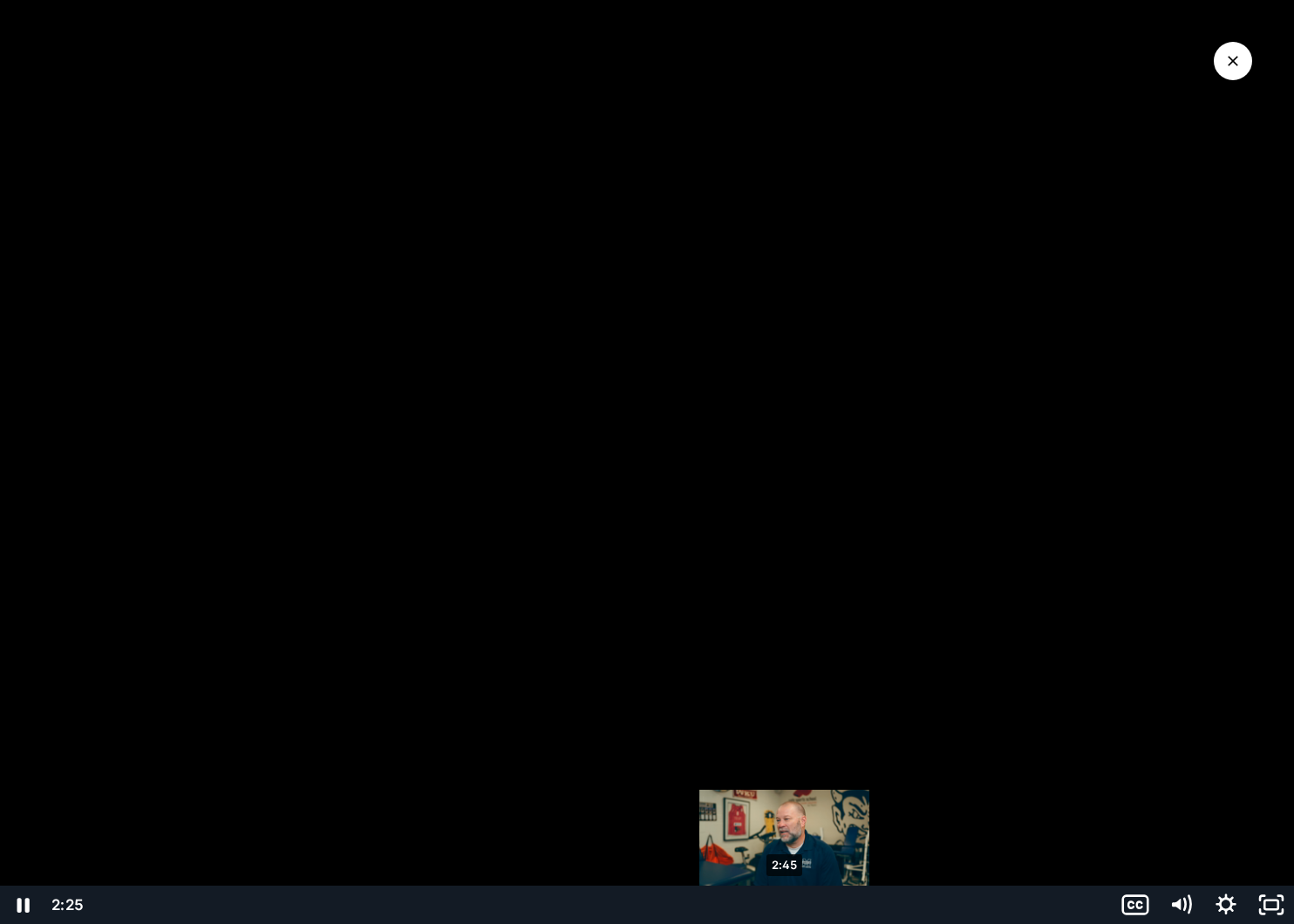 click on "2:45" at bounding box center [600, 905] 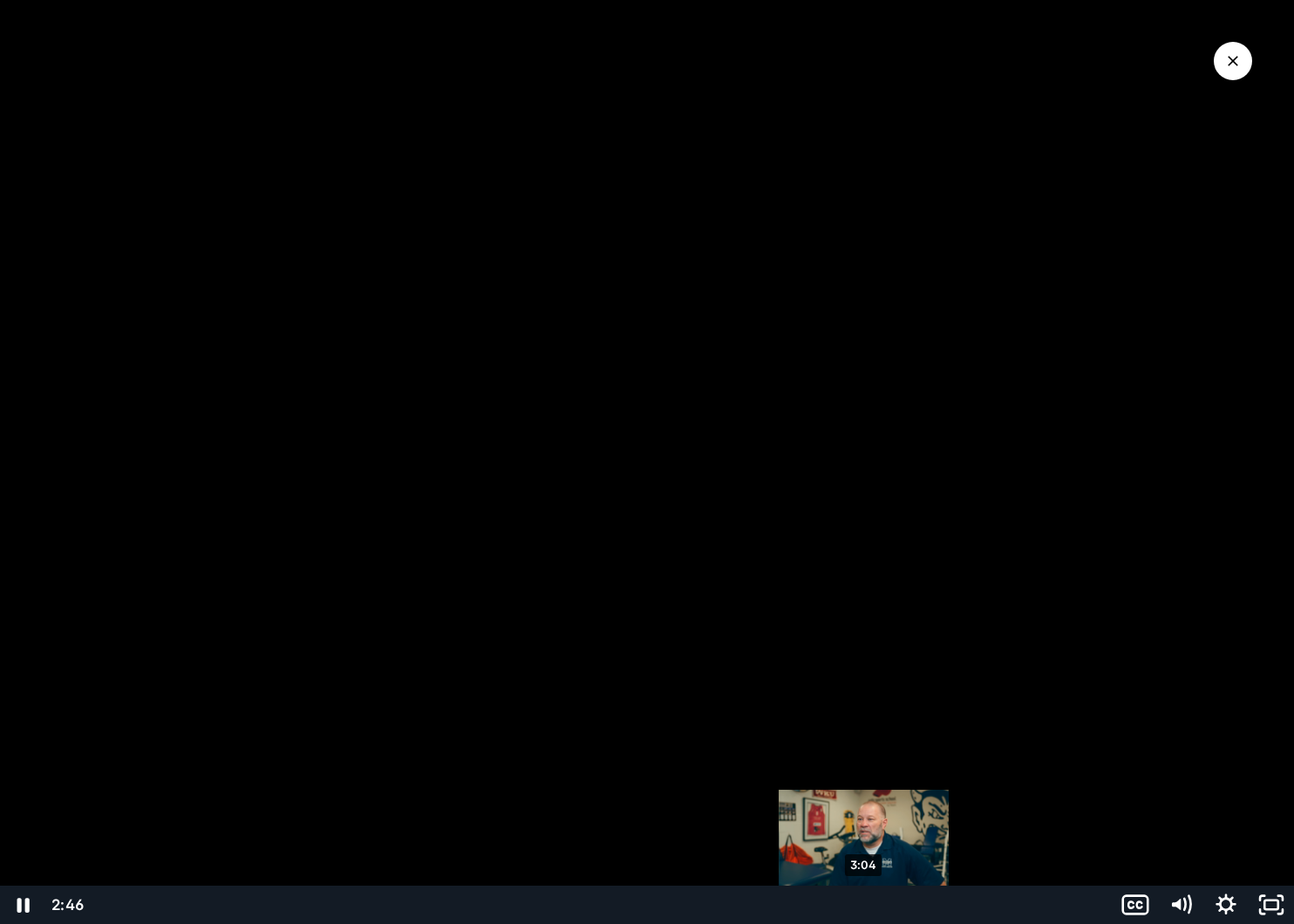 click on "3:04" at bounding box center (600, 905) 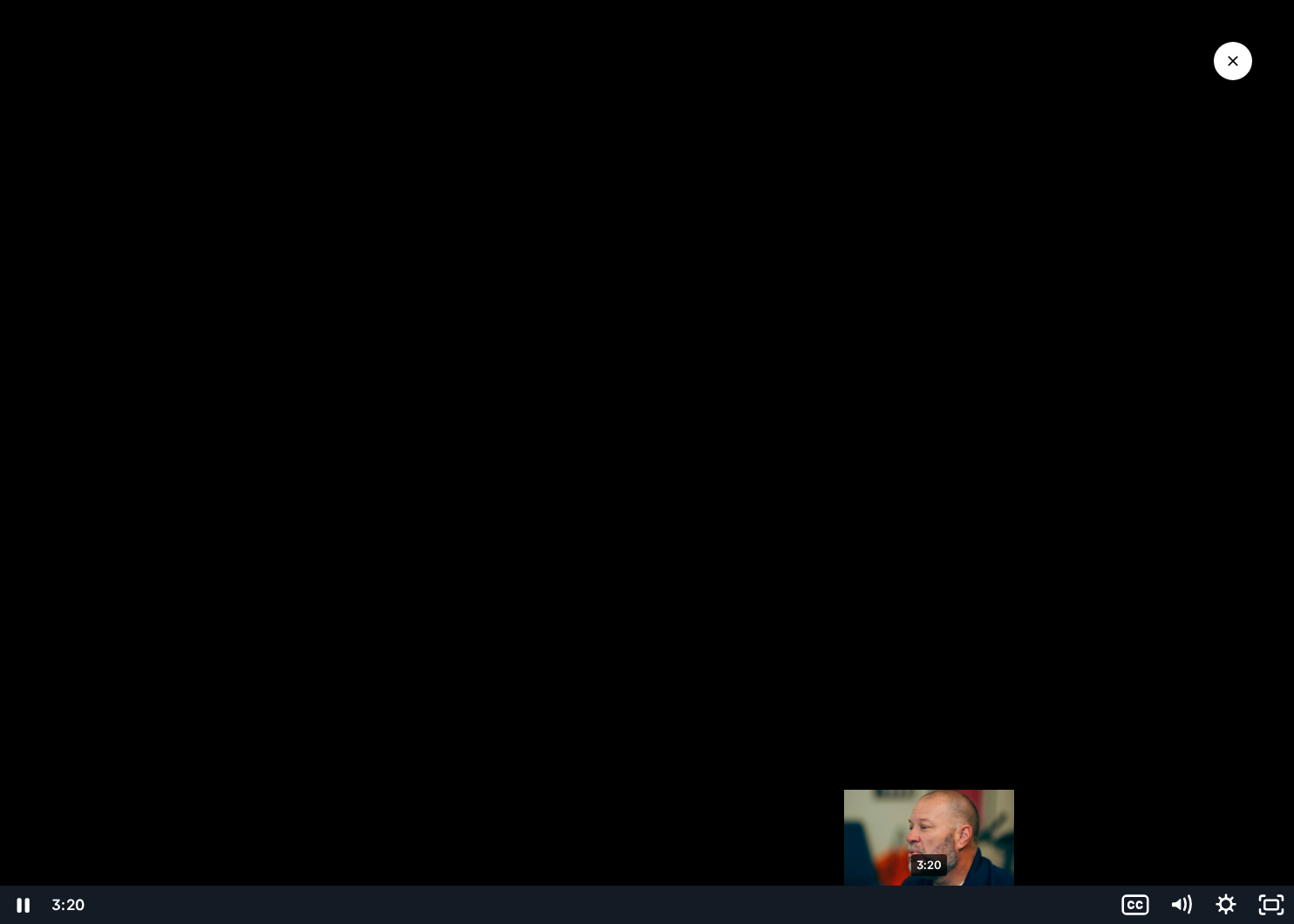click on "3:20" at bounding box center [600, 905] 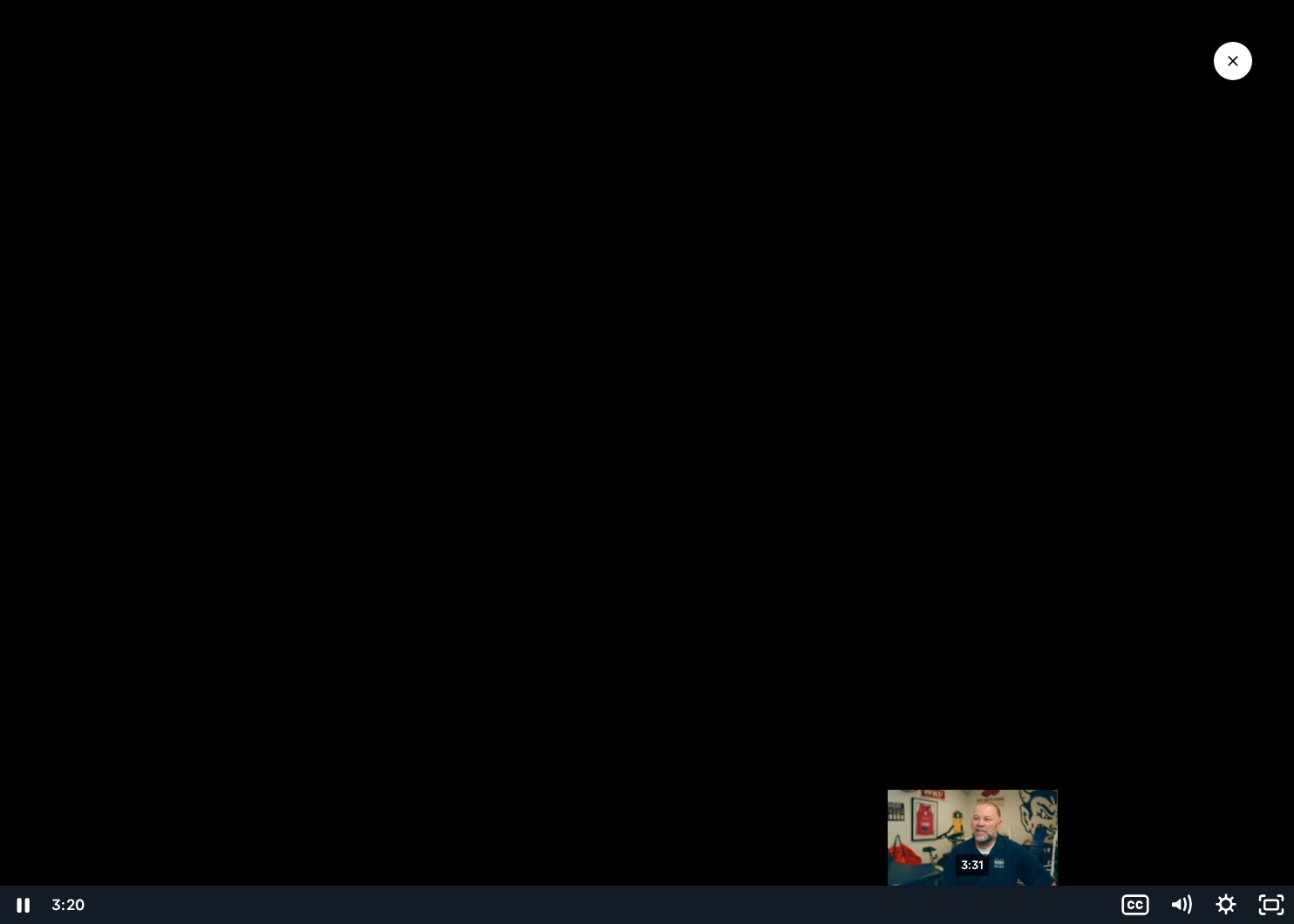 click on "3:31" at bounding box center (600, 905) 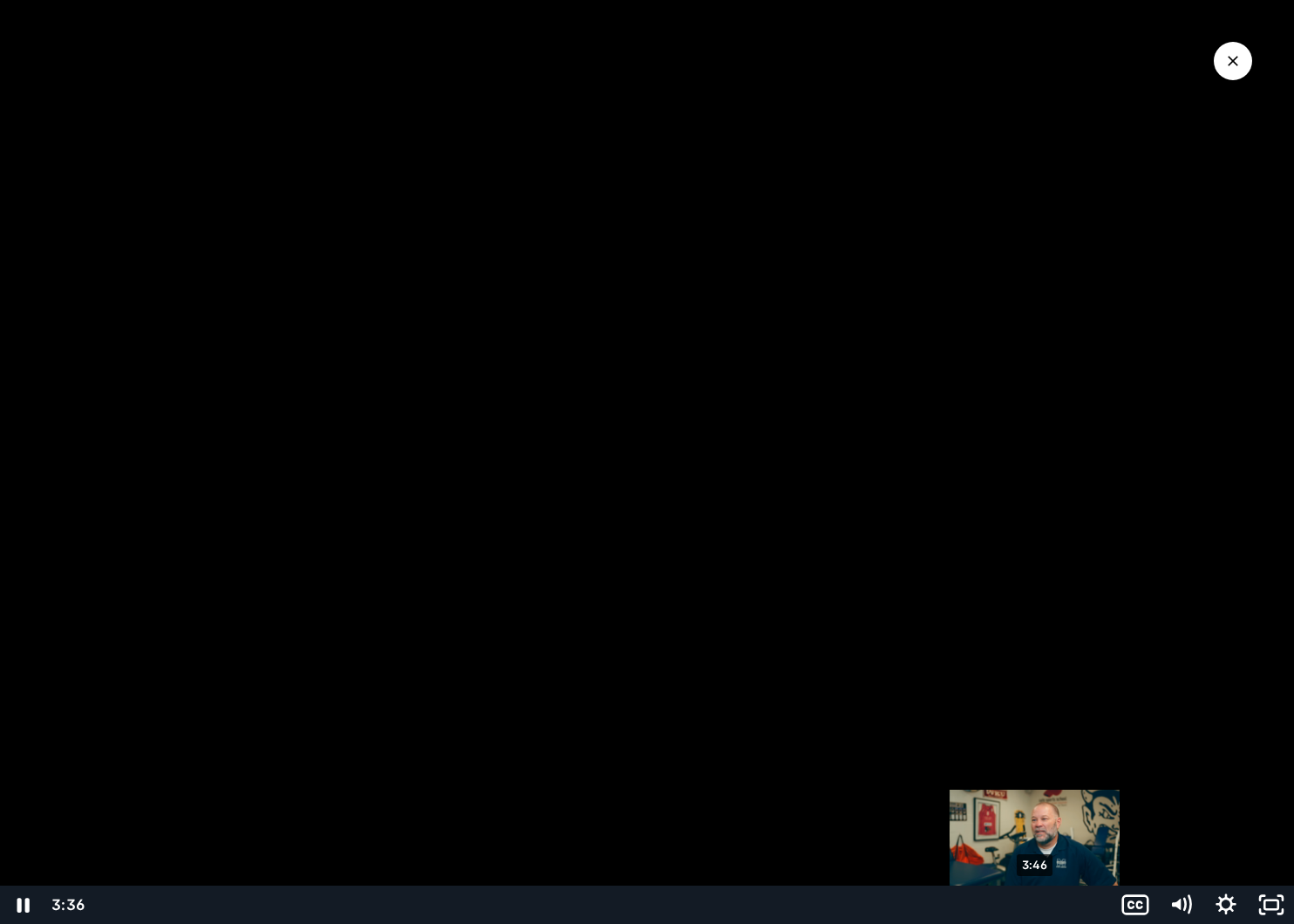 click on "3:46" at bounding box center (600, 905) 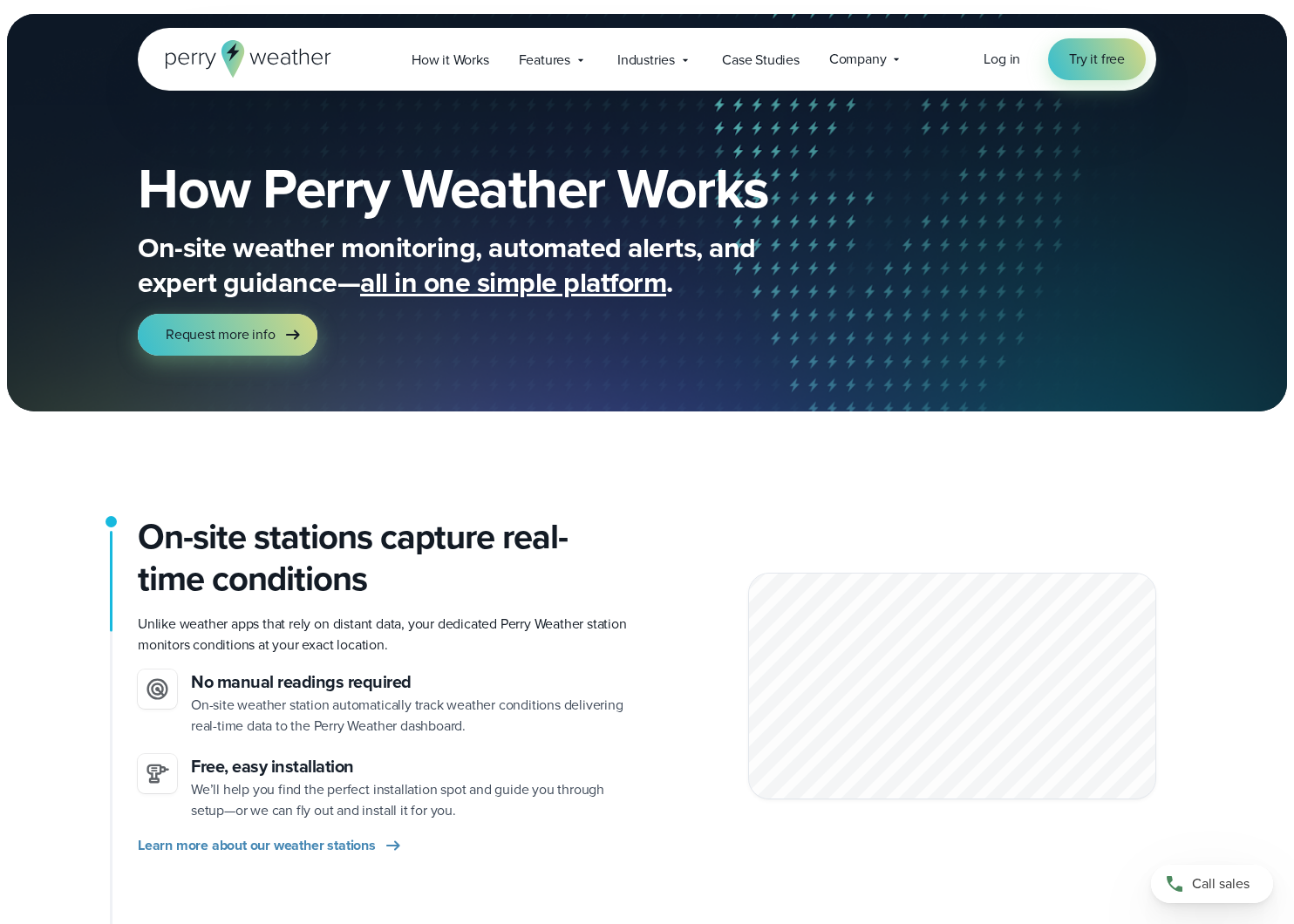 scroll, scrollTop: 245, scrollLeft: 0, axis: vertical 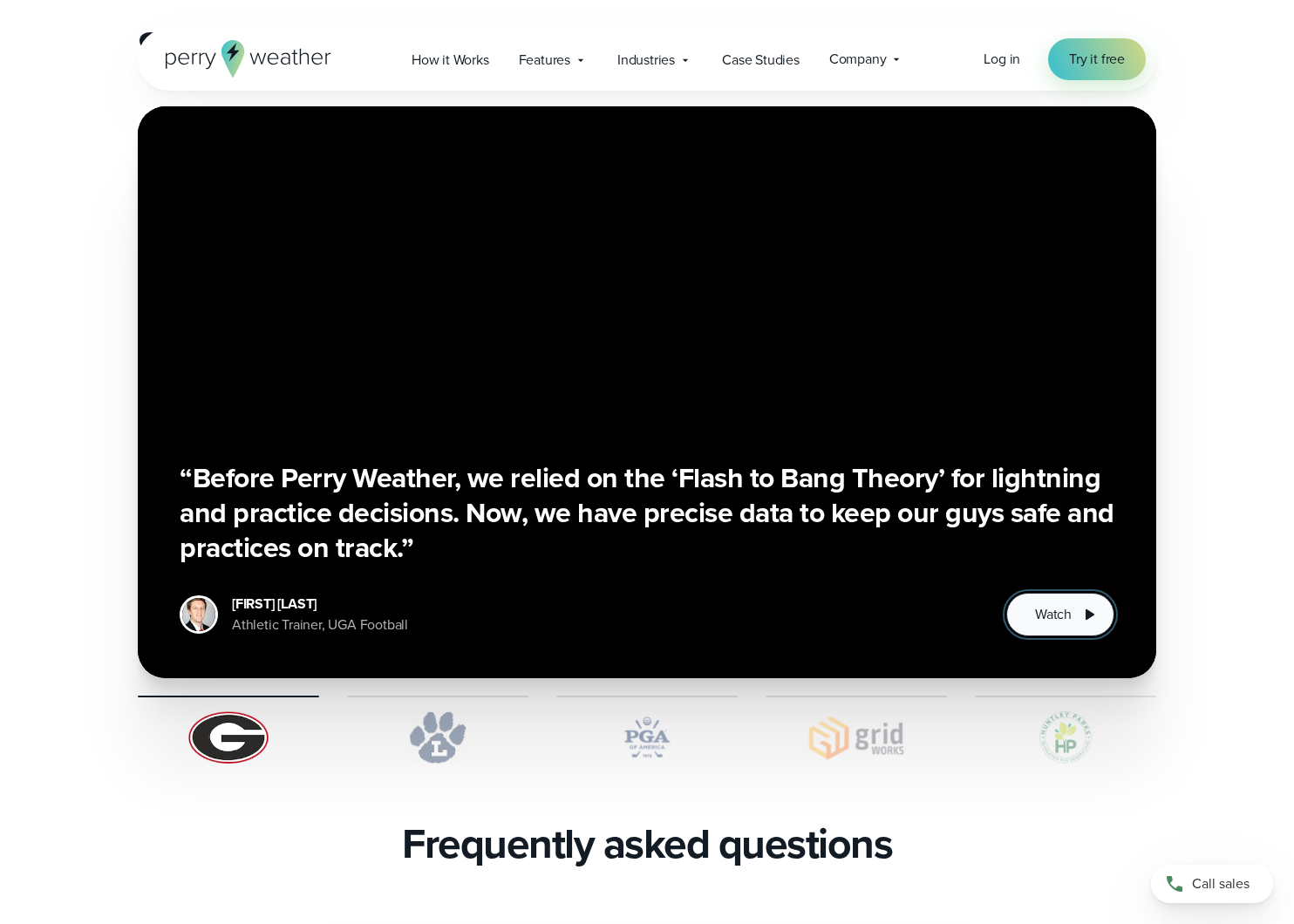 click on "Watch" at bounding box center (1053, 615) 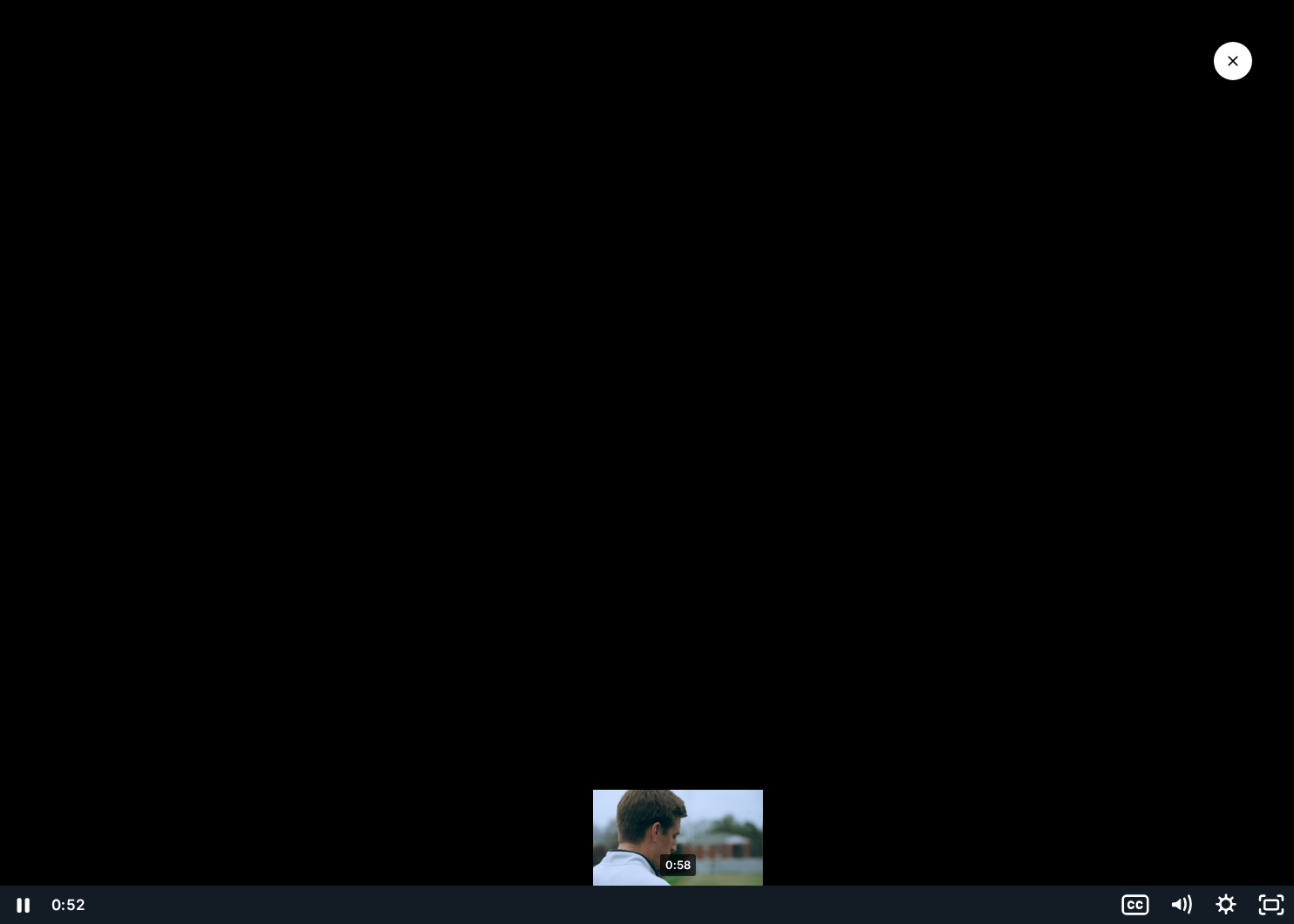 click on "0:58" at bounding box center [600, 905] 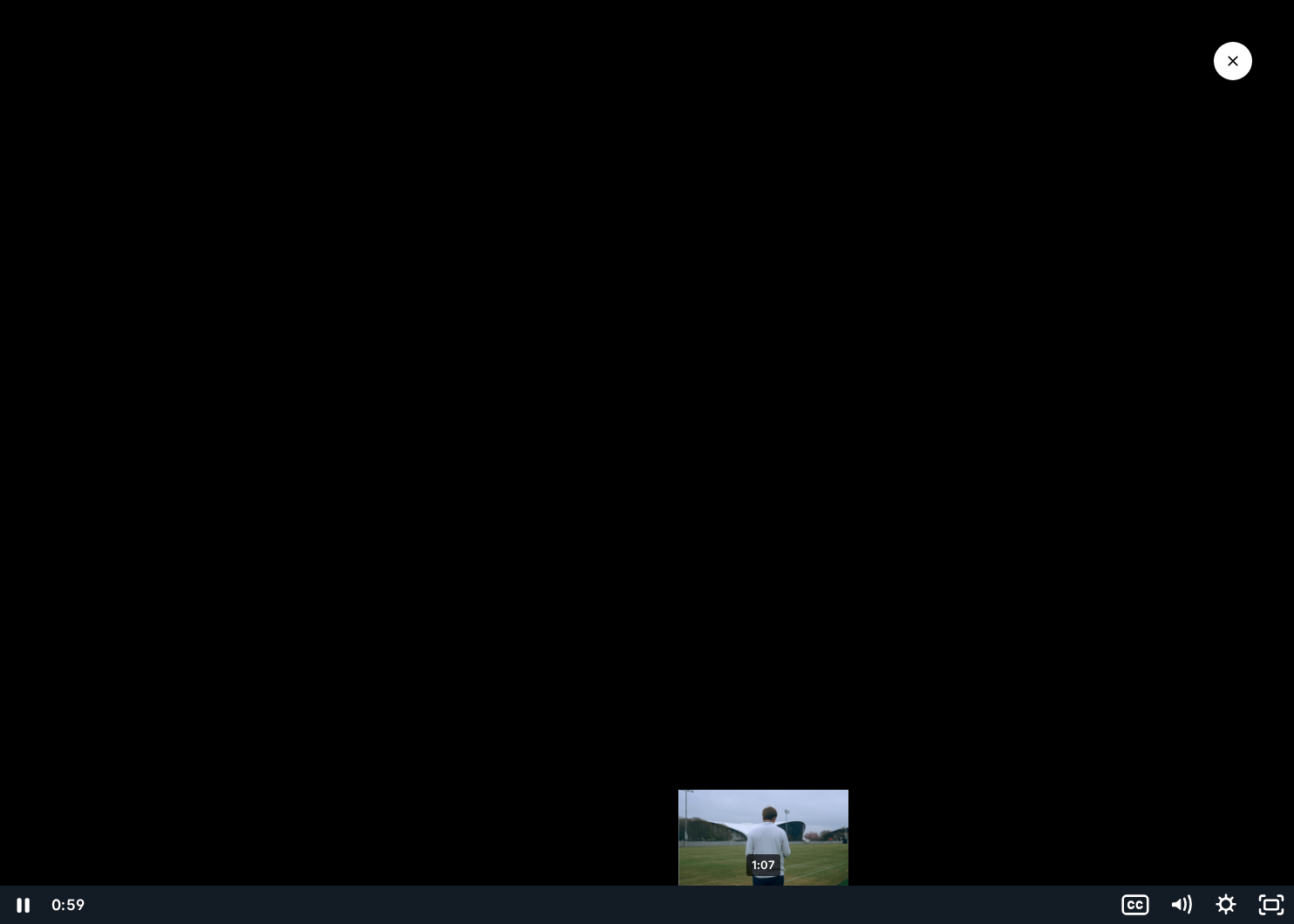 click on "1:07" at bounding box center [600, 905] 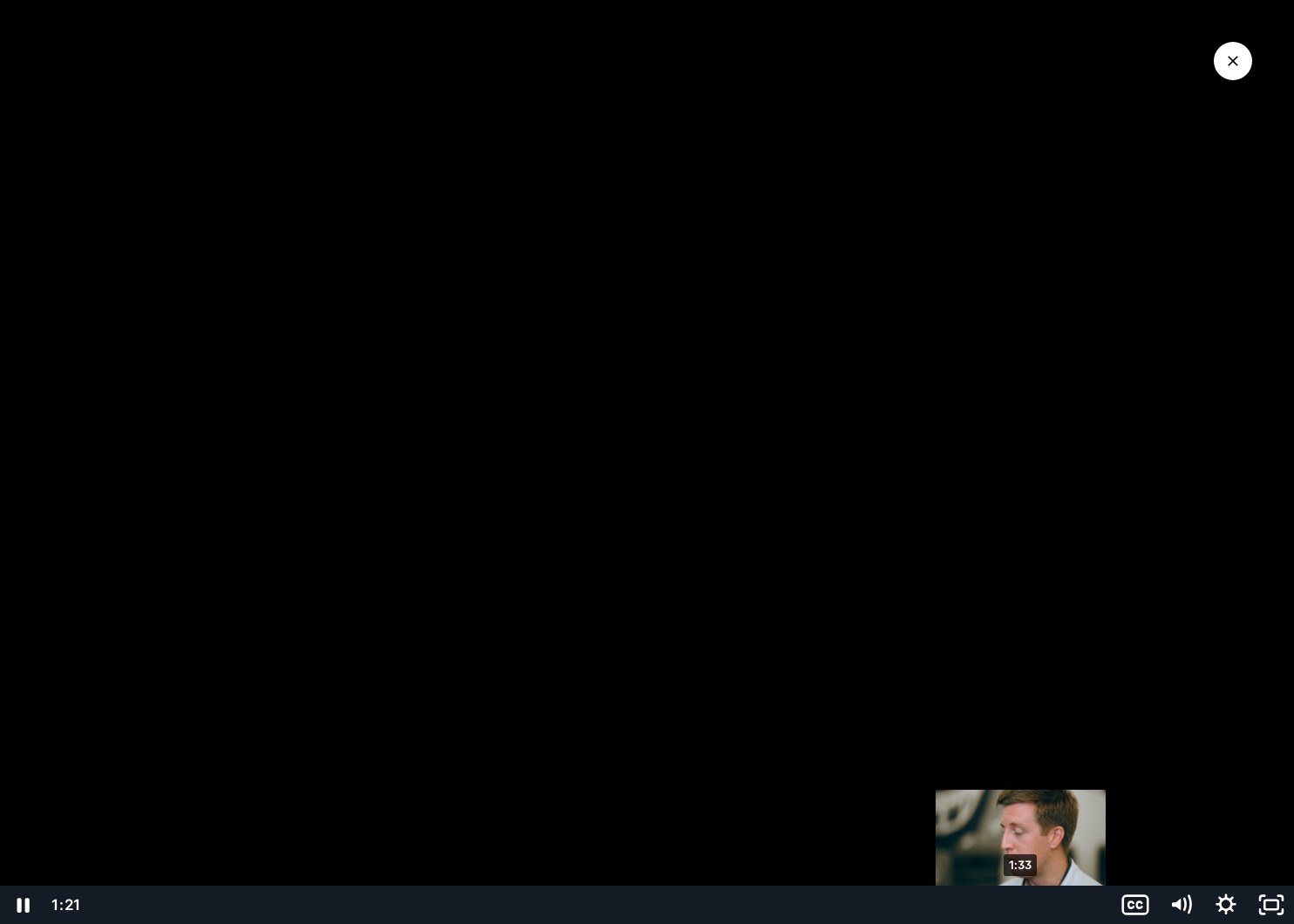 click on "1:33" at bounding box center [600, 905] 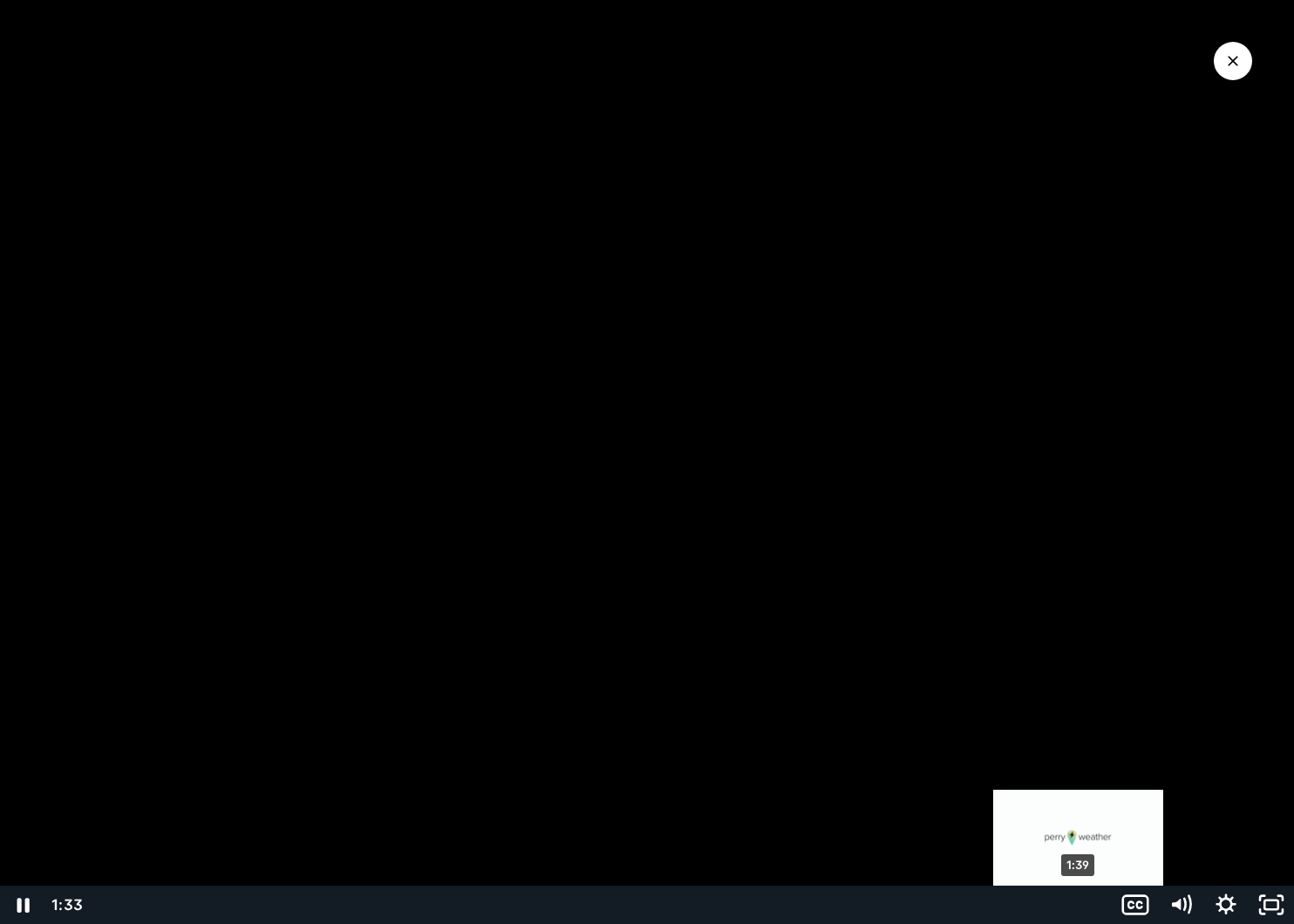 click on "1:39" at bounding box center [600, 905] 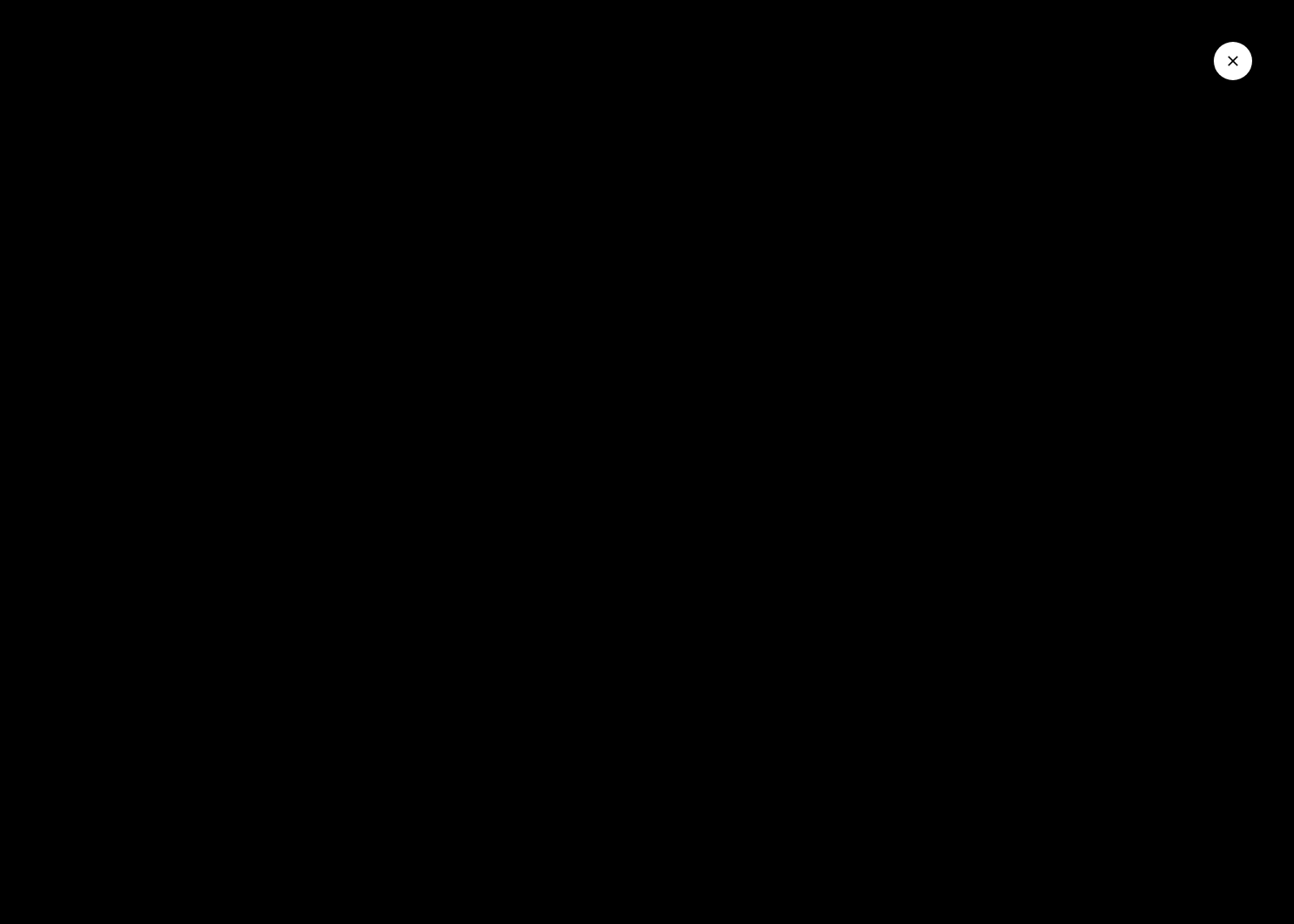 click 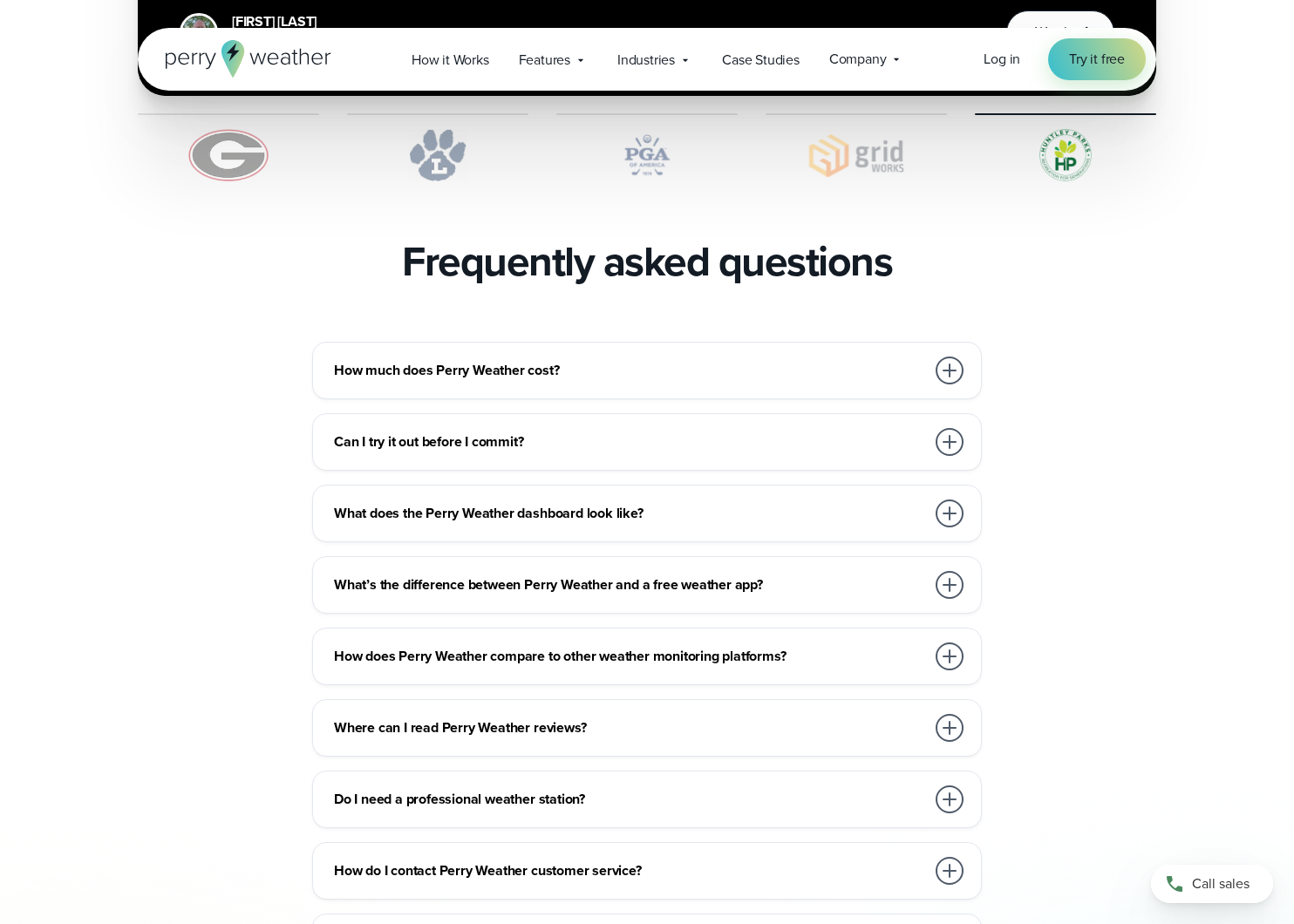 scroll, scrollTop: 3652, scrollLeft: 0, axis: vertical 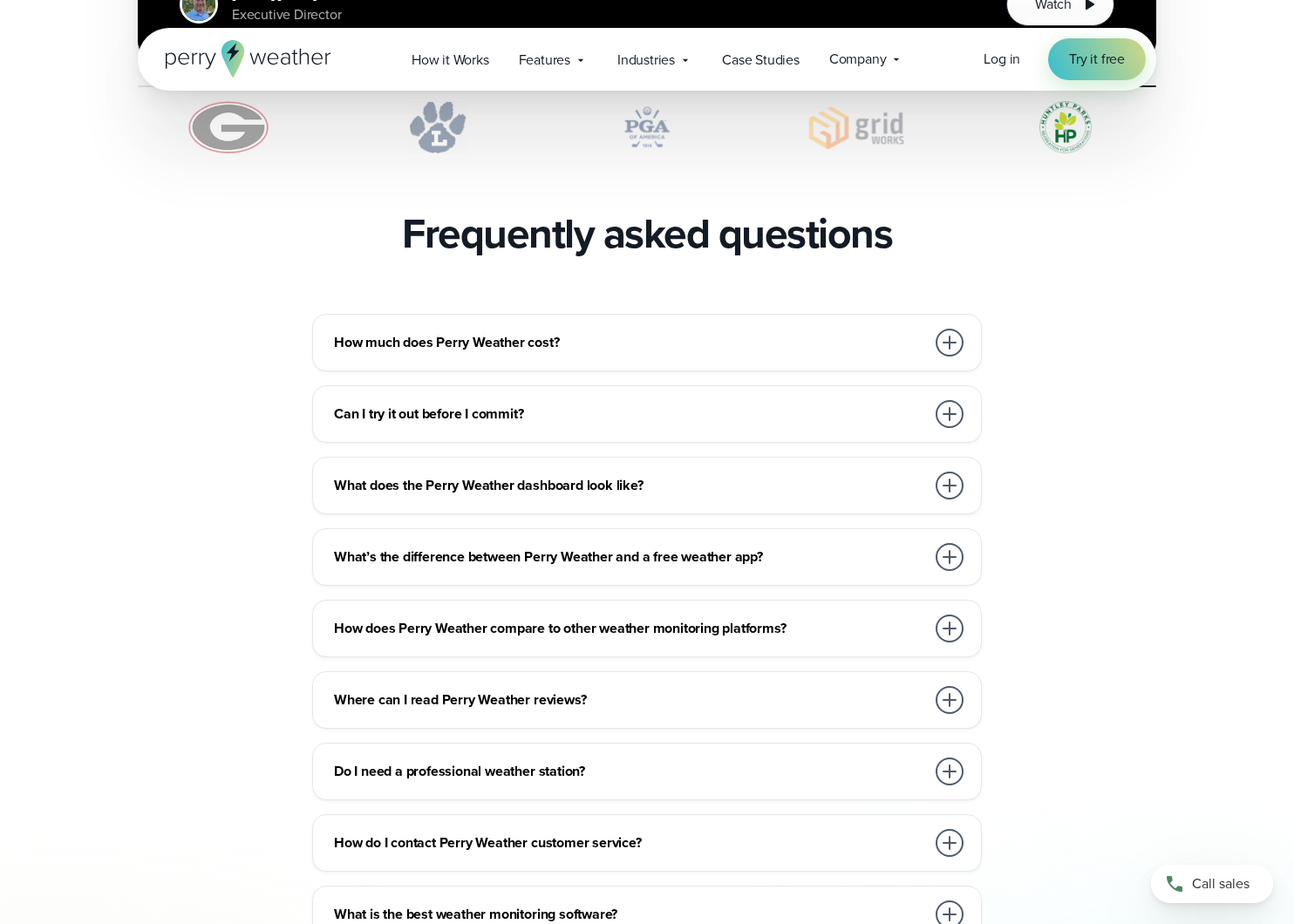 click on "How much does Perry Weather cost?" at bounding box center [650, 343] 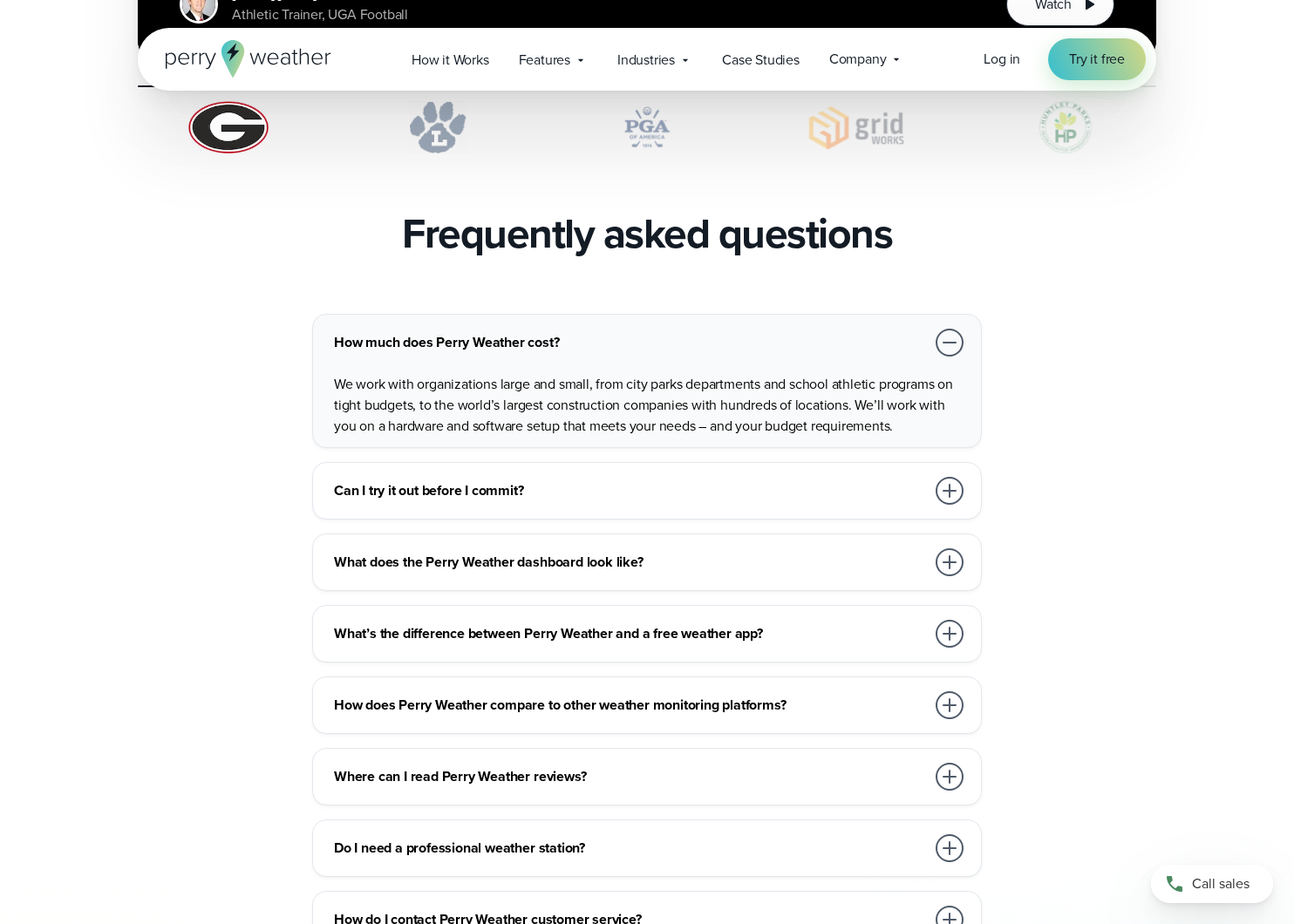 click on "How much does Perry Weather cost?" at bounding box center (630, 343) 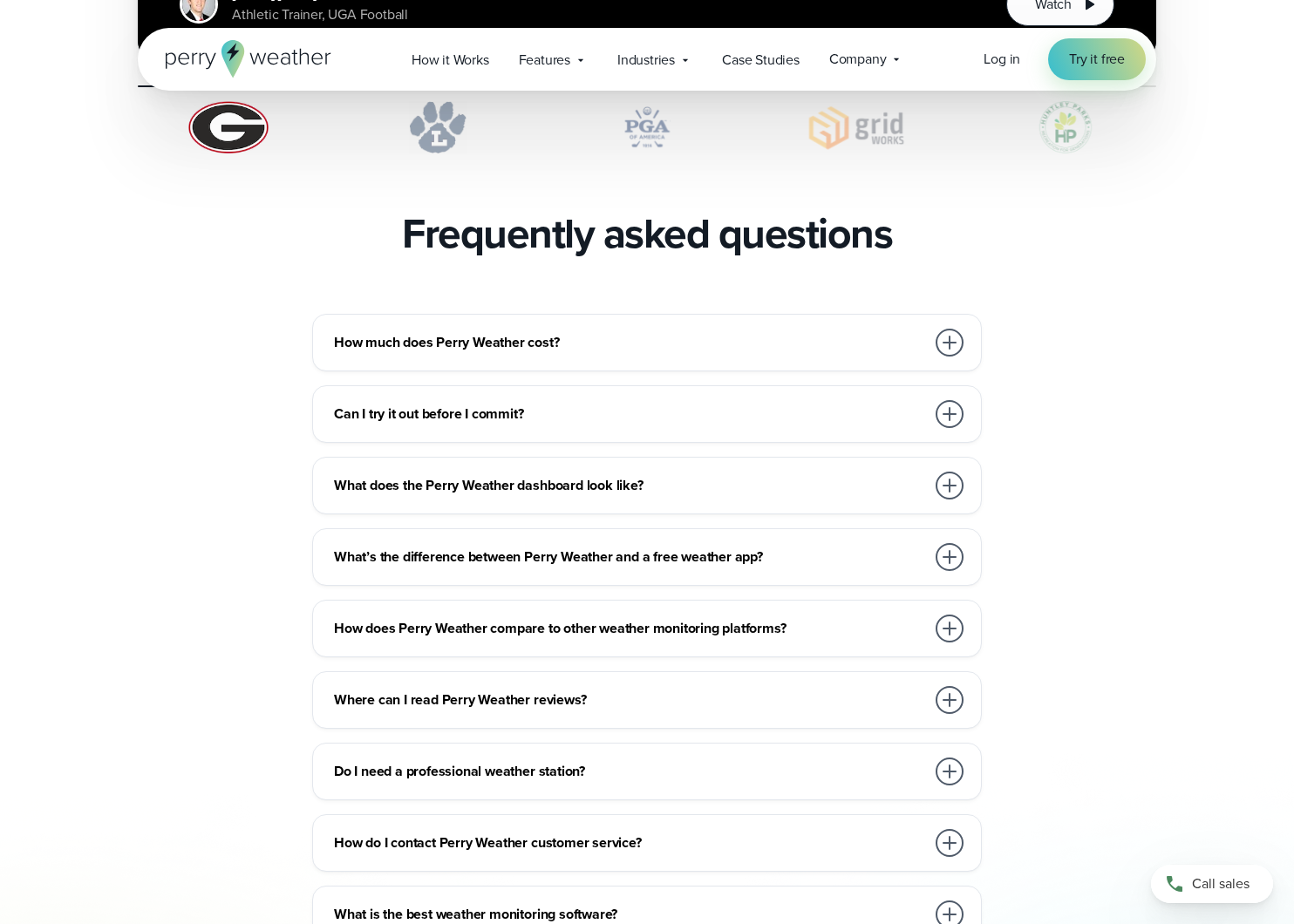click on "Can I try it out before I commit?" at bounding box center (630, 414) 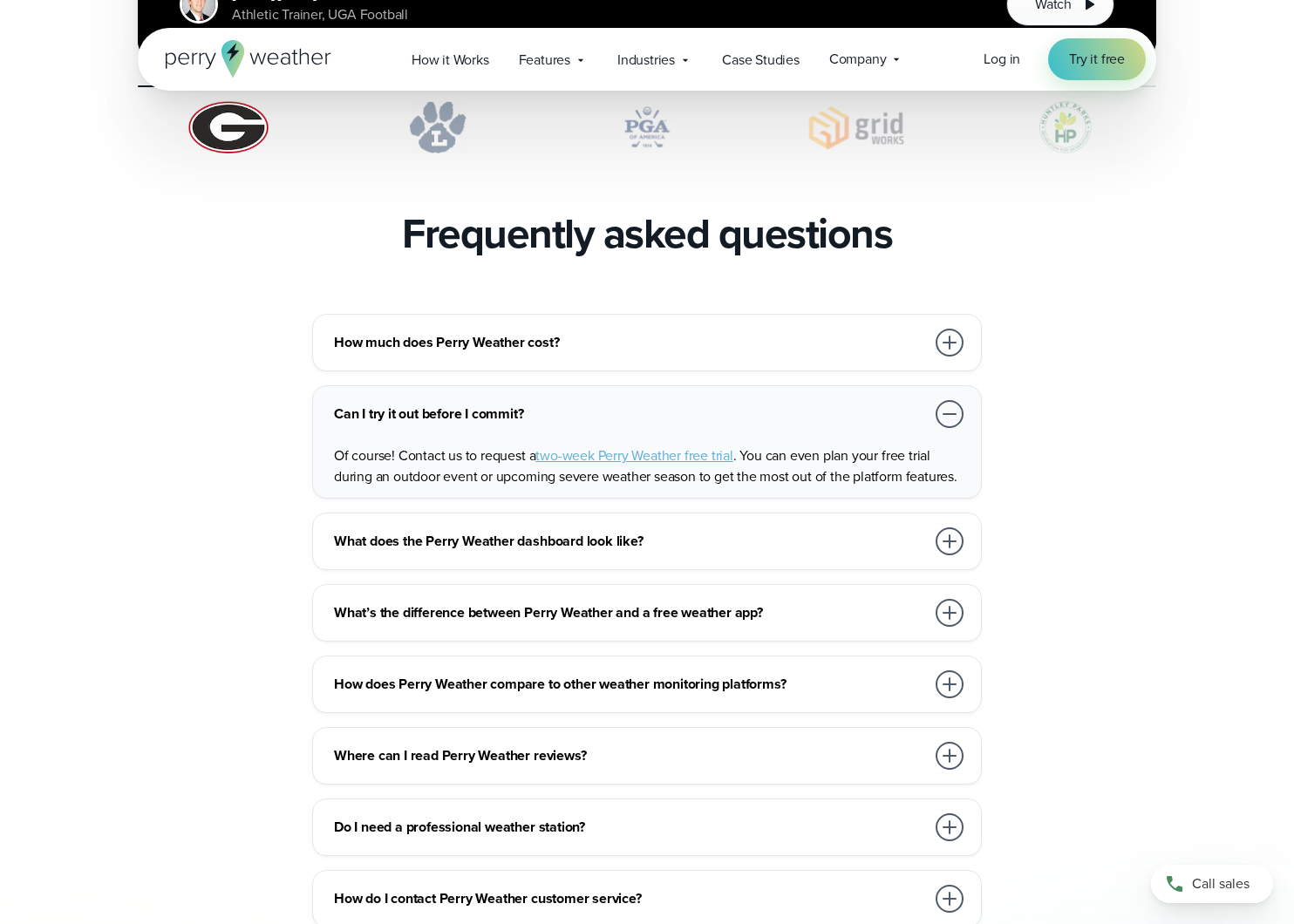 click on "Can I try it out before I commit?" at bounding box center [650, 414] 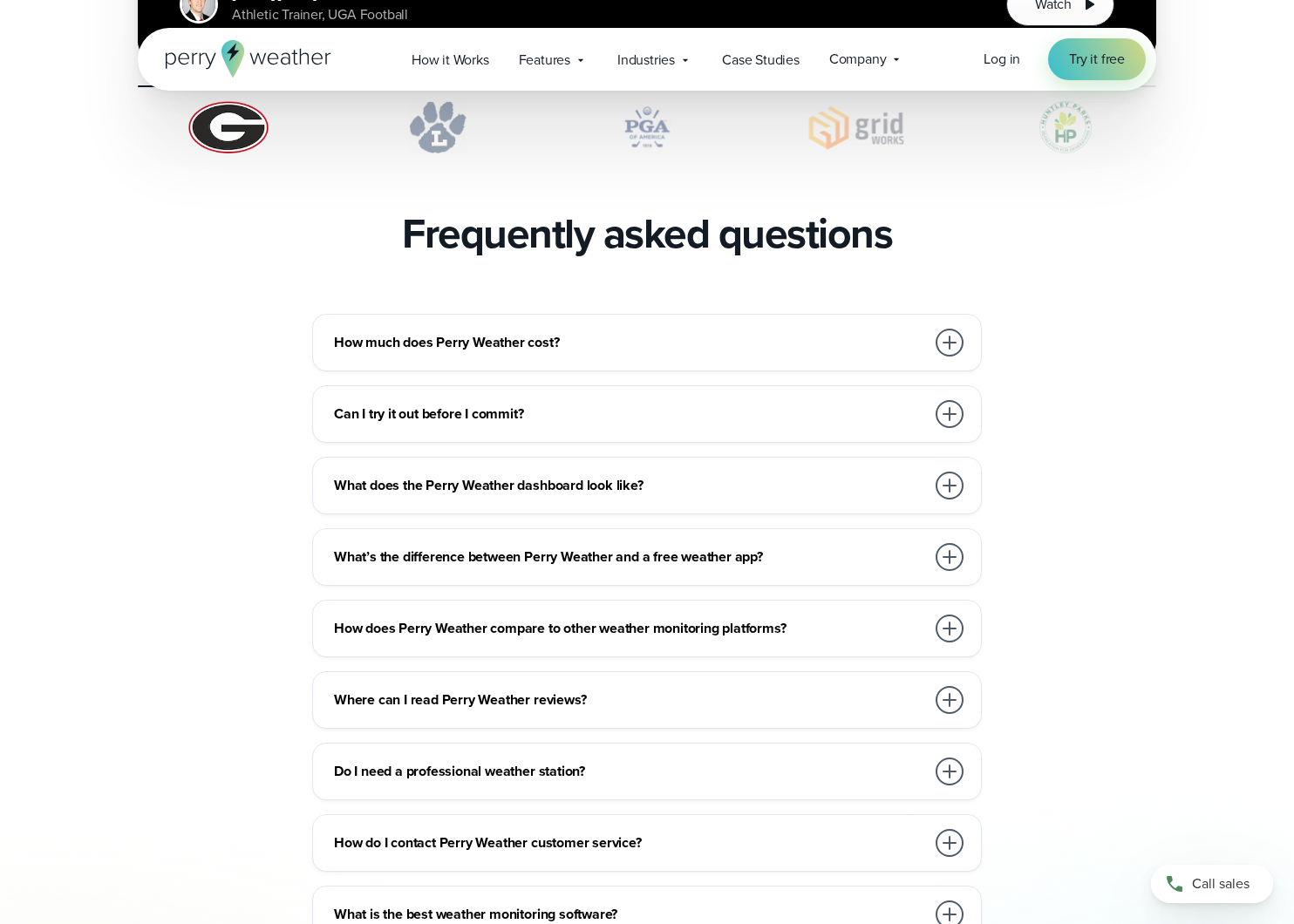 click on "What does the Perry Weather dashboard look like?" at bounding box center (630, 486) 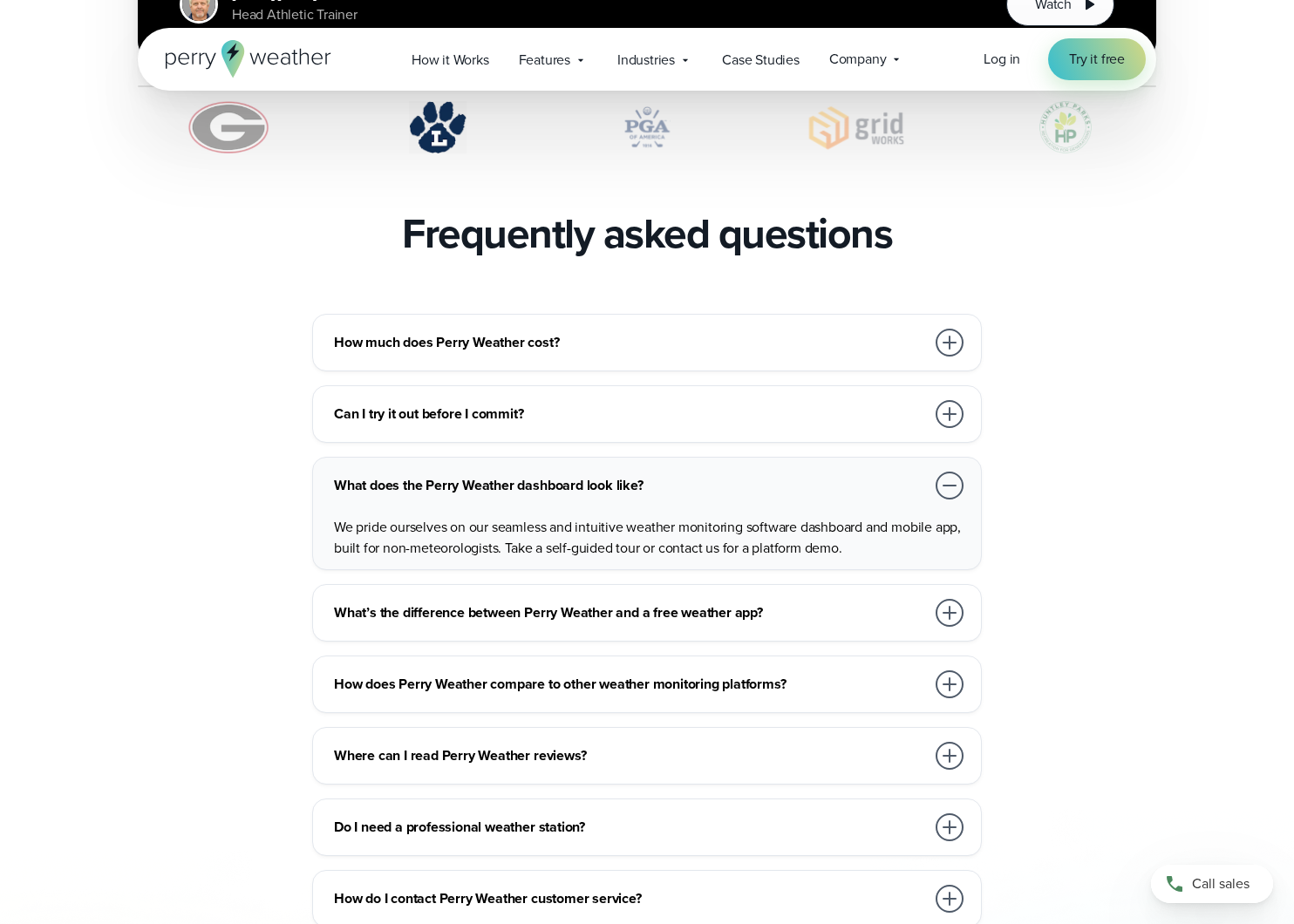 click on "What does the Perry Weather dashboard look like?" at bounding box center [630, 486] 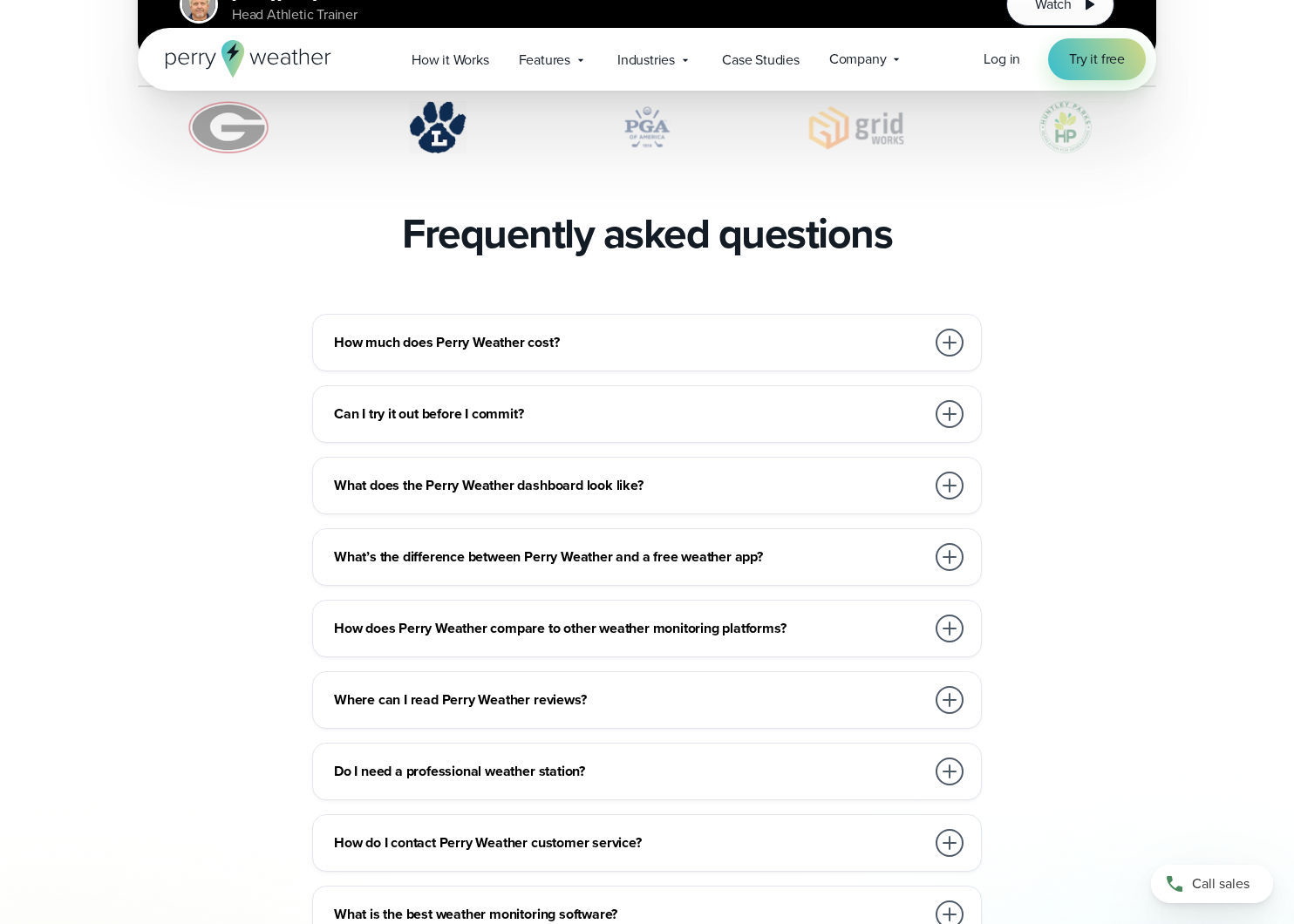 click on "What’s the difference between Perry Weather and a free weather app?" at bounding box center (630, 557) 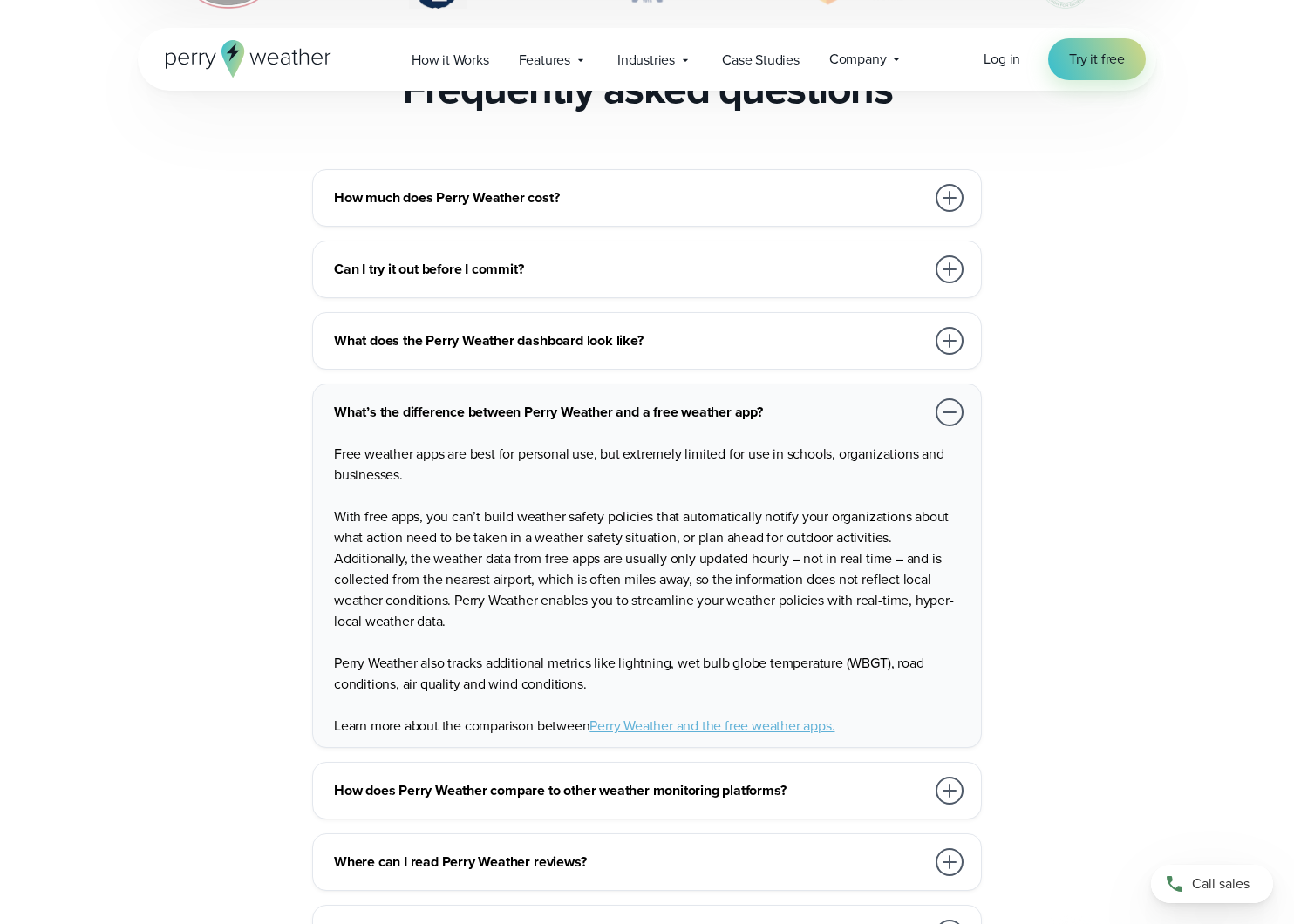 scroll, scrollTop: 3907, scrollLeft: 0, axis: vertical 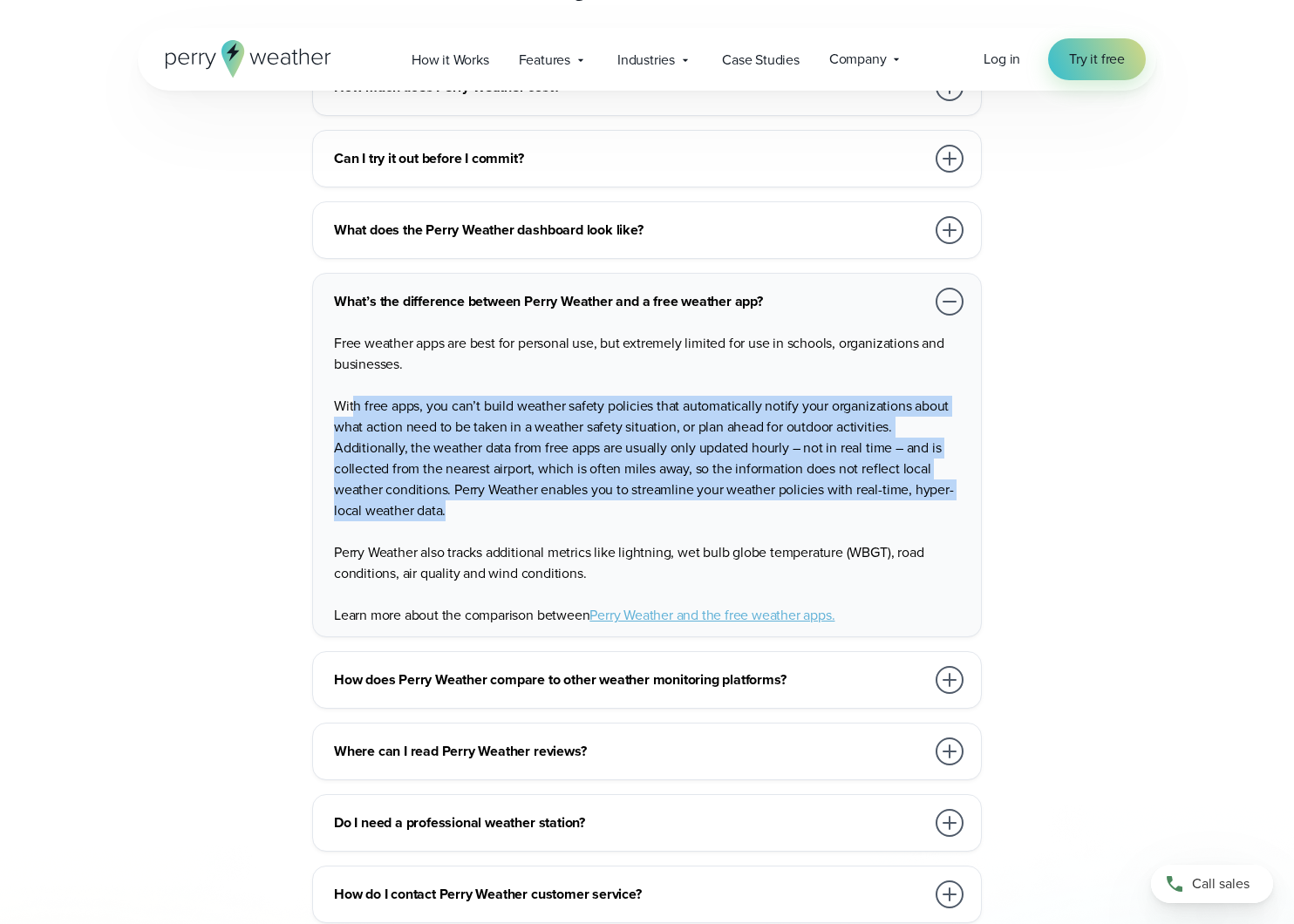 drag, startPoint x: 355, startPoint y: 411, endPoint x: 540, endPoint y: 527, distance: 218.35979 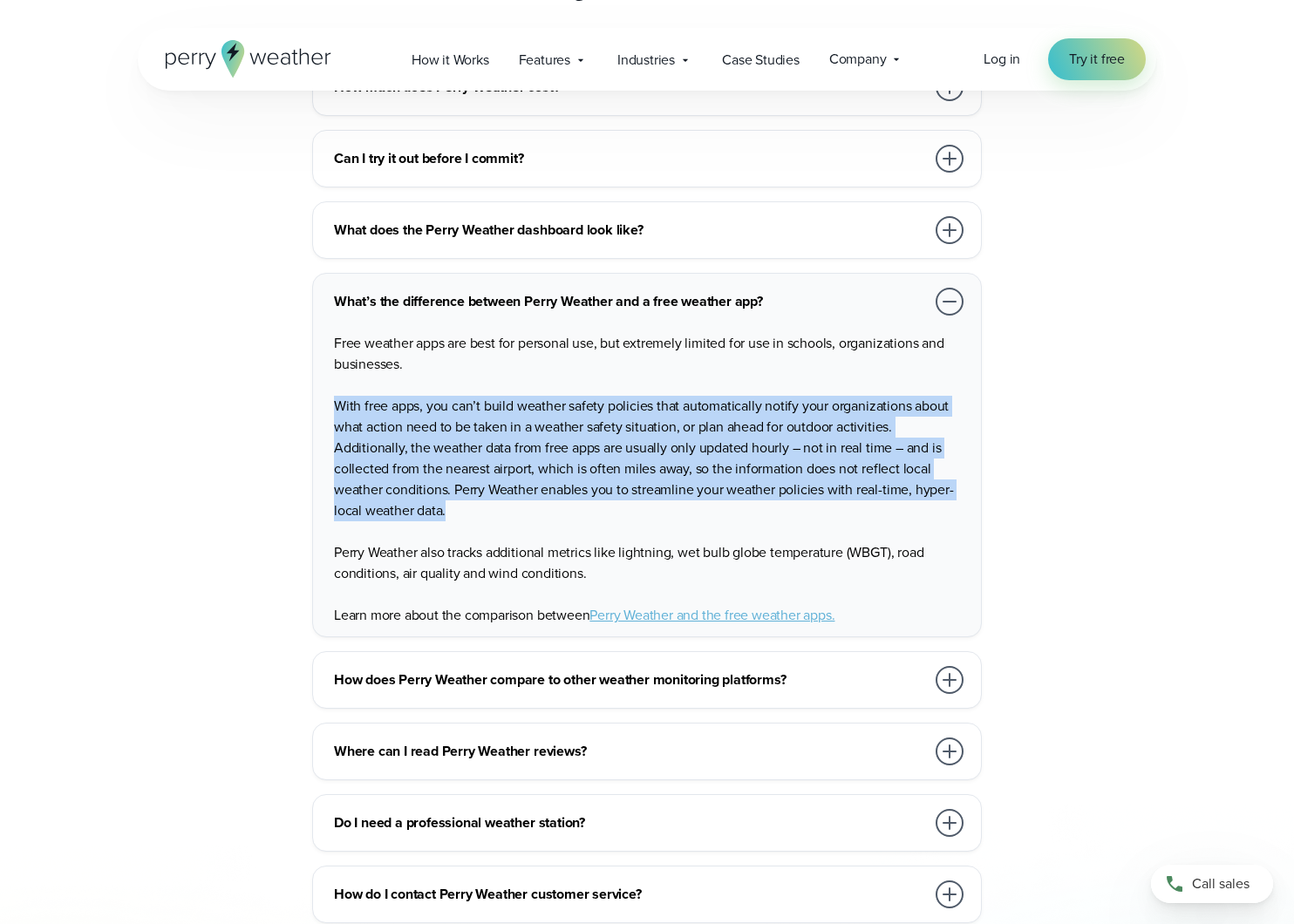 drag, startPoint x: 530, startPoint y: 515, endPoint x: 337, endPoint y: 411, distance: 219.237 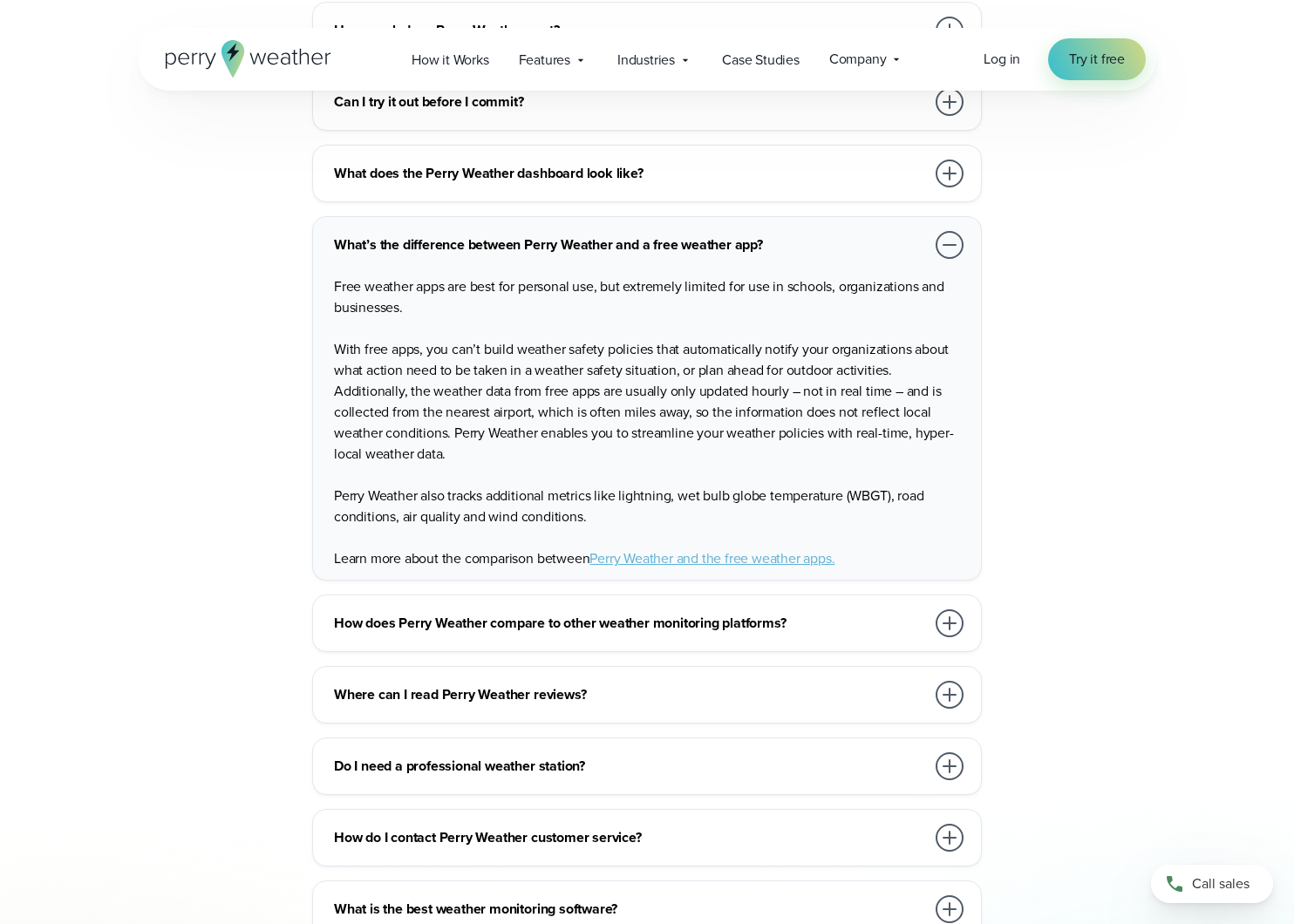 scroll, scrollTop: 3967, scrollLeft: 0, axis: vertical 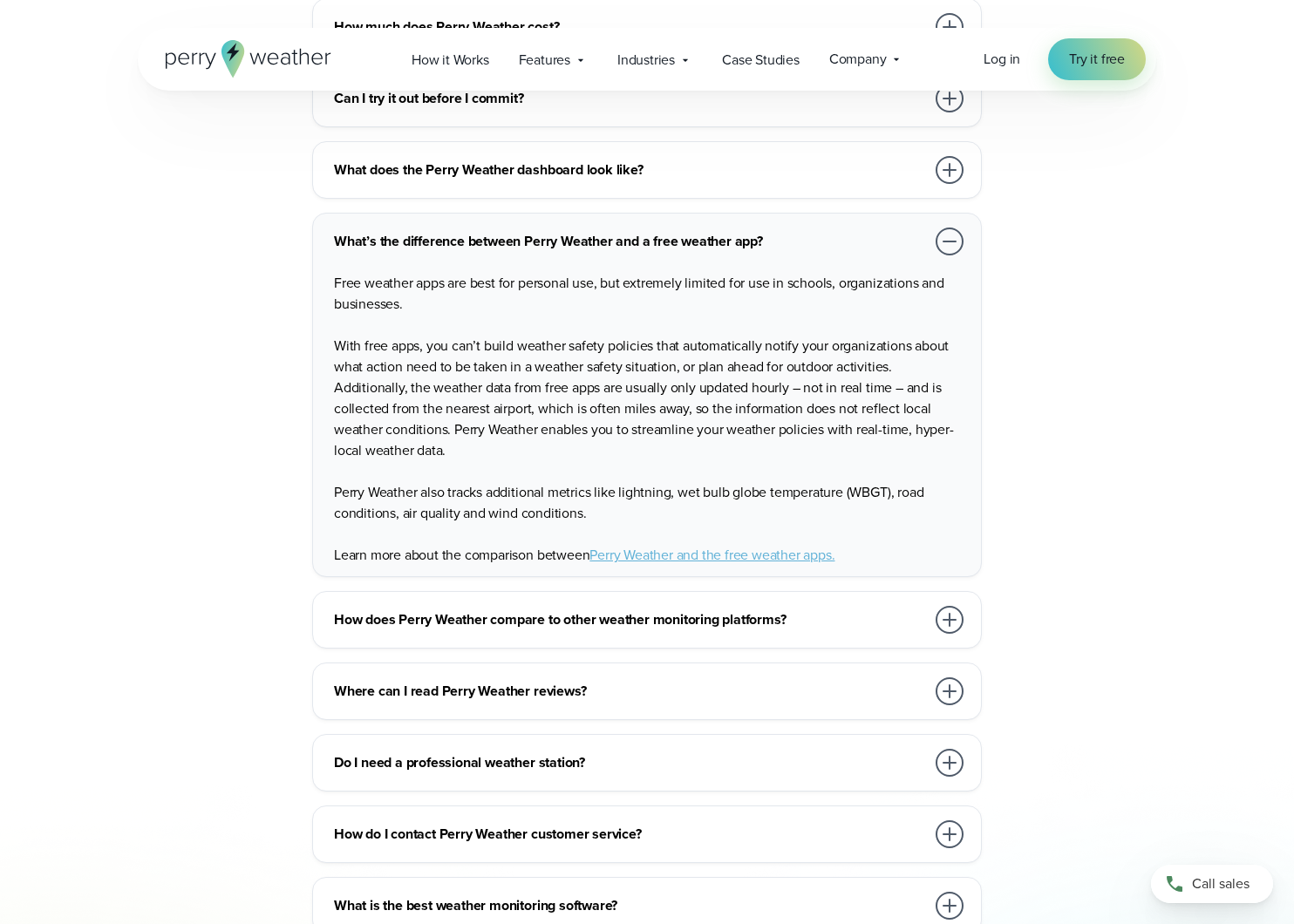click on "How does Perry Weather compare to other weather monitoring platforms?" at bounding box center (650, 620) 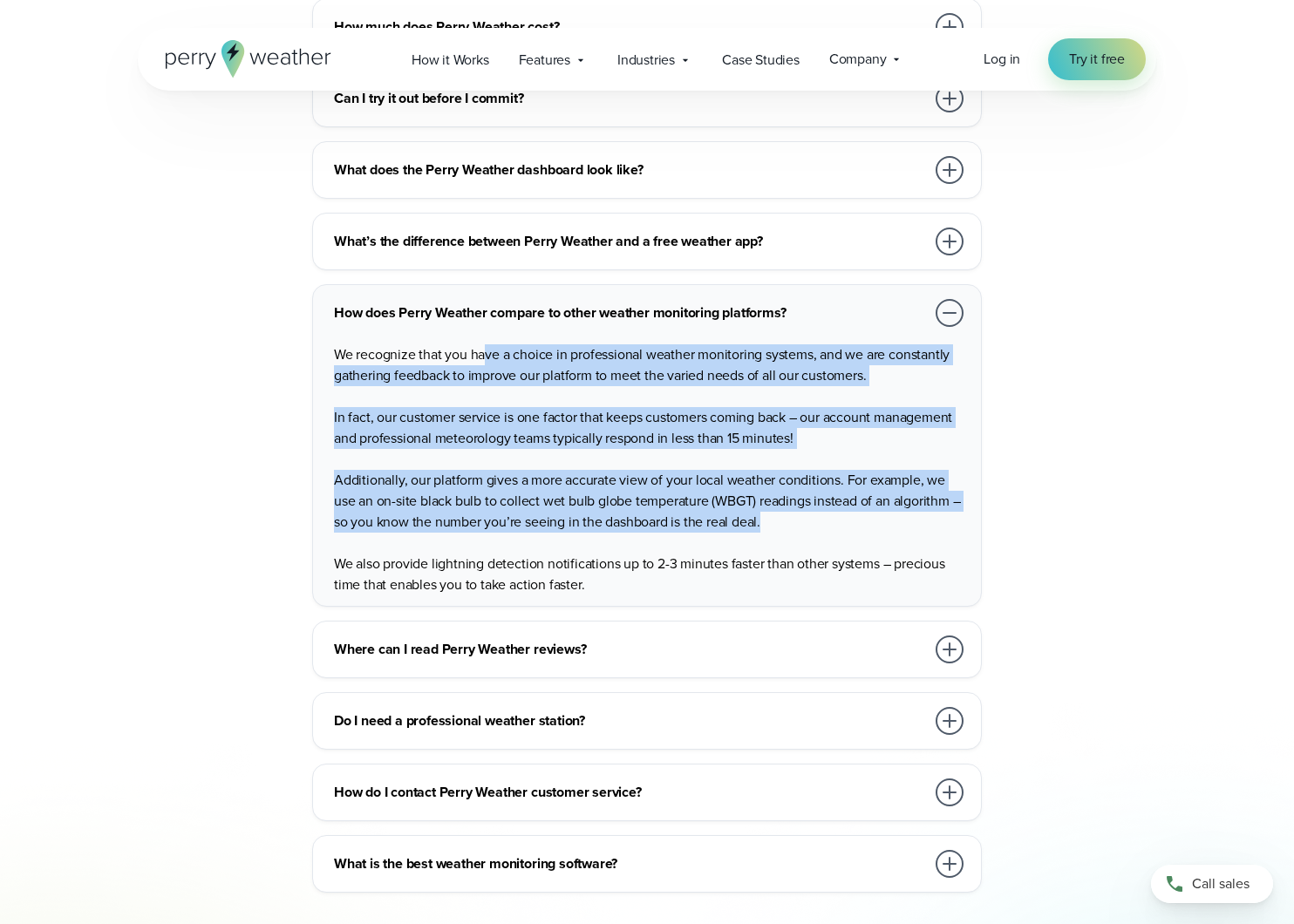 drag, startPoint x: 518, startPoint y: 355, endPoint x: 867, endPoint y: 521, distance: 386.46733 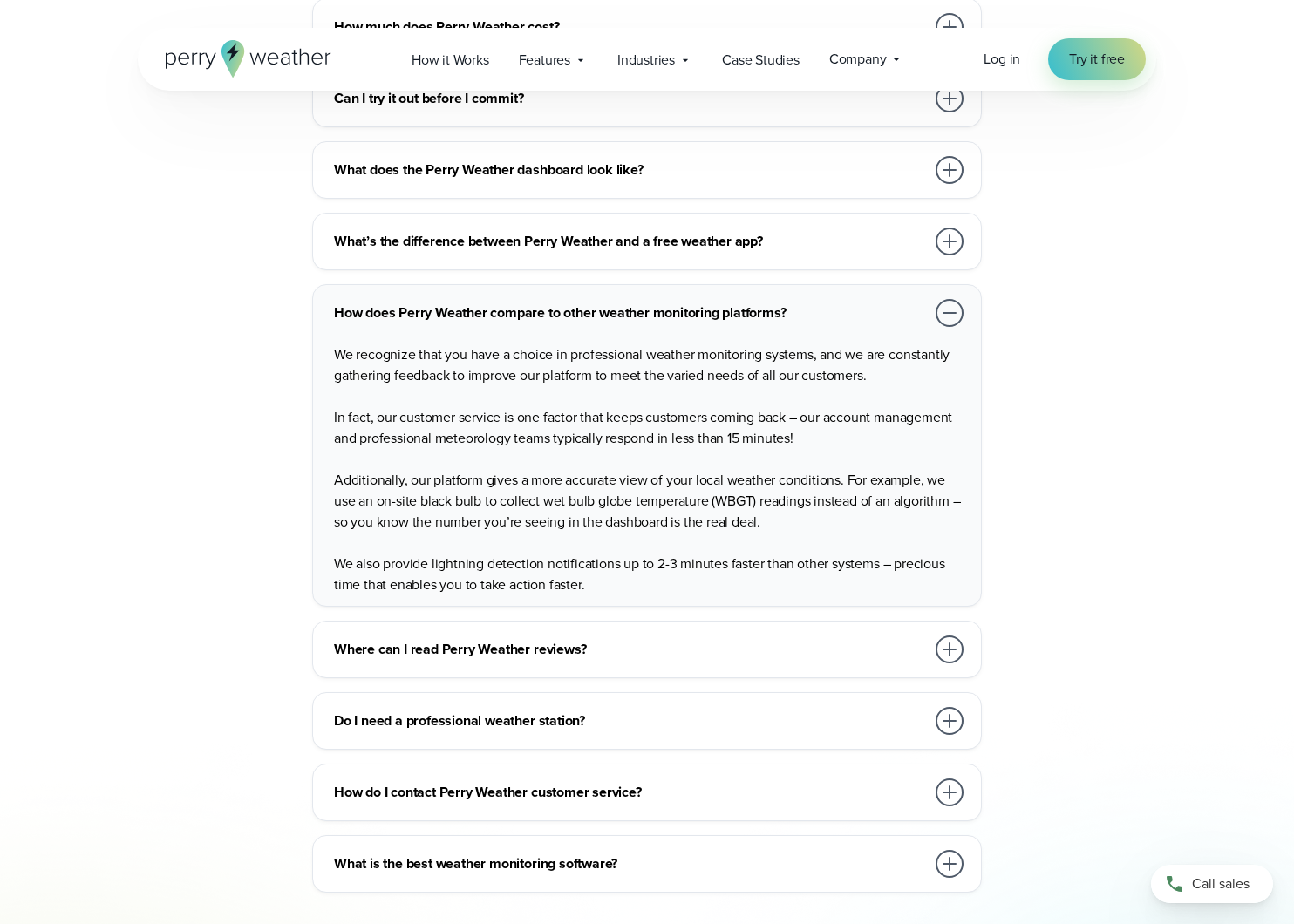 click on "Where can I read Perry Weather reviews?" at bounding box center (630, 649) 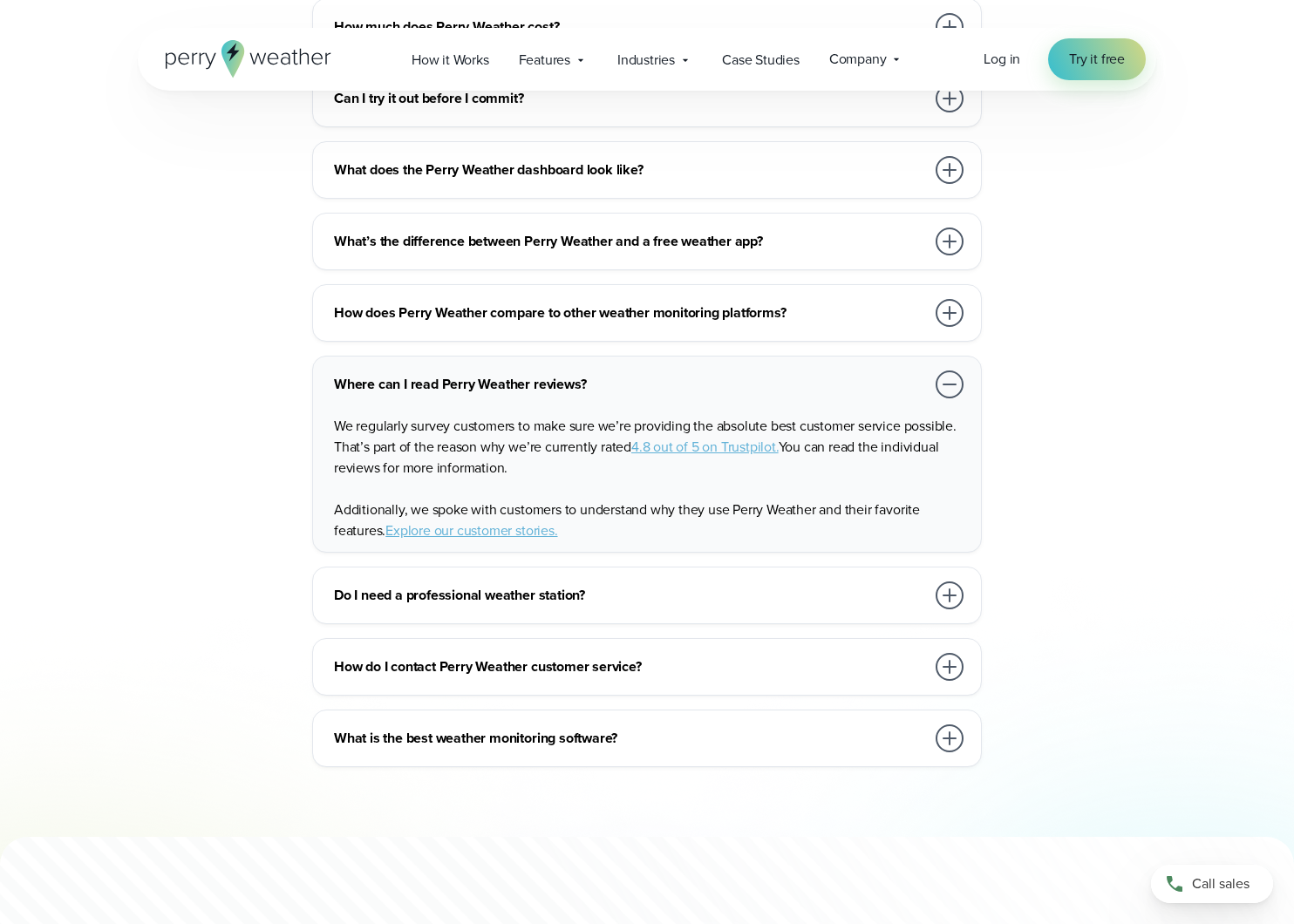 click on "Do I need a professional weather station?" at bounding box center [650, 595] 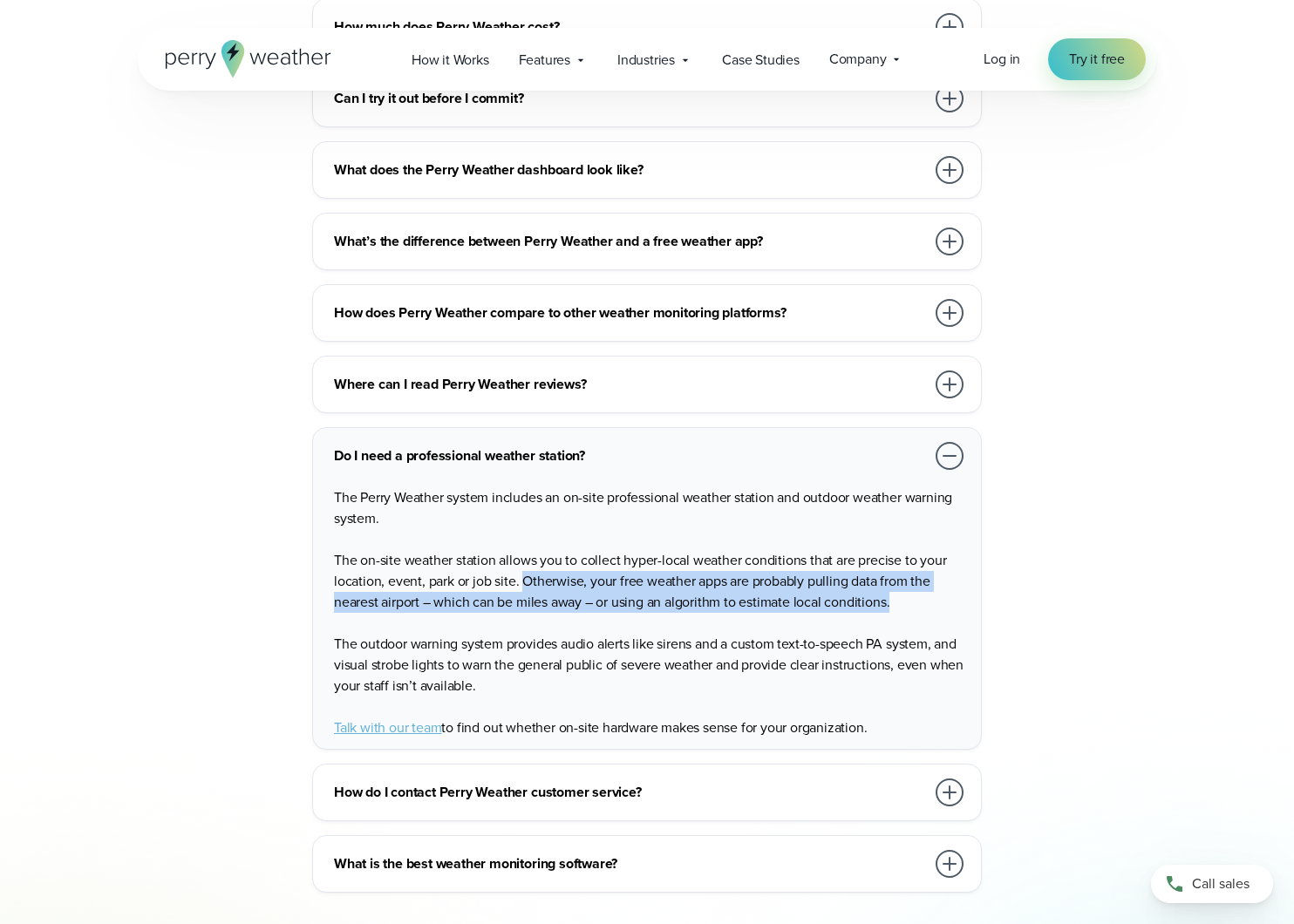 drag, startPoint x: 727, startPoint y: 593, endPoint x: 521, endPoint y: 584, distance: 206.19651 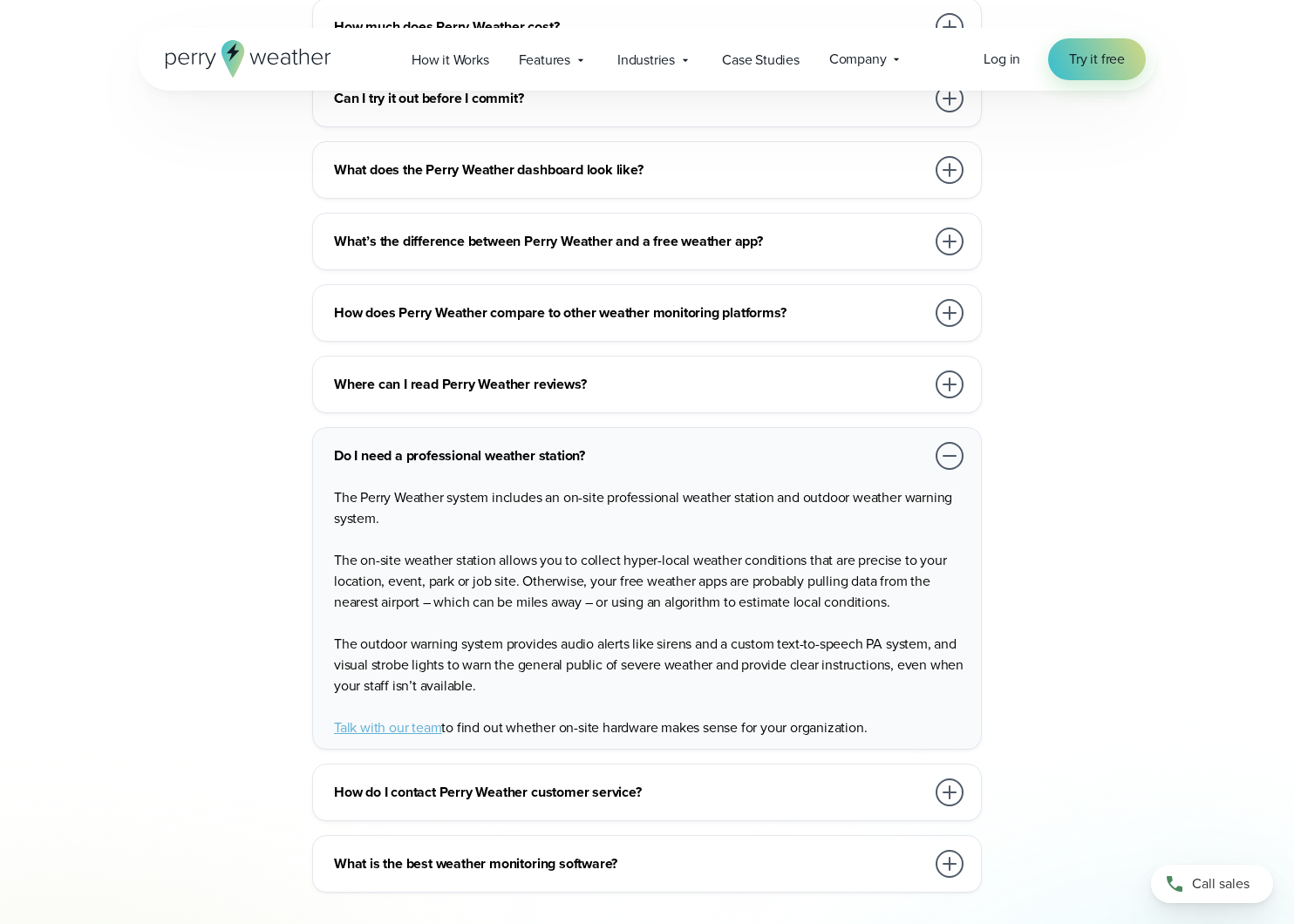 click on "How do I contact Perry Weather customer service?" at bounding box center (630, 792) 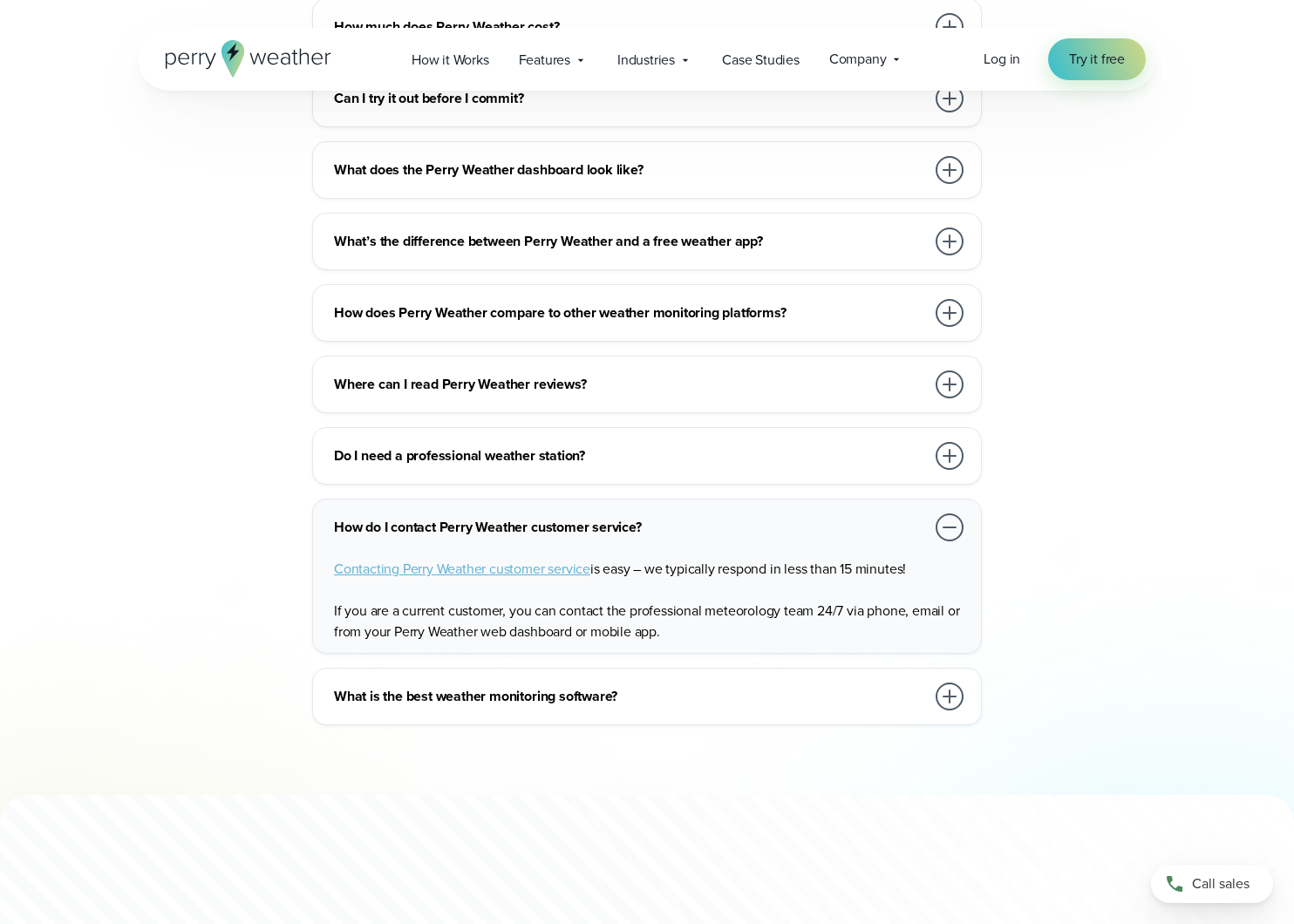 click on "What is the best weather monitoring software?" at bounding box center (630, 696) 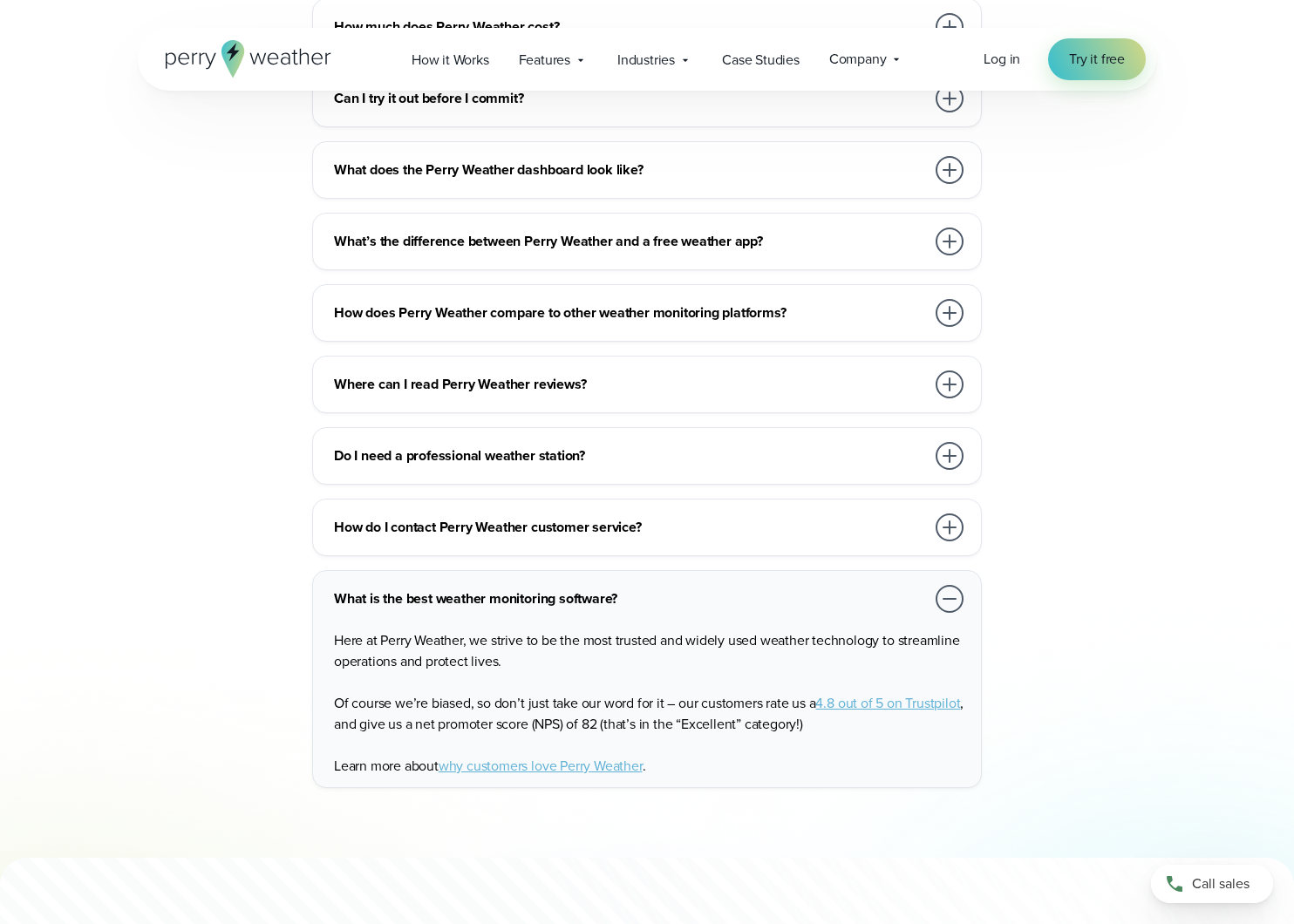 click on "why customers love Perry Weather" at bounding box center (541, 765) 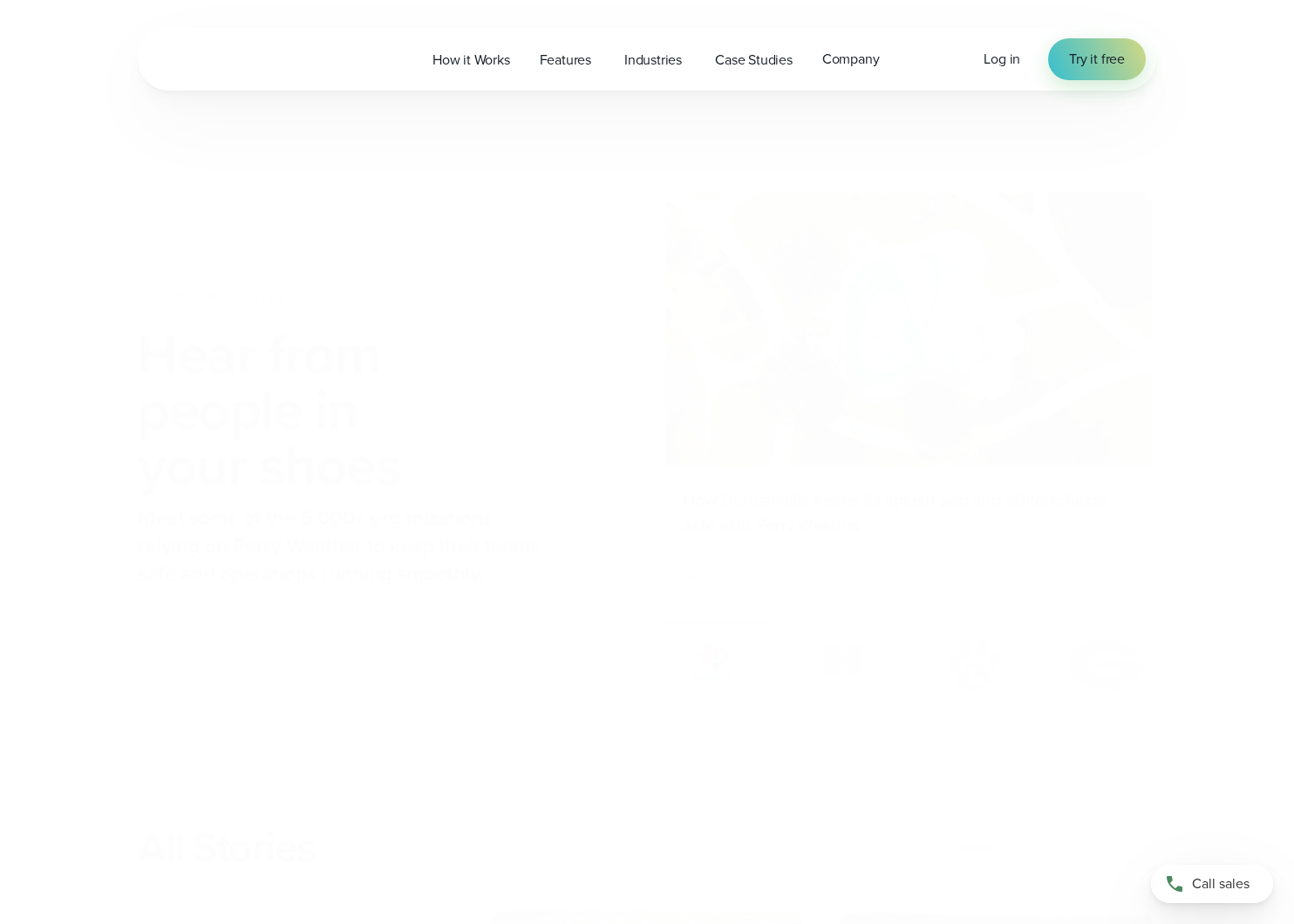 scroll, scrollTop: 0, scrollLeft: 0, axis: both 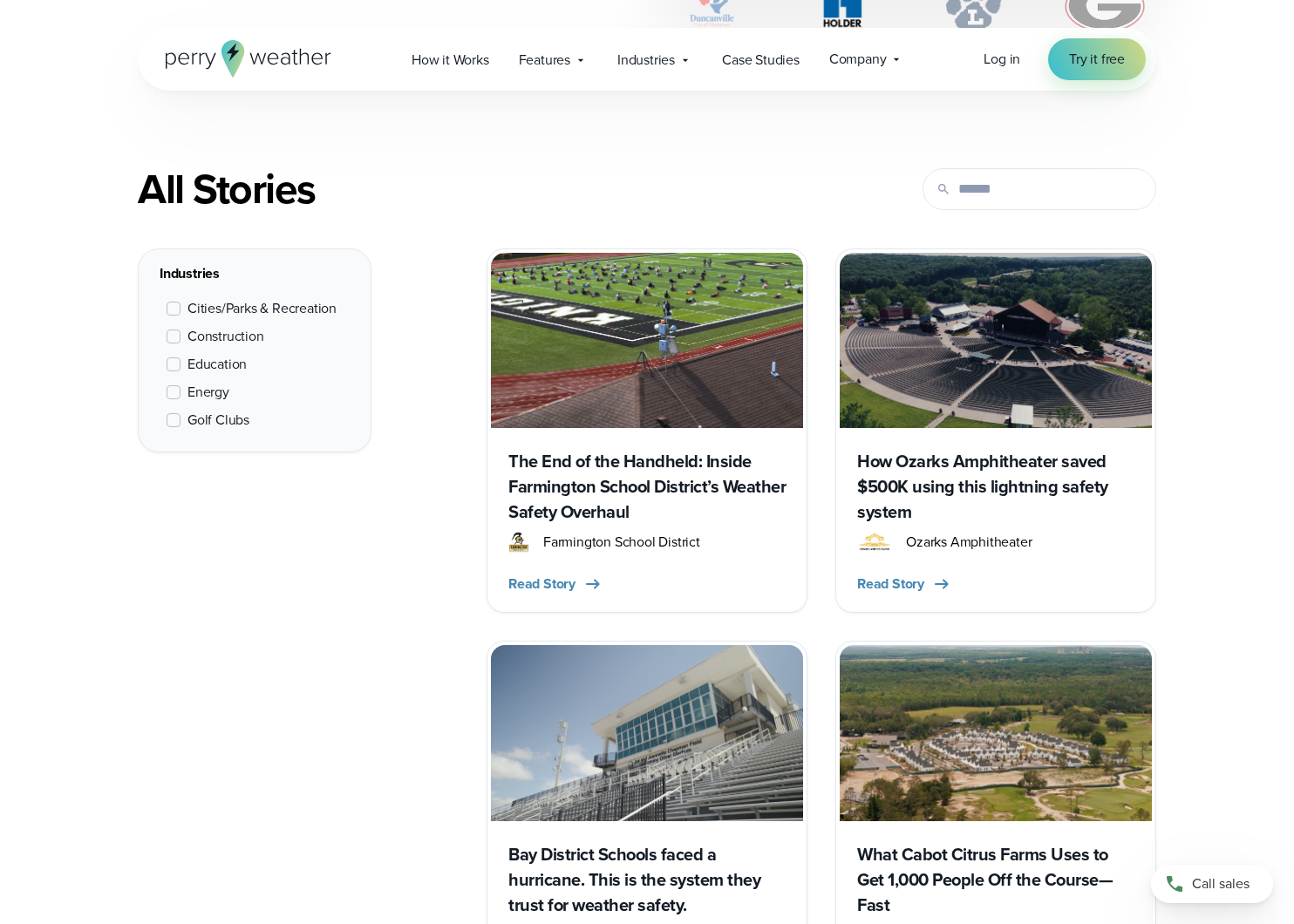 click on "The End of the Handheld: Inside Farmington School District’s Weather Safety Overhaul" at bounding box center [647, 486] 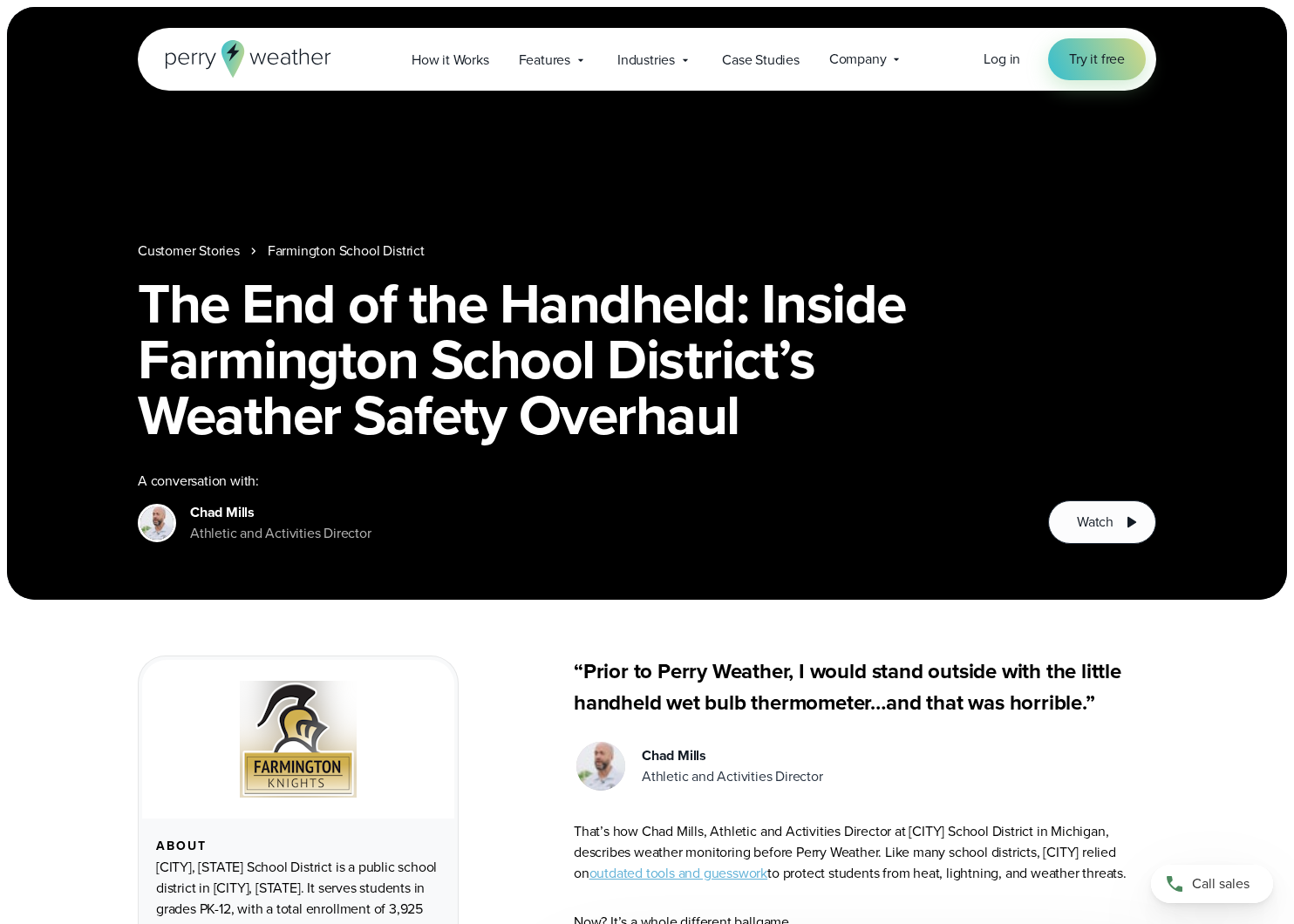 scroll, scrollTop: 0, scrollLeft: 0, axis: both 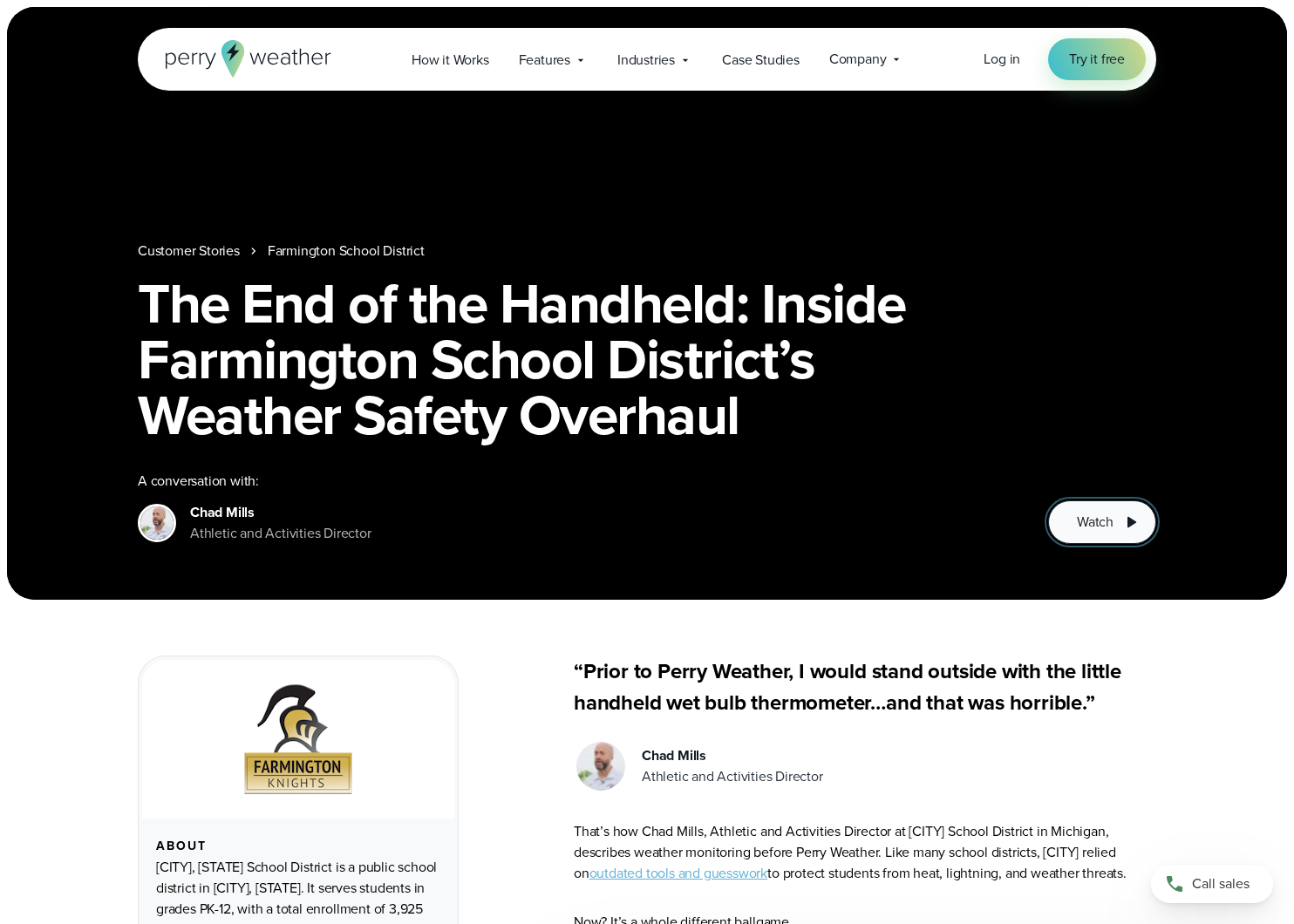 click on "Watch" at bounding box center [1095, 522] 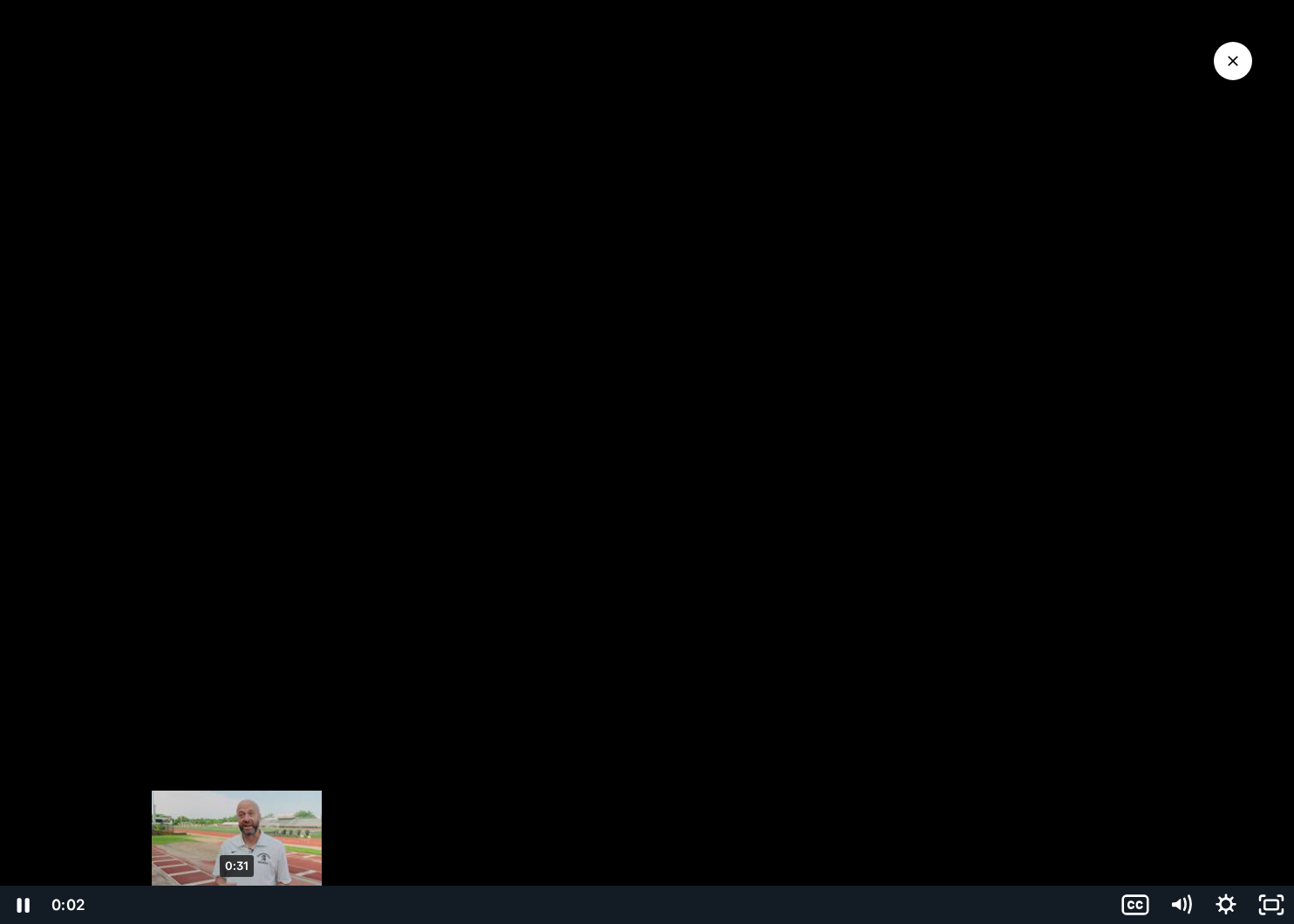 click on "0:31" at bounding box center [600, 905] 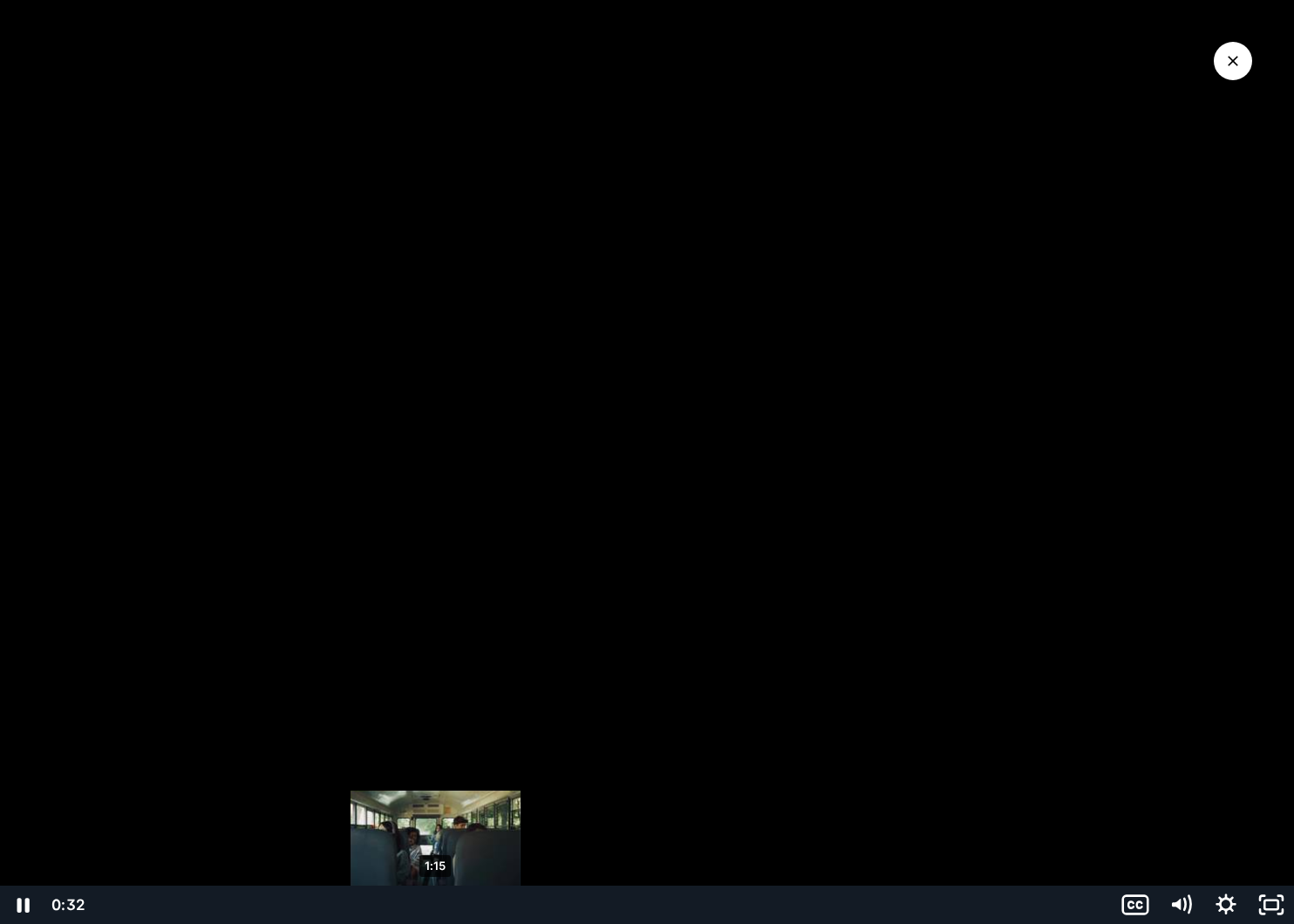 click on "1:15" at bounding box center [600, 905] 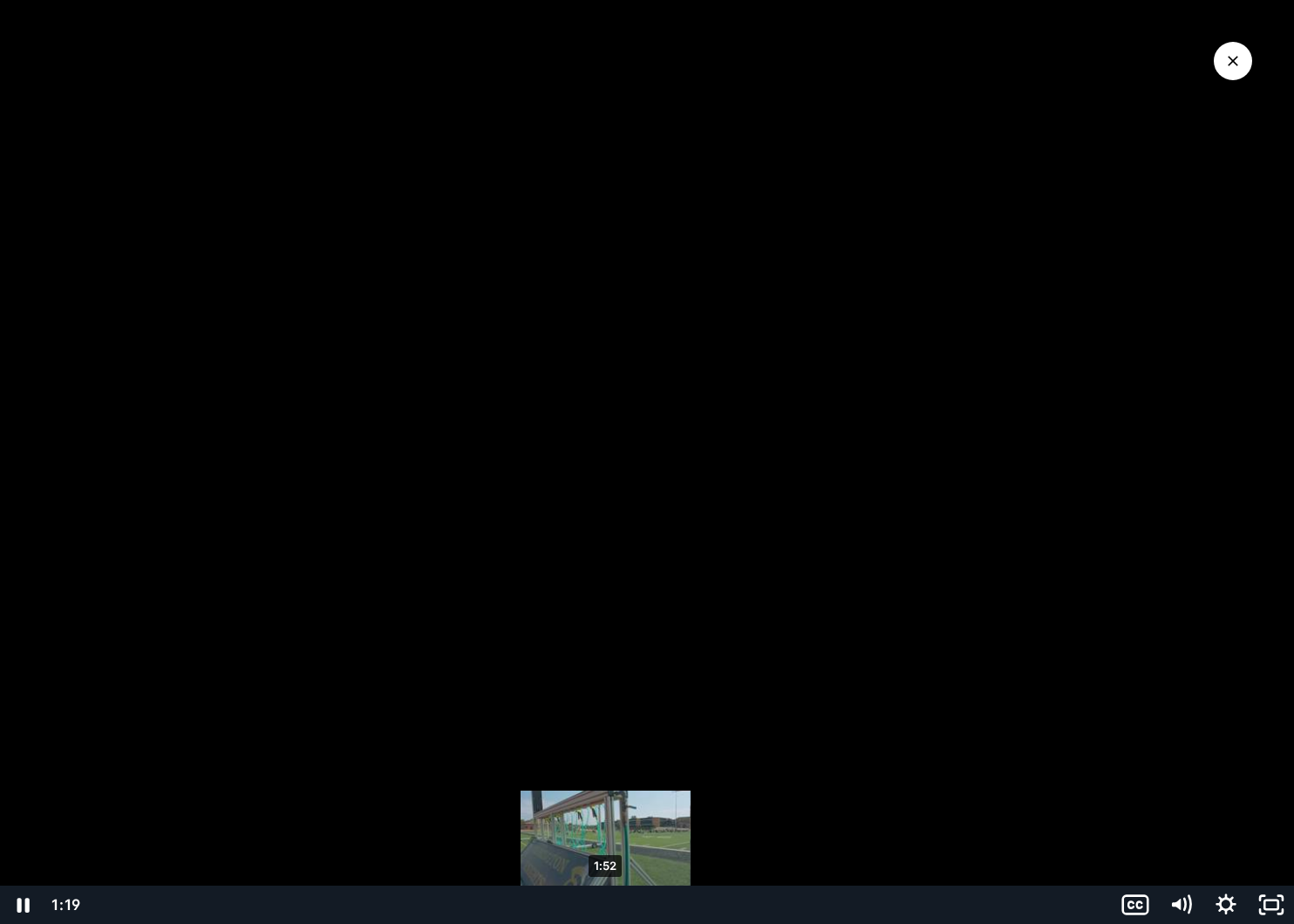 click on "1:52" at bounding box center (600, 905) 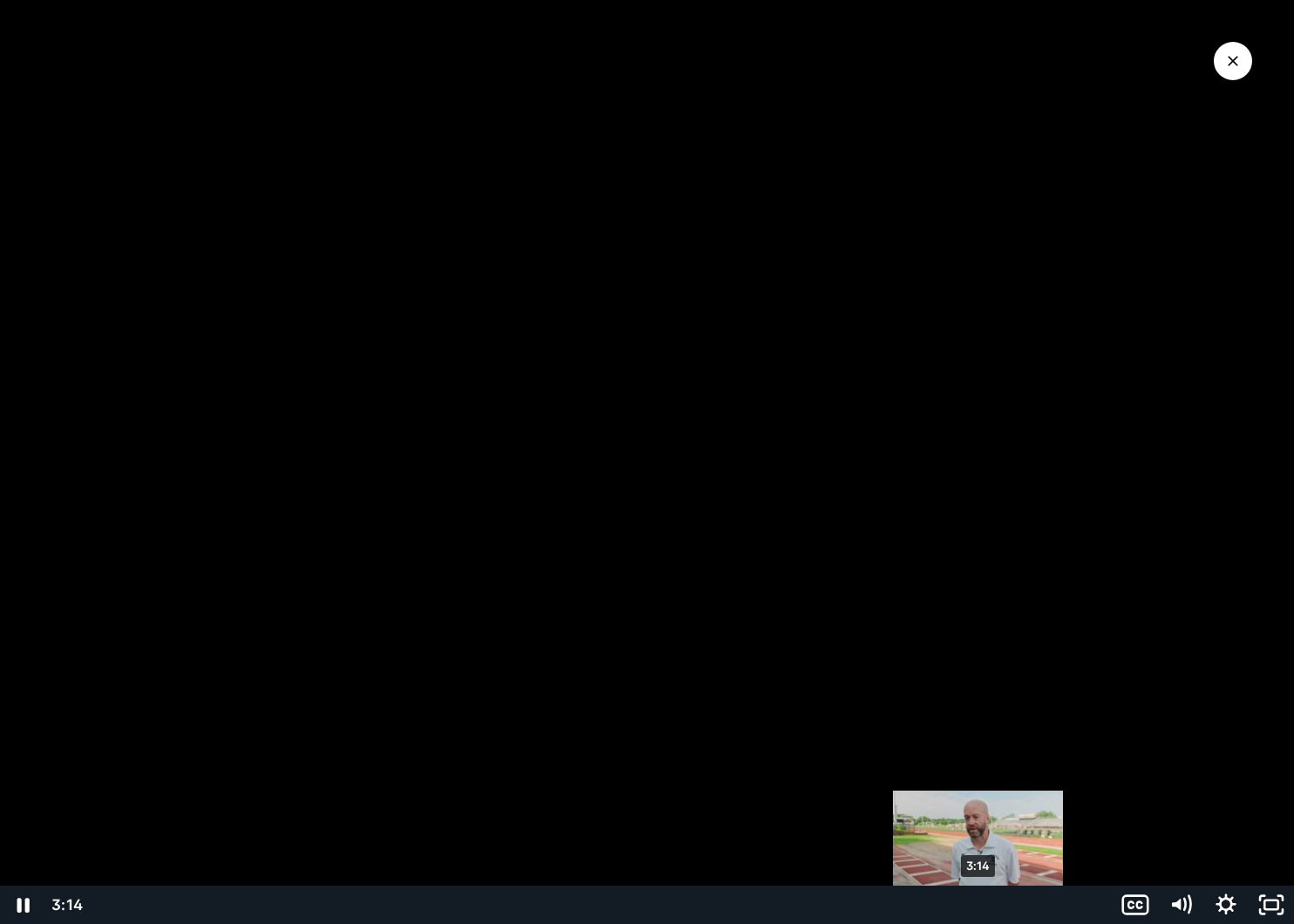 click on "3:14" at bounding box center (600, 905) 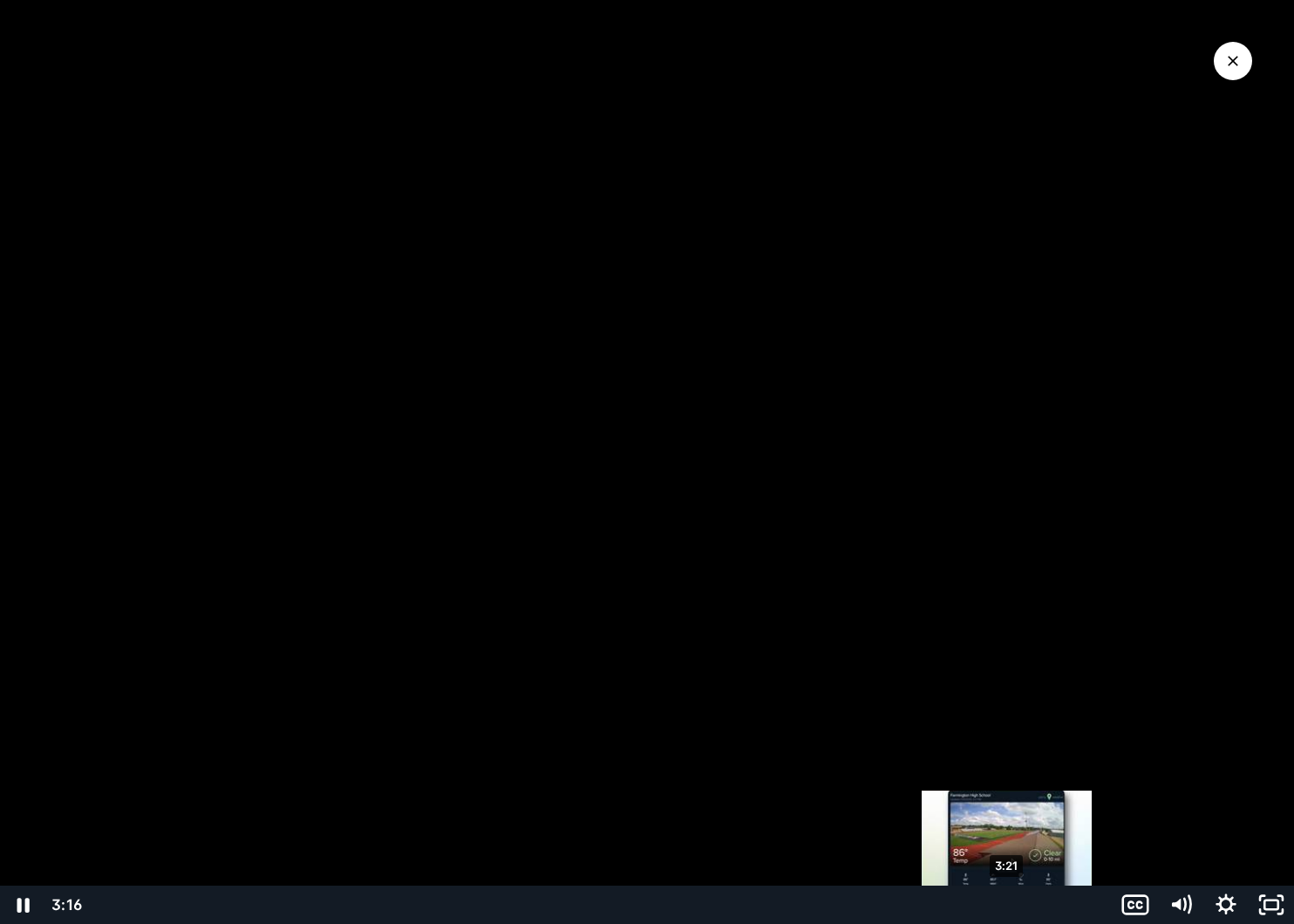 click on "3:21" at bounding box center (600, 905) 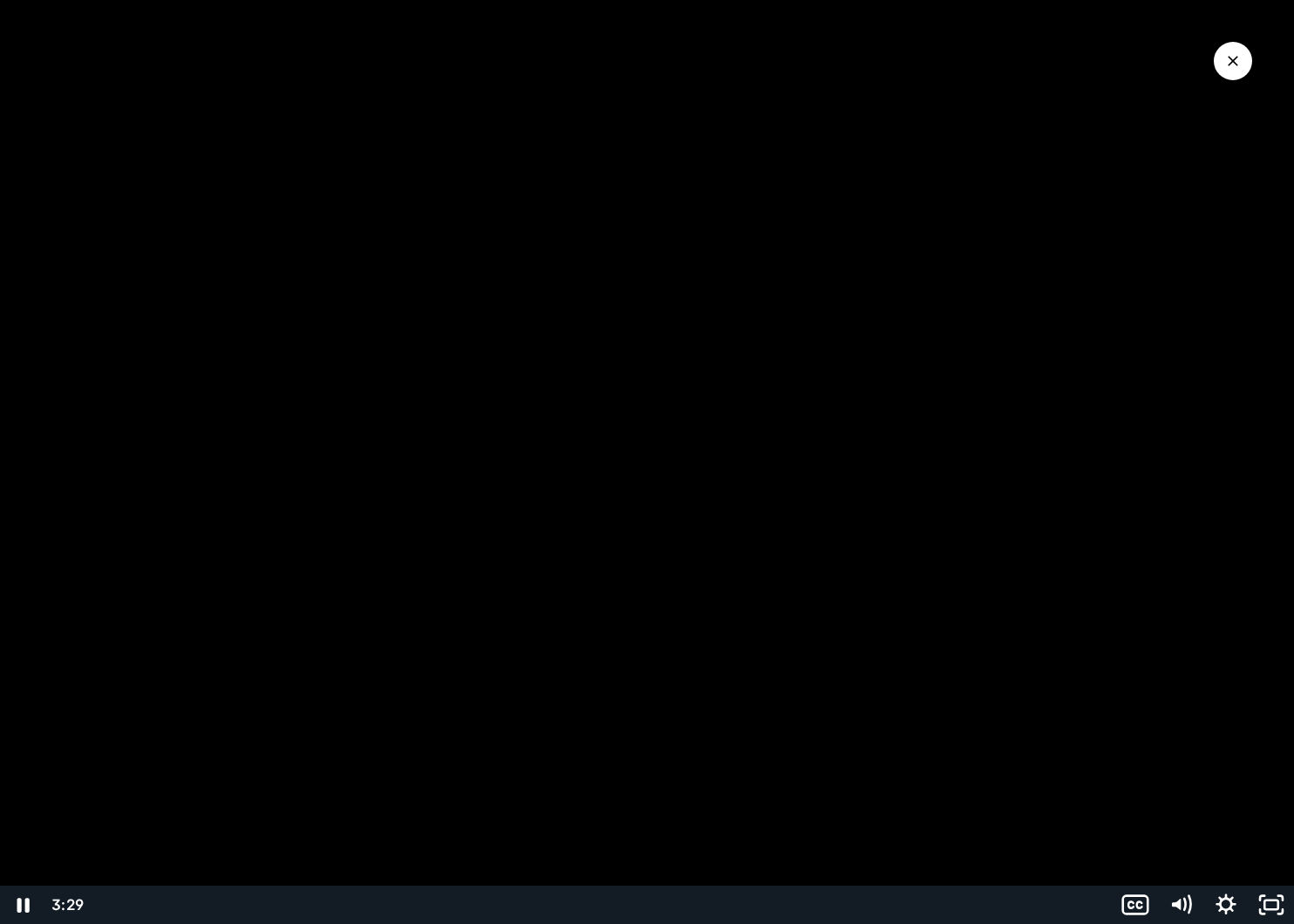 click at bounding box center [1233, 61] 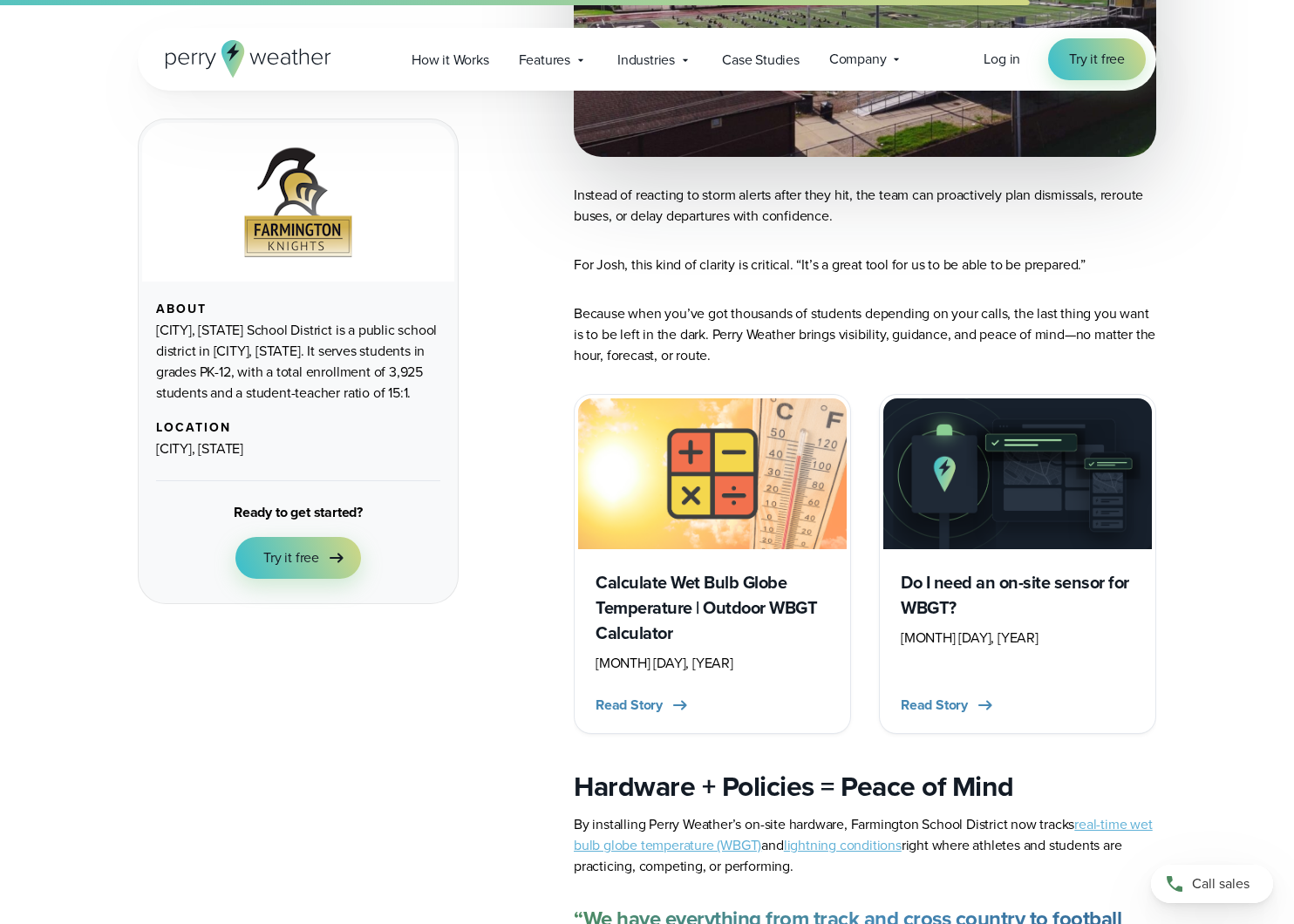 scroll, scrollTop: 4185, scrollLeft: 0, axis: vertical 